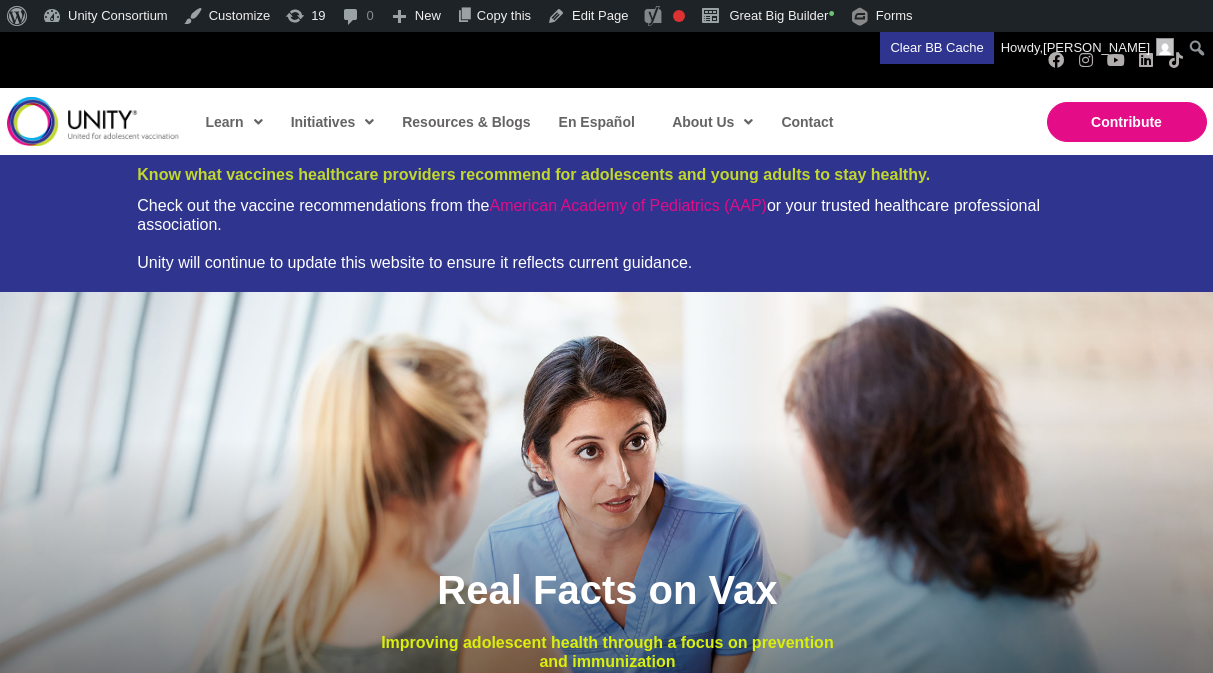 scroll, scrollTop: 0, scrollLeft: 0, axis: both 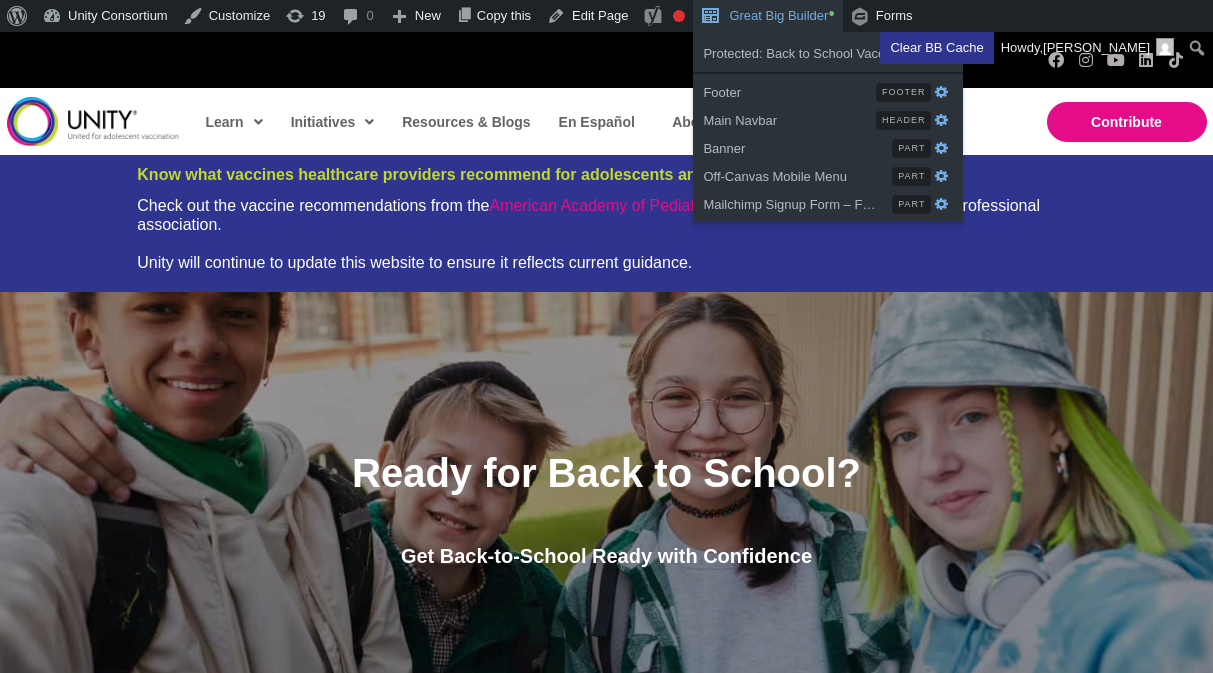 click on "Great Big Builder  •" at bounding box center (767, 16) 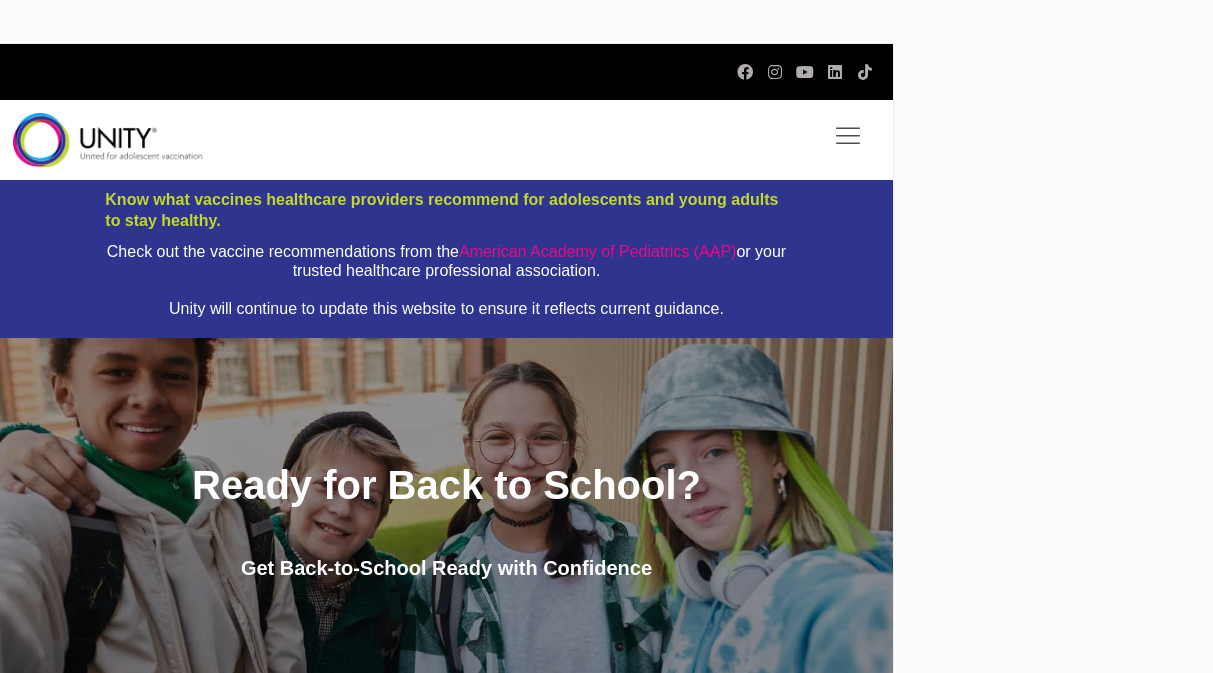 scroll, scrollTop: 0, scrollLeft: 0, axis: both 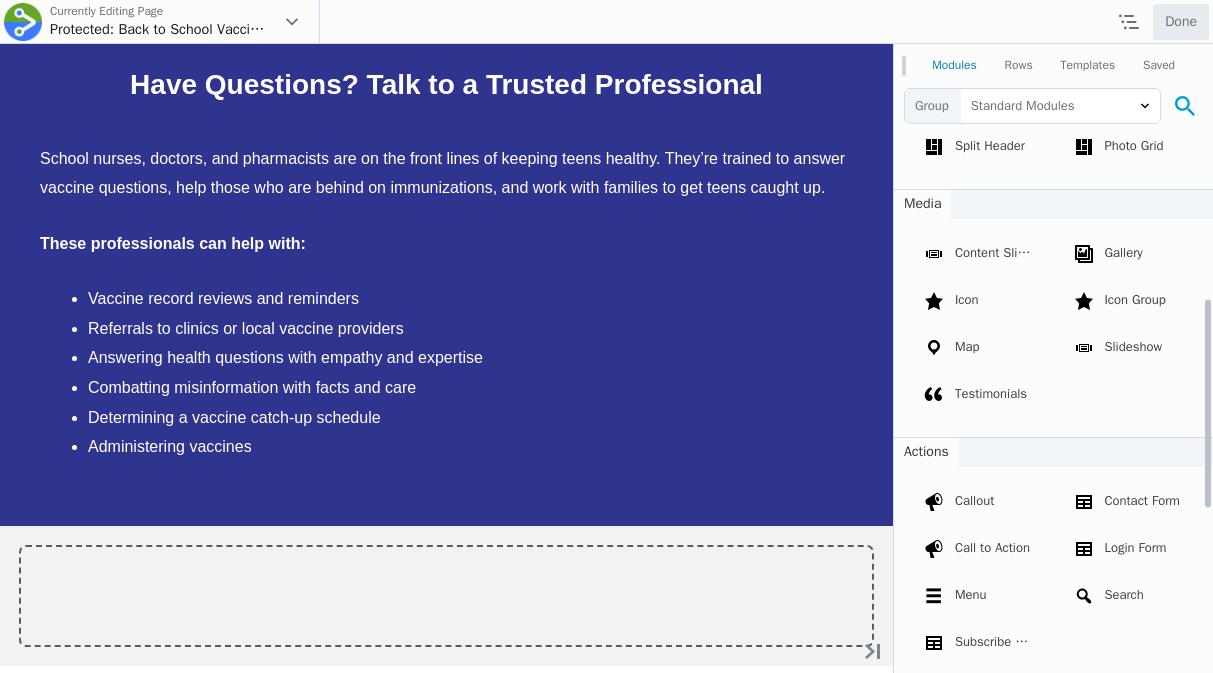 click 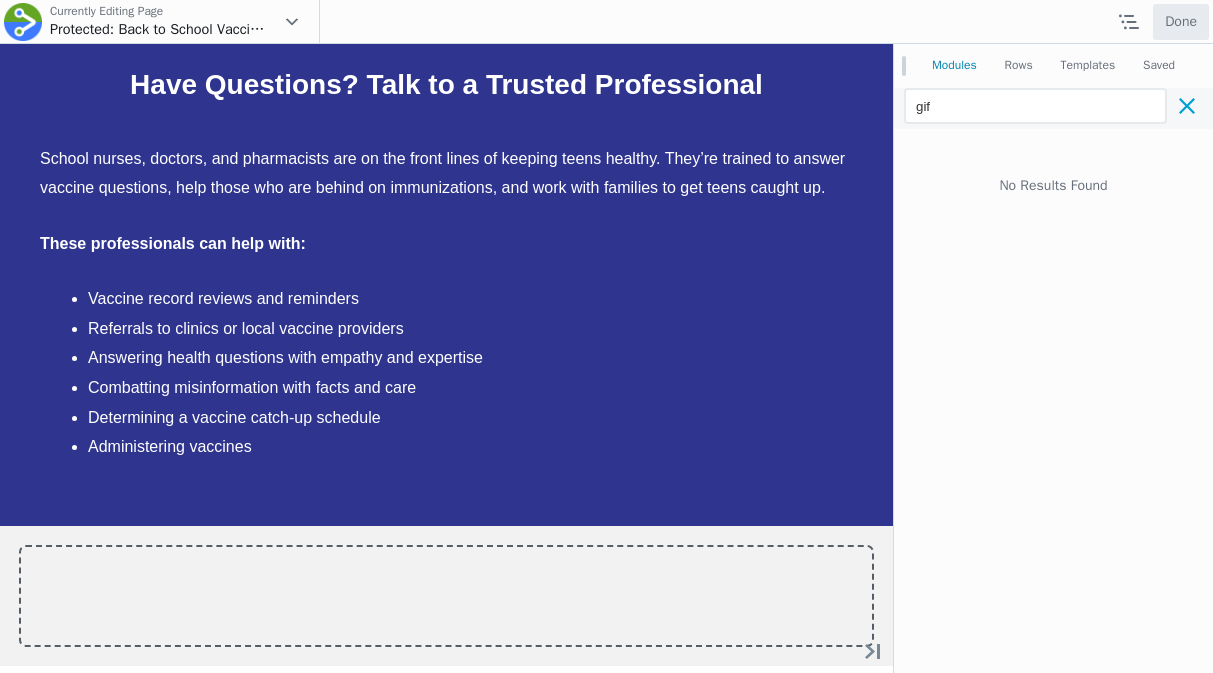 click 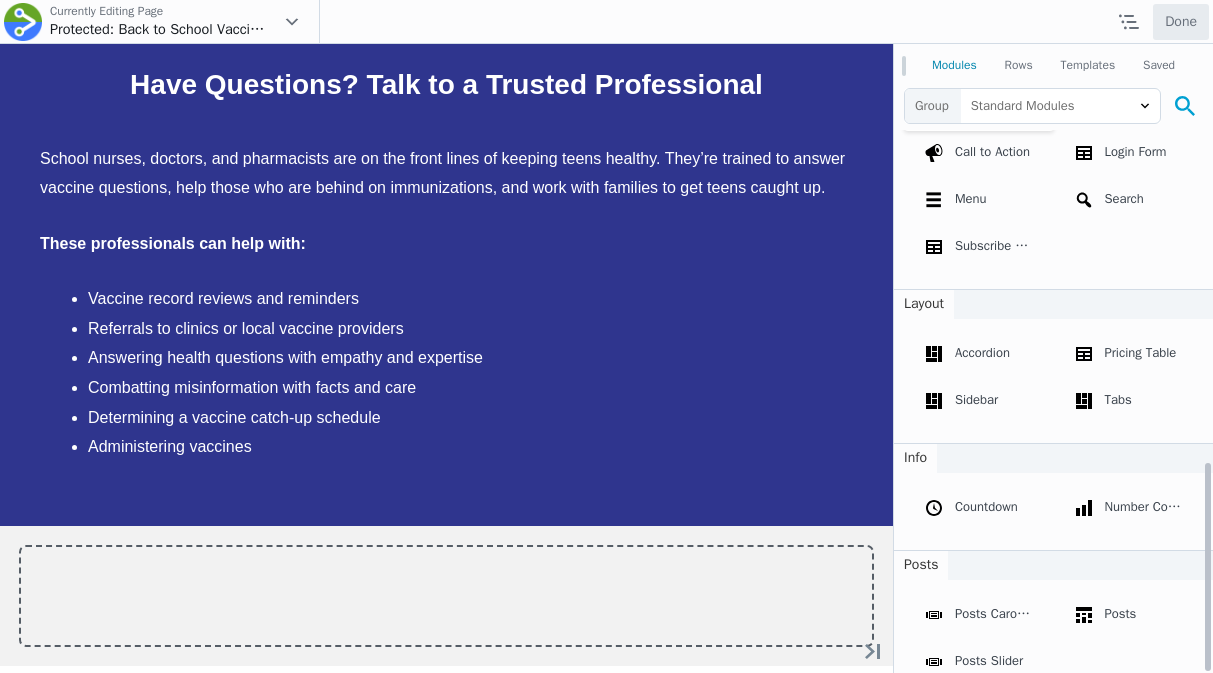scroll, scrollTop: 864, scrollLeft: 0, axis: vertical 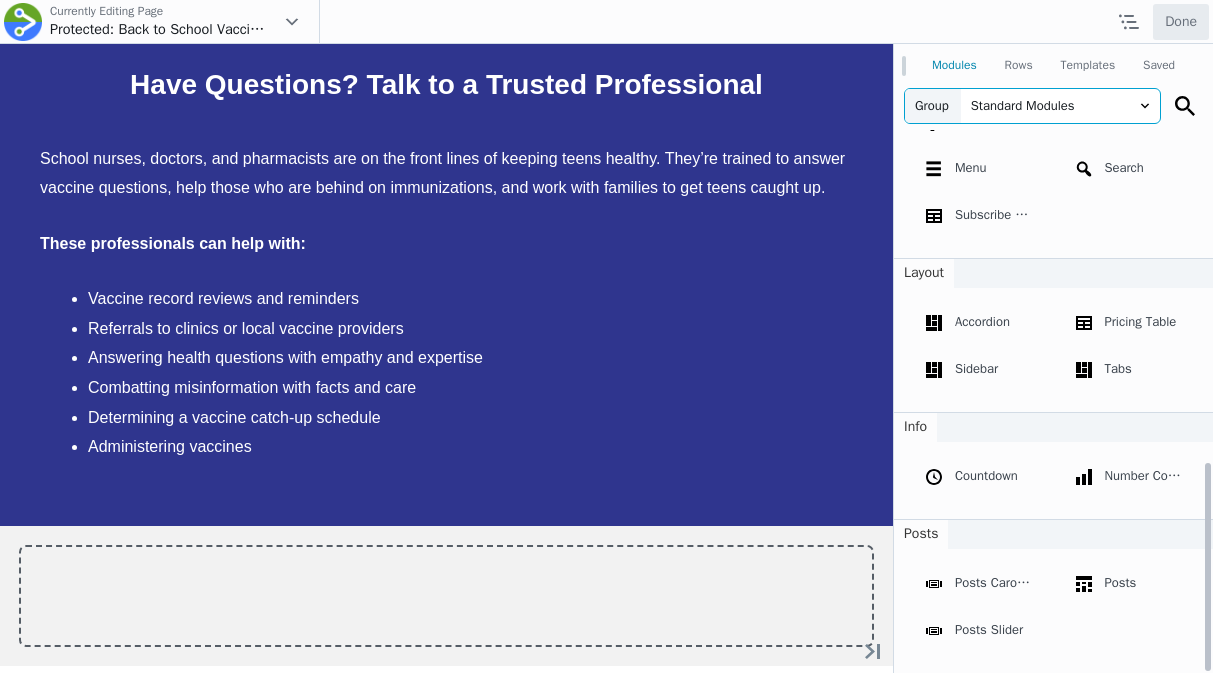 click on "Standard Modules" at bounding box center [1060, 106] 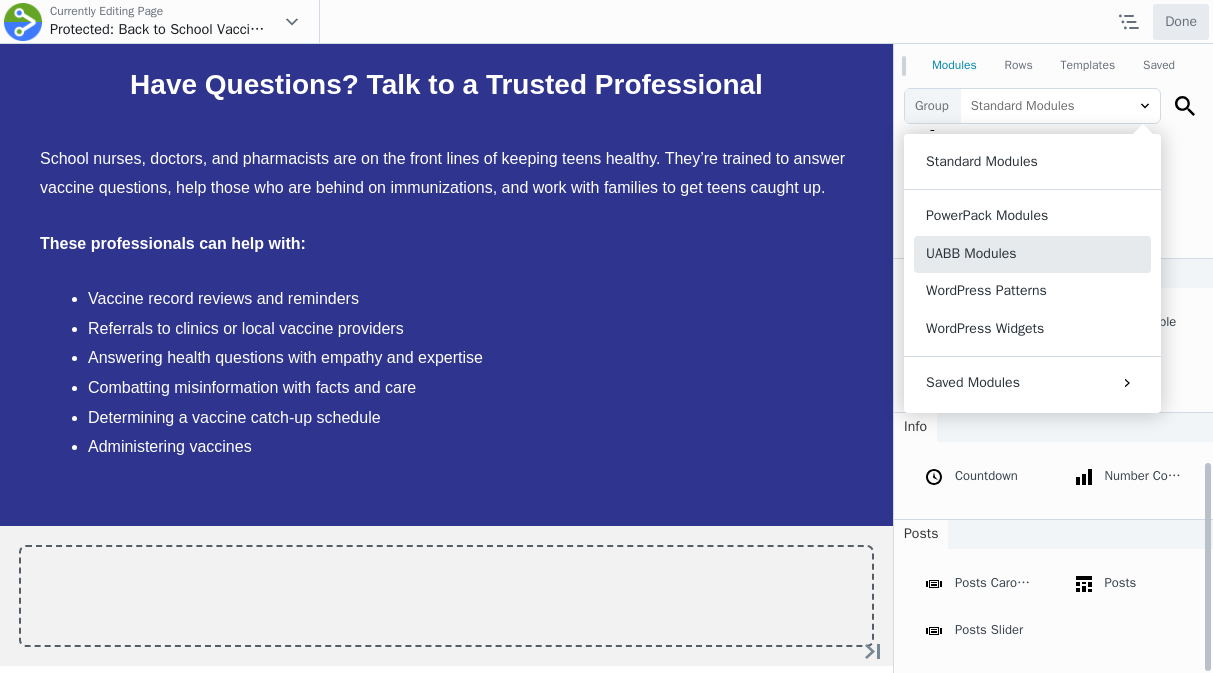 click on "UABB Modules" at bounding box center (1032, 254) 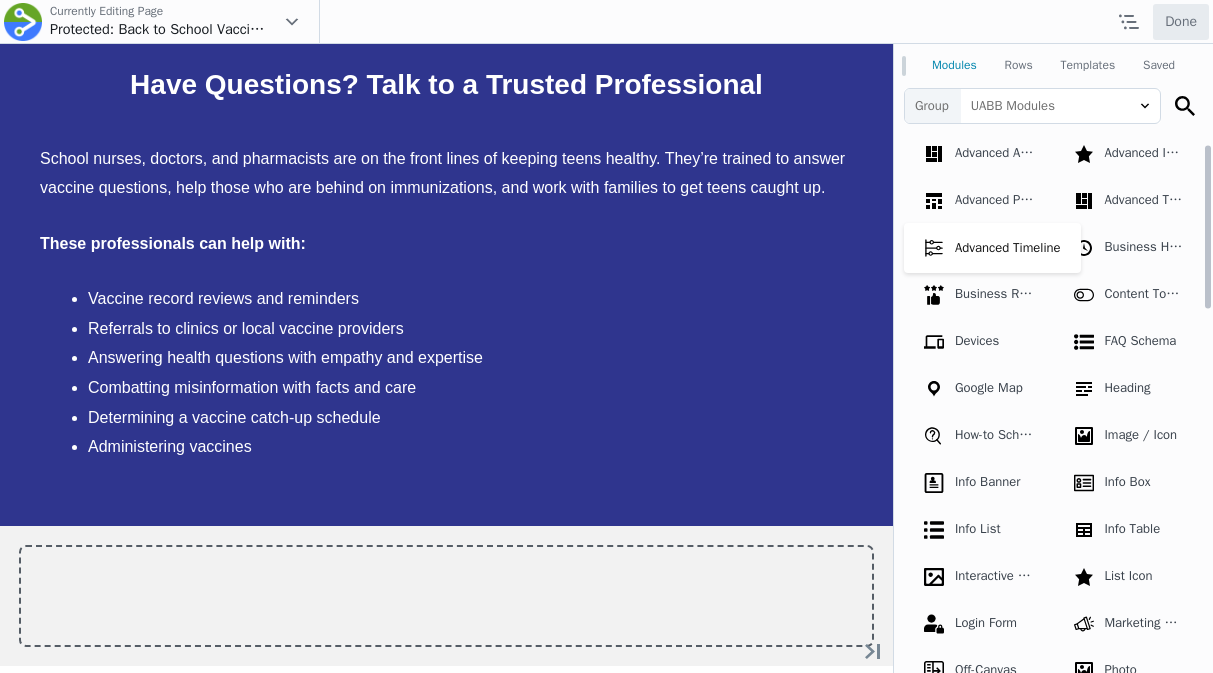 scroll, scrollTop: 45, scrollLeft: 0, axis: vertical 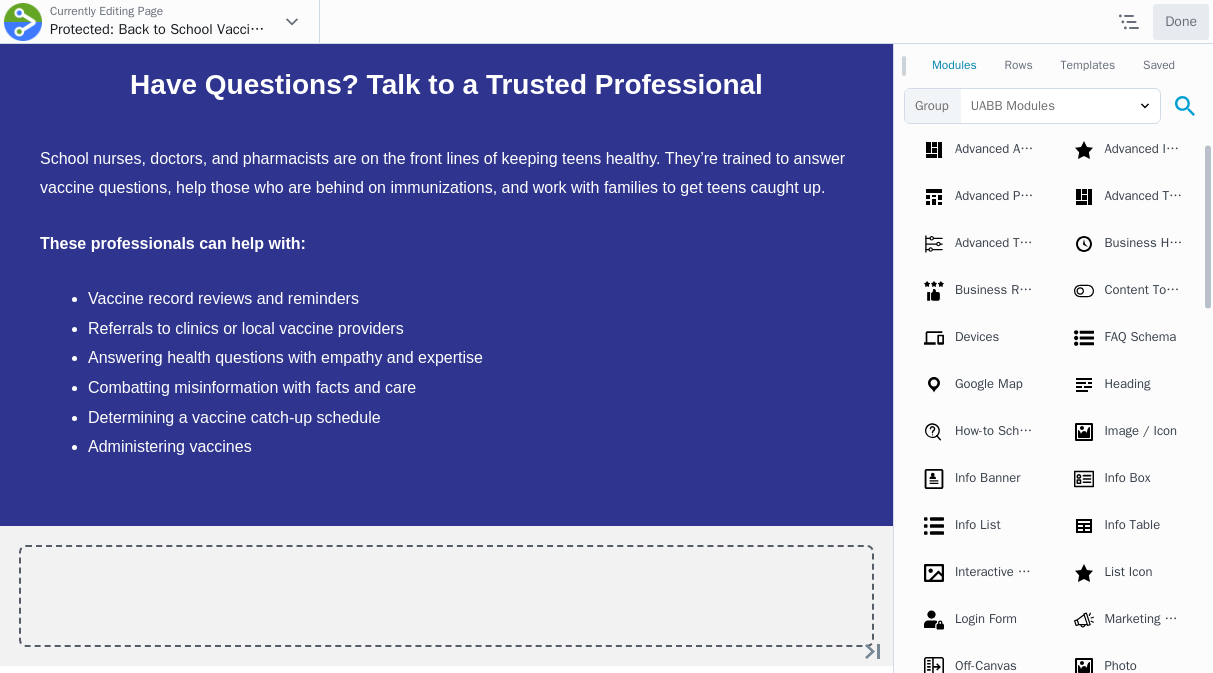 click 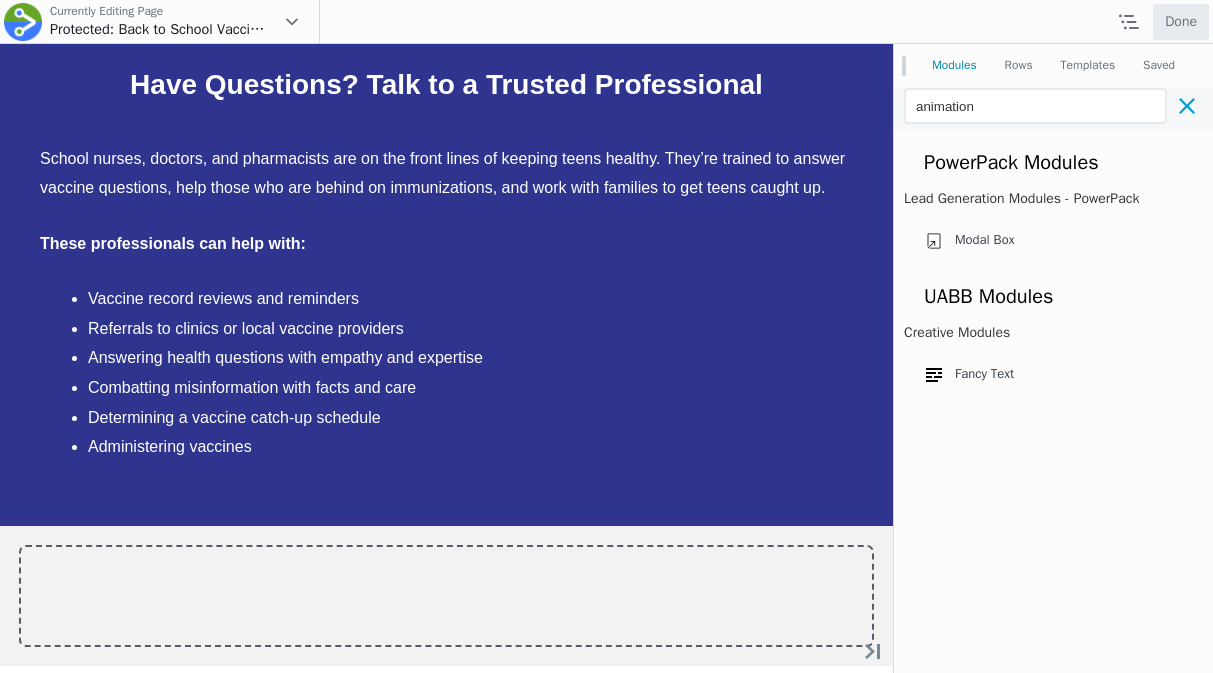 click at bounding box center [1187, 106] 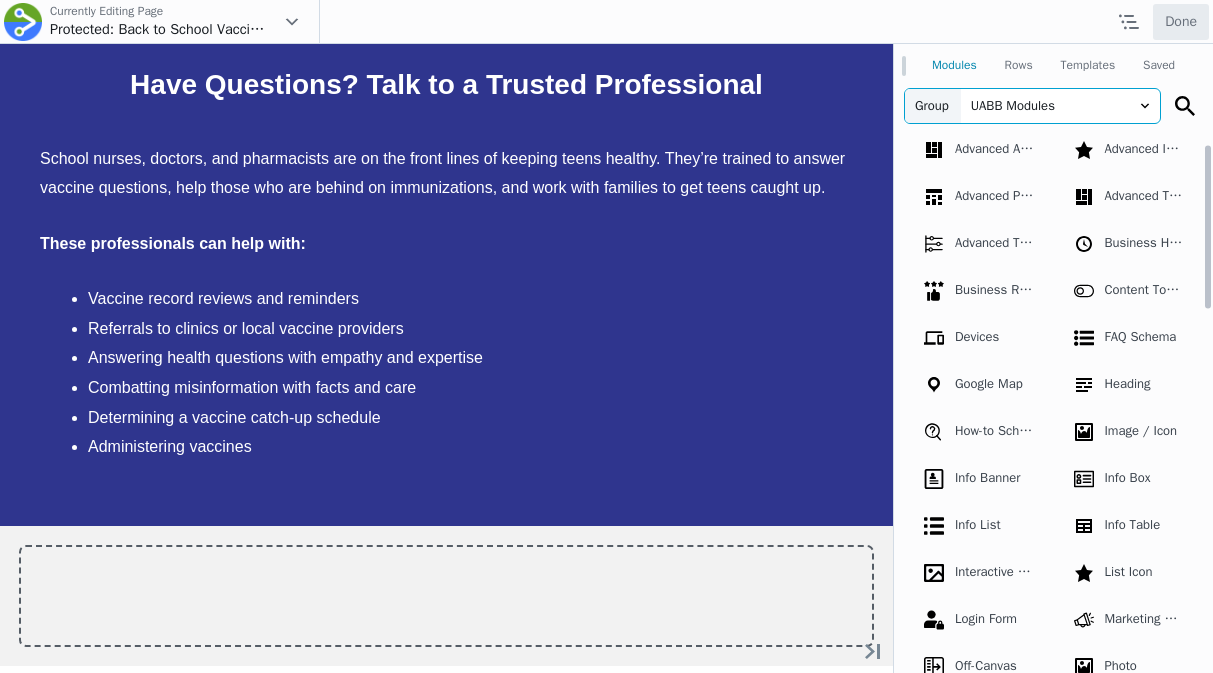 click on "Group" at bounding box center (933, 106) 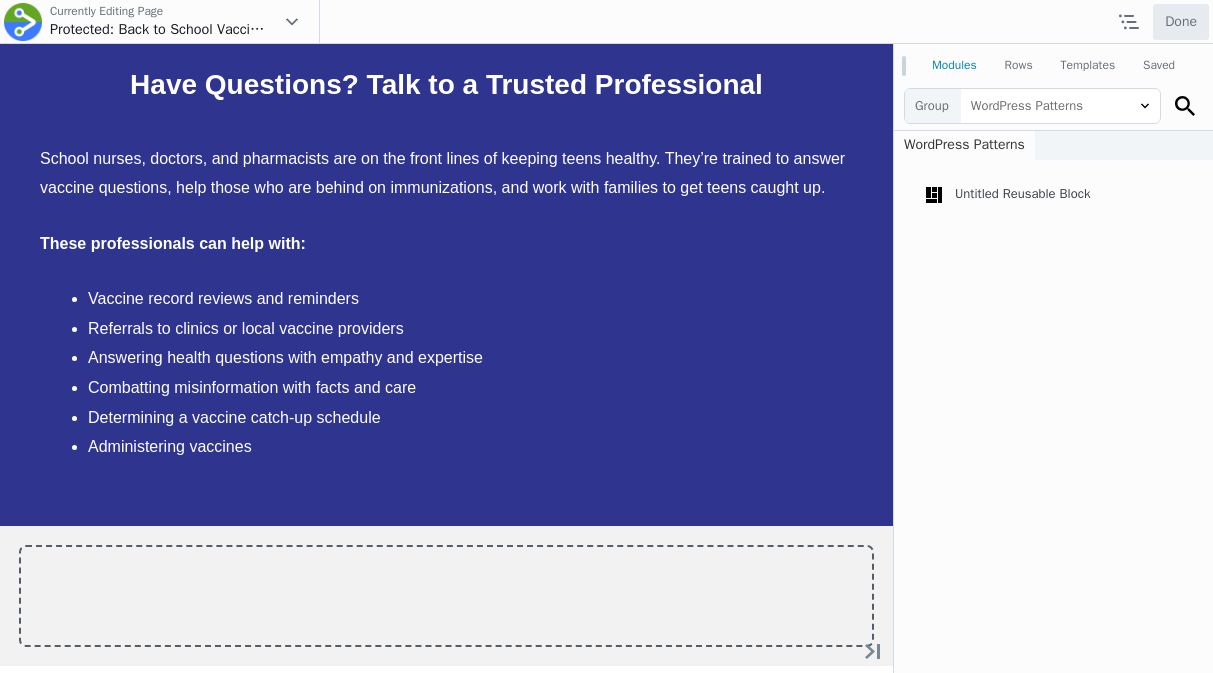 scroll, scrollTop: 0, scrollLeft: 0, axis: both 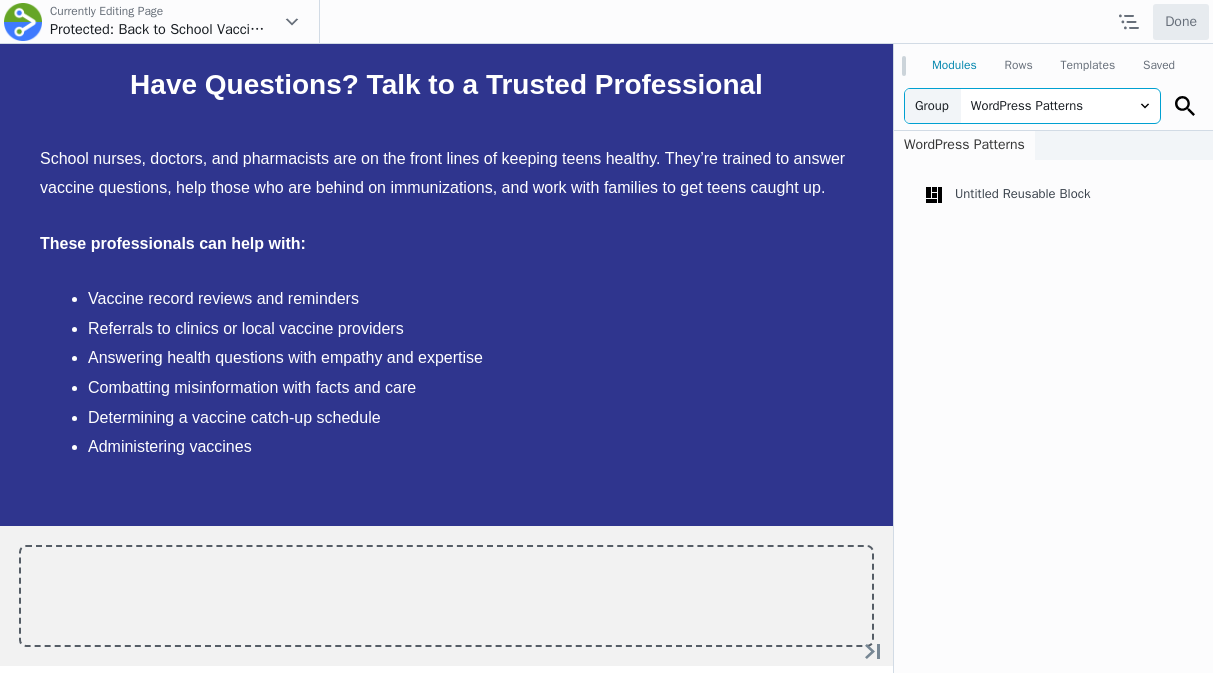 click on "Group" at bounding box center (933, 106) 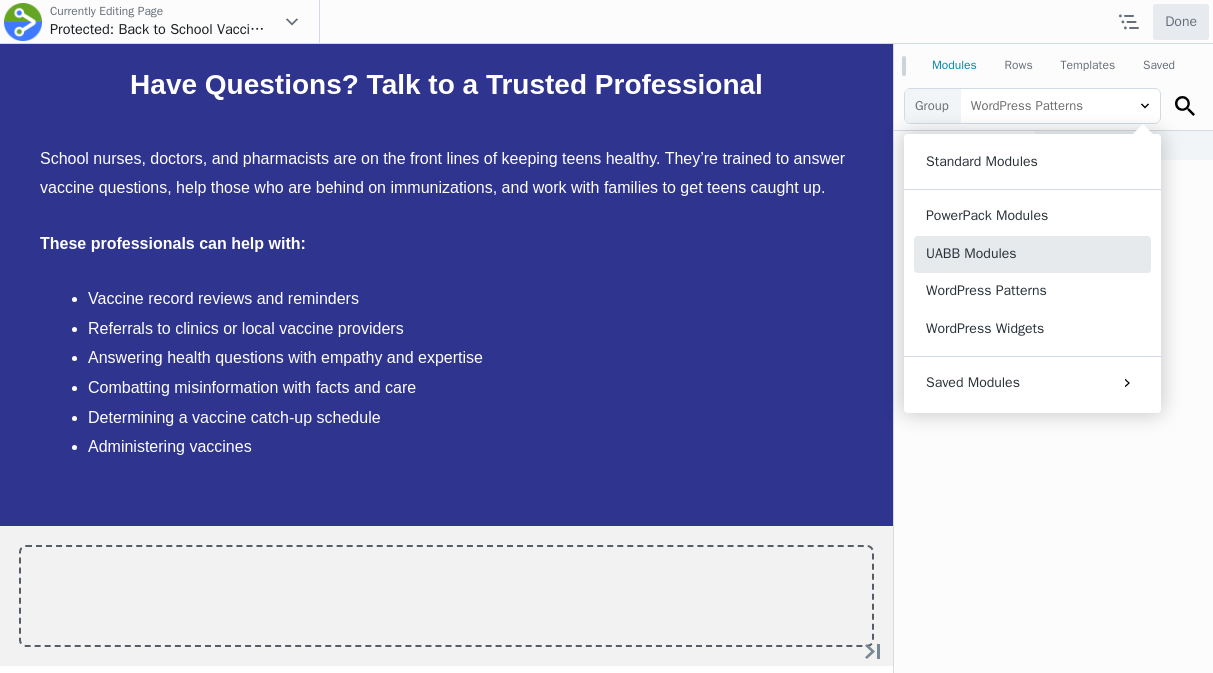 click on "UABB Modules" at bounding box center (1032, 254) 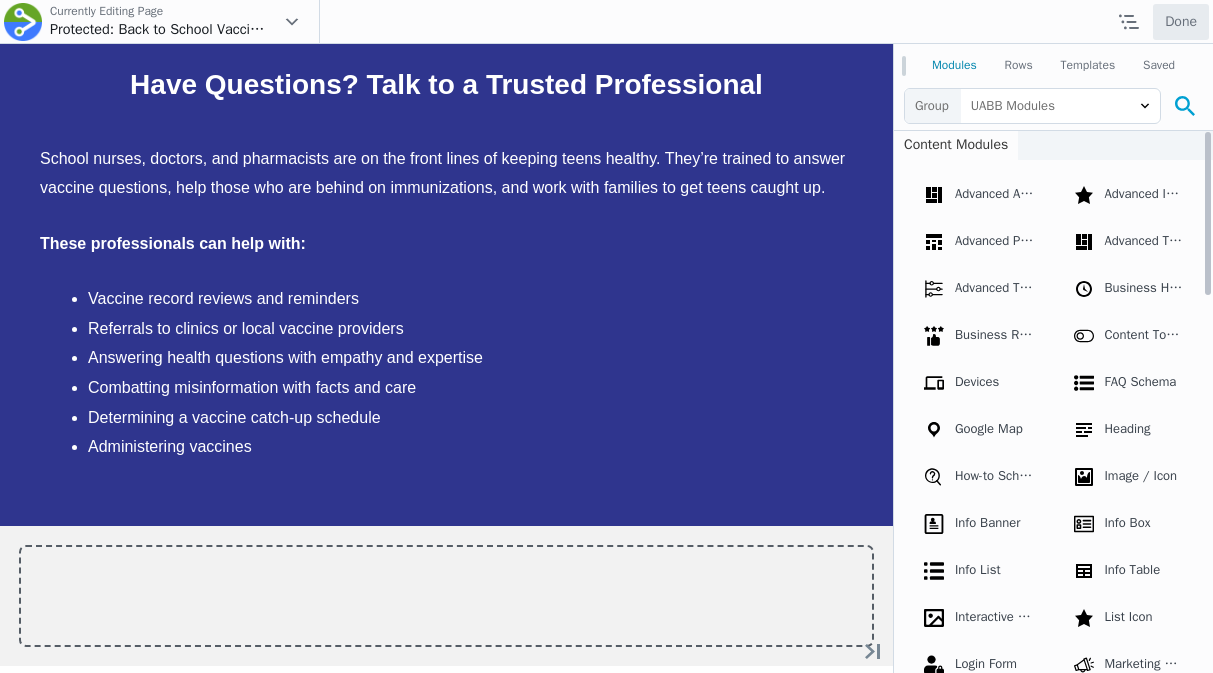 click 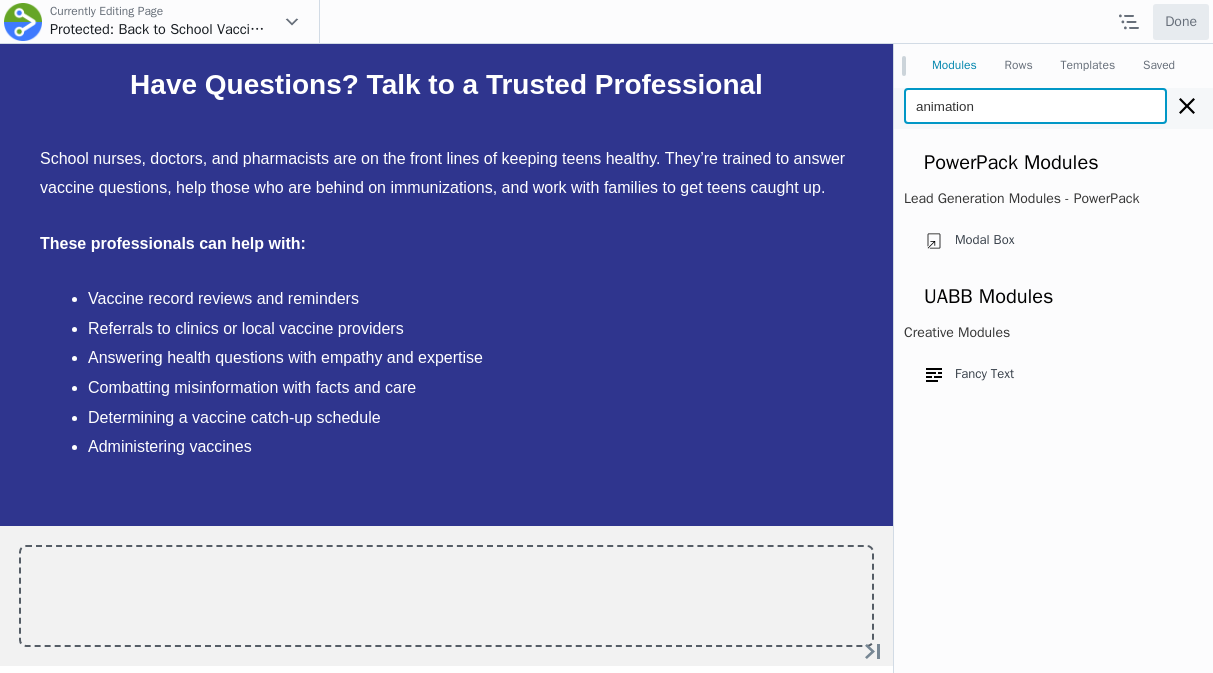 click on "animation" at bounding box center [1035, 106] 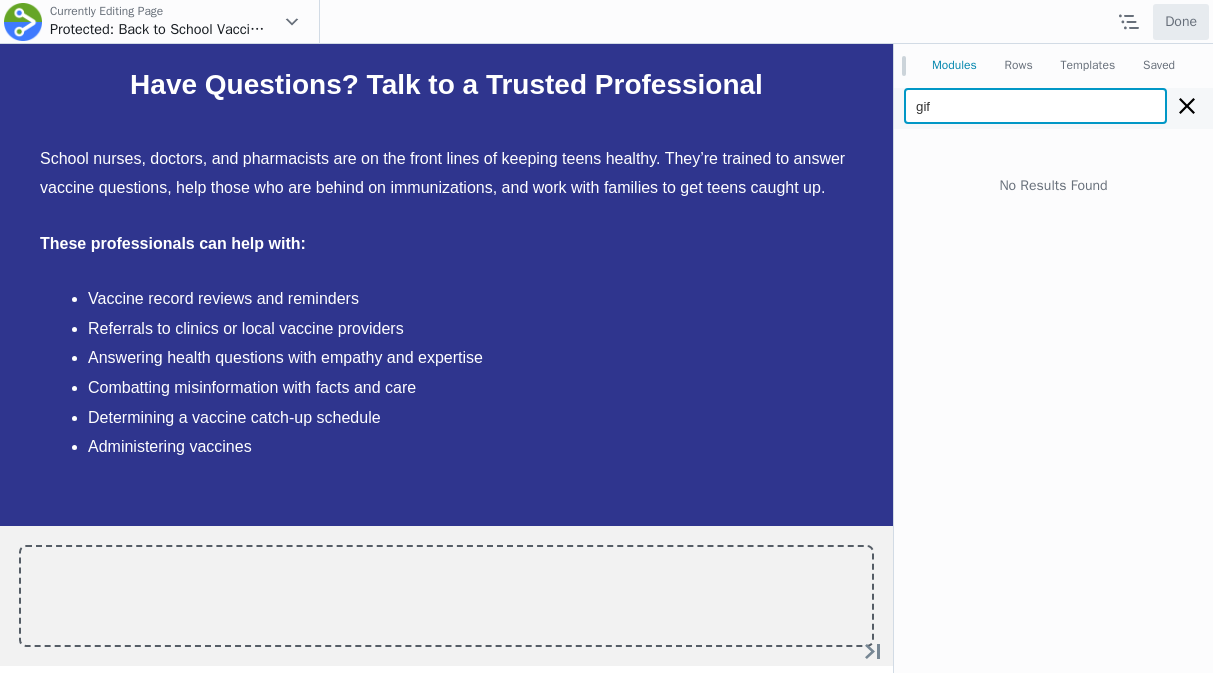 type on "gif" 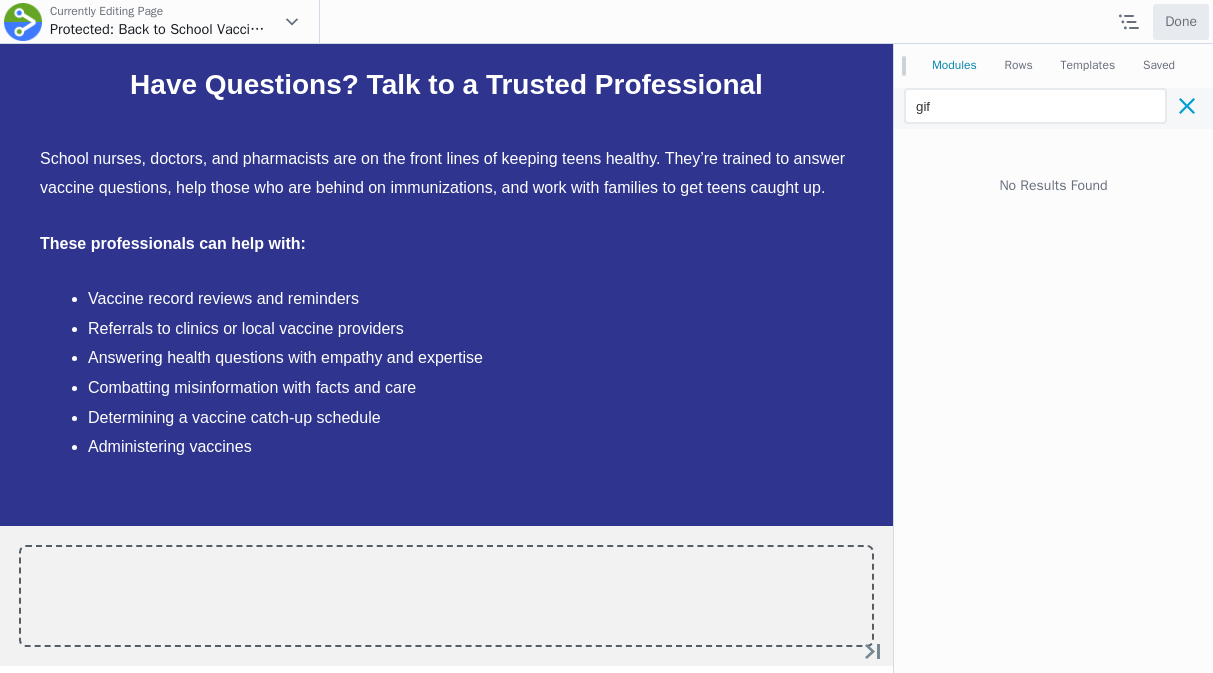 click at bounding box center (1187, 106) 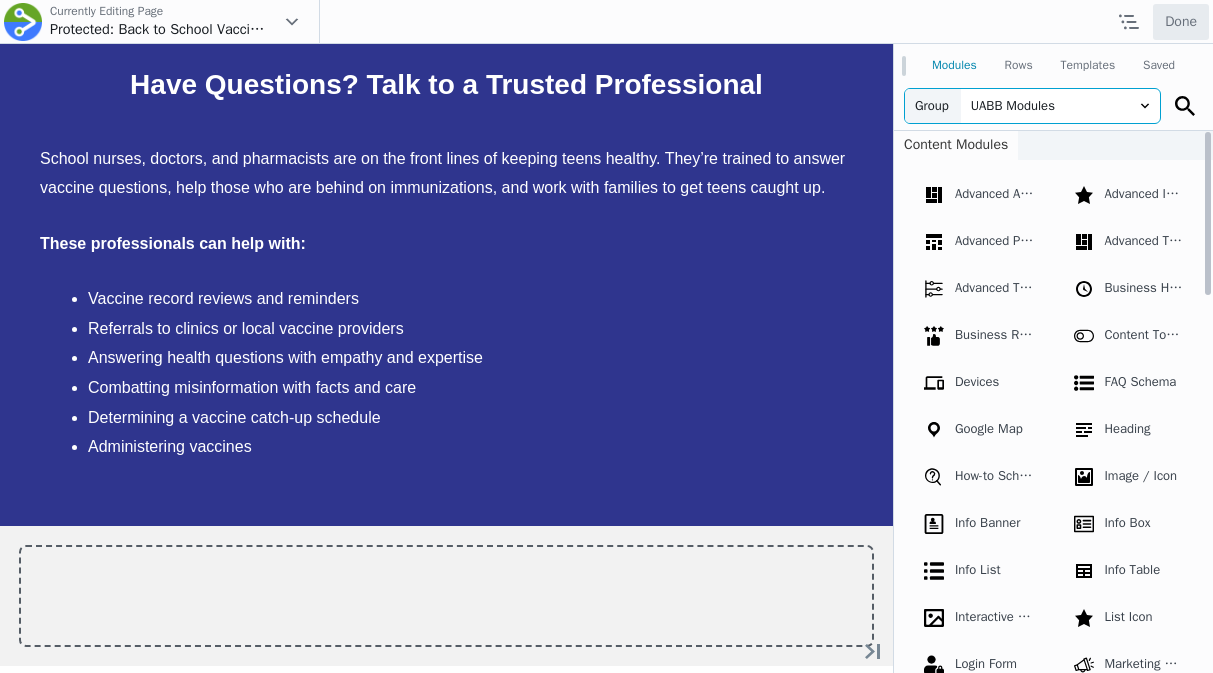 click on "Group" at bounding box center (933, 106) 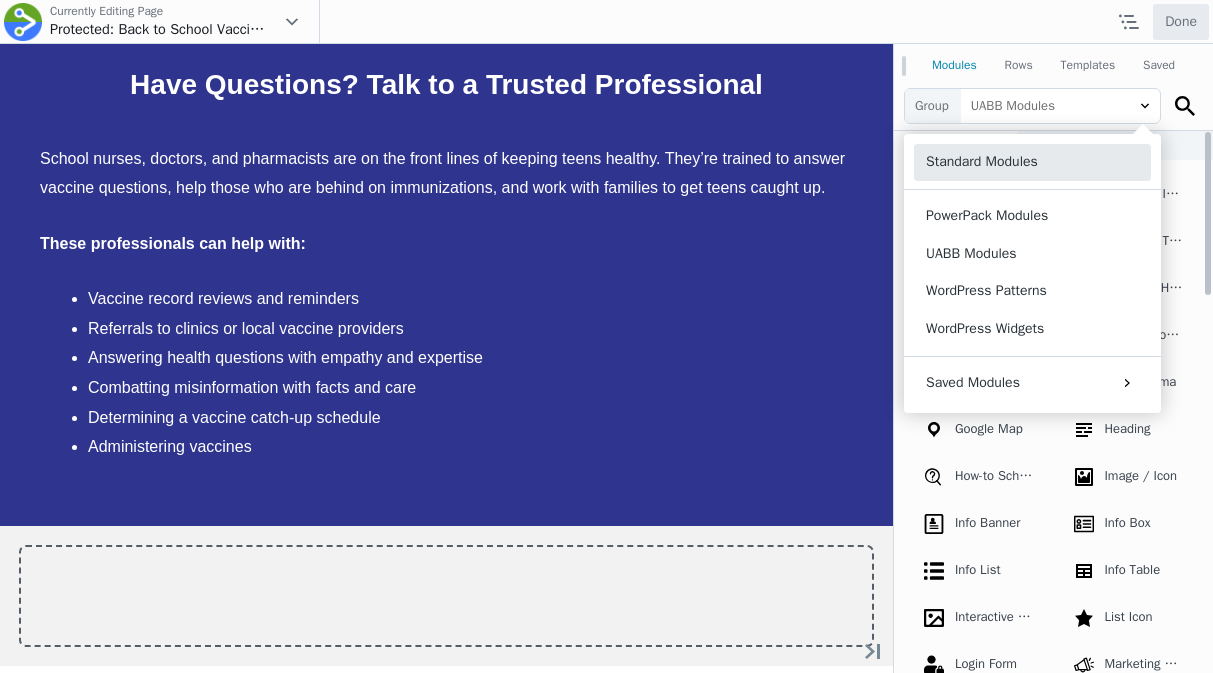click on "Standard Modules" at bounding box center [1032, 162] 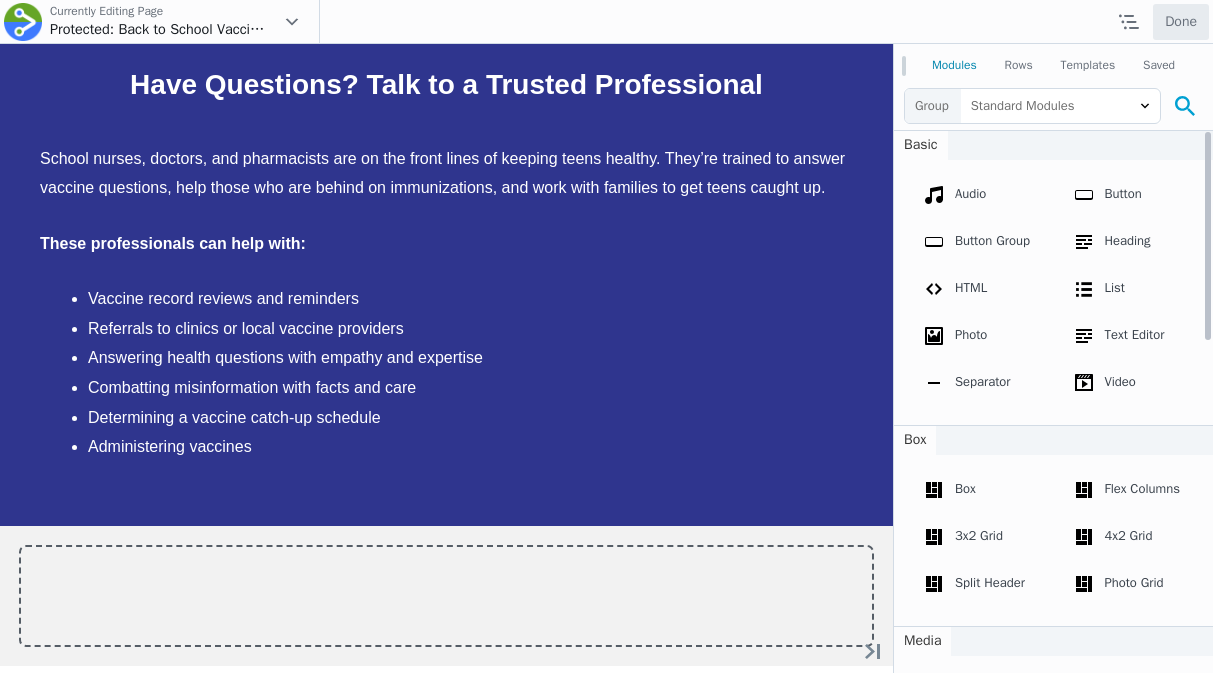 click 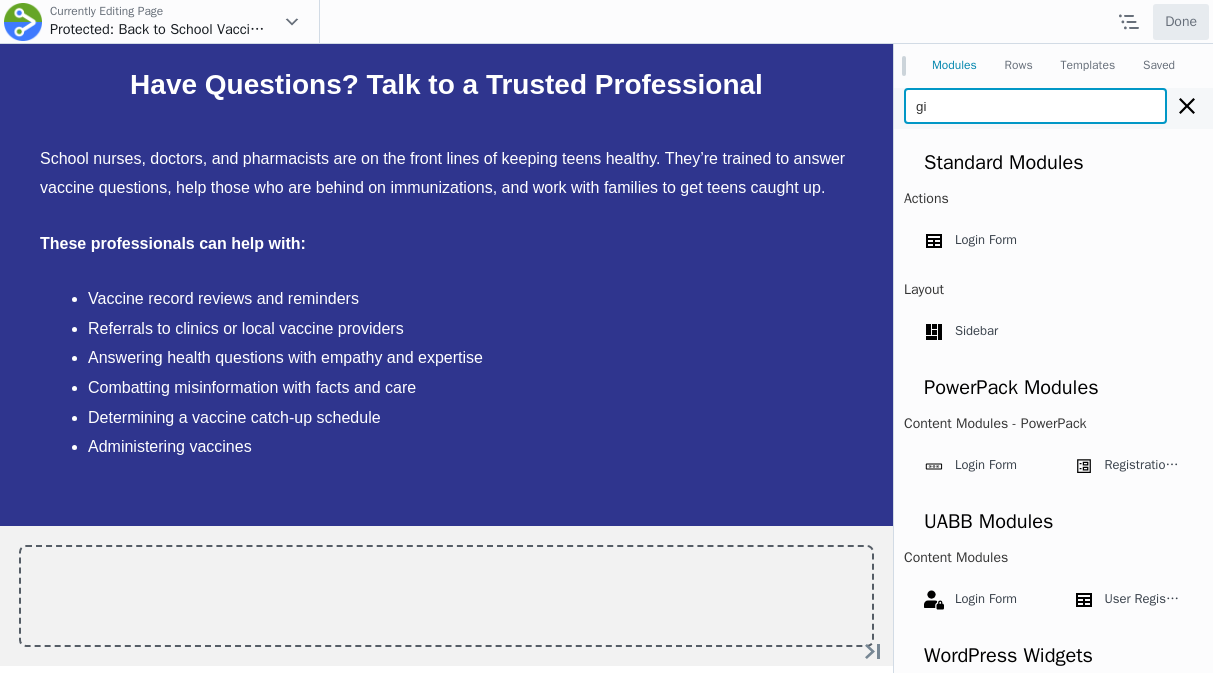 type on "g" 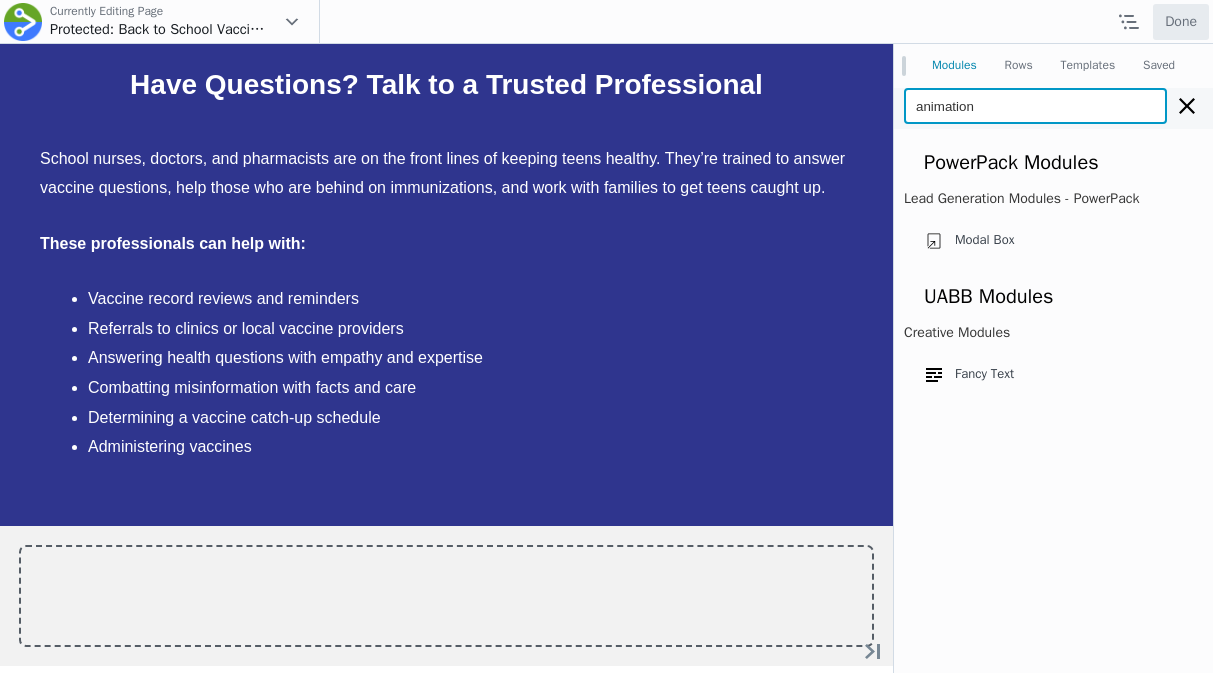 type on "animation" 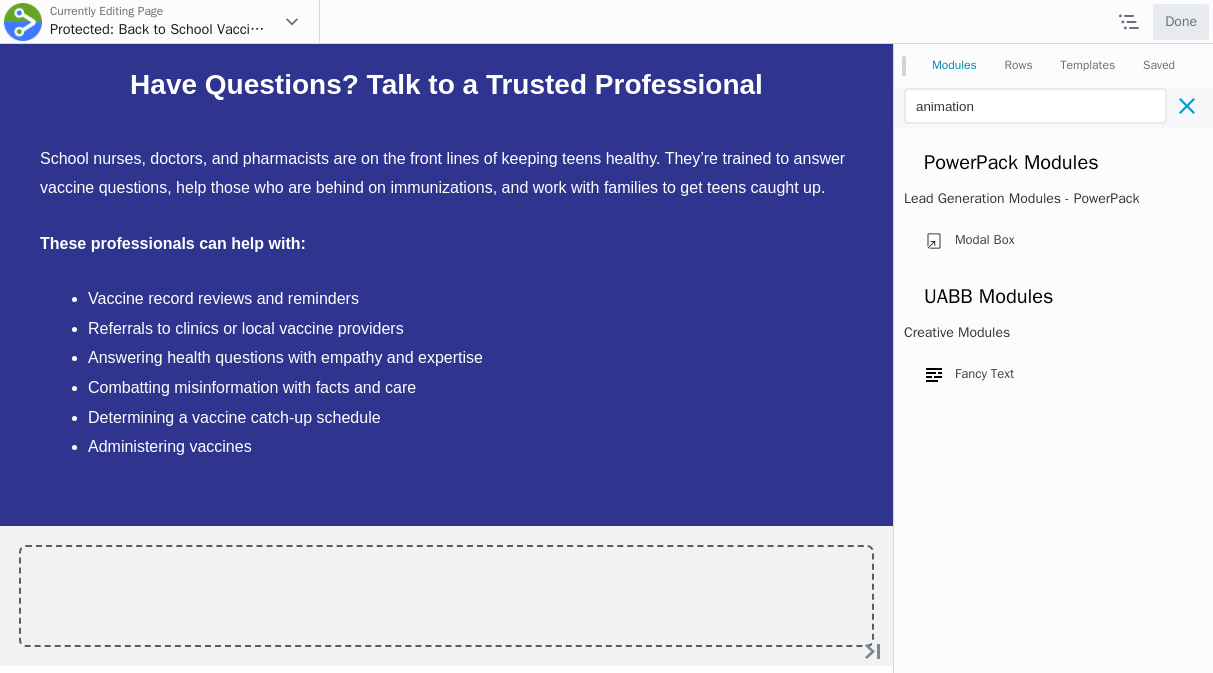 click 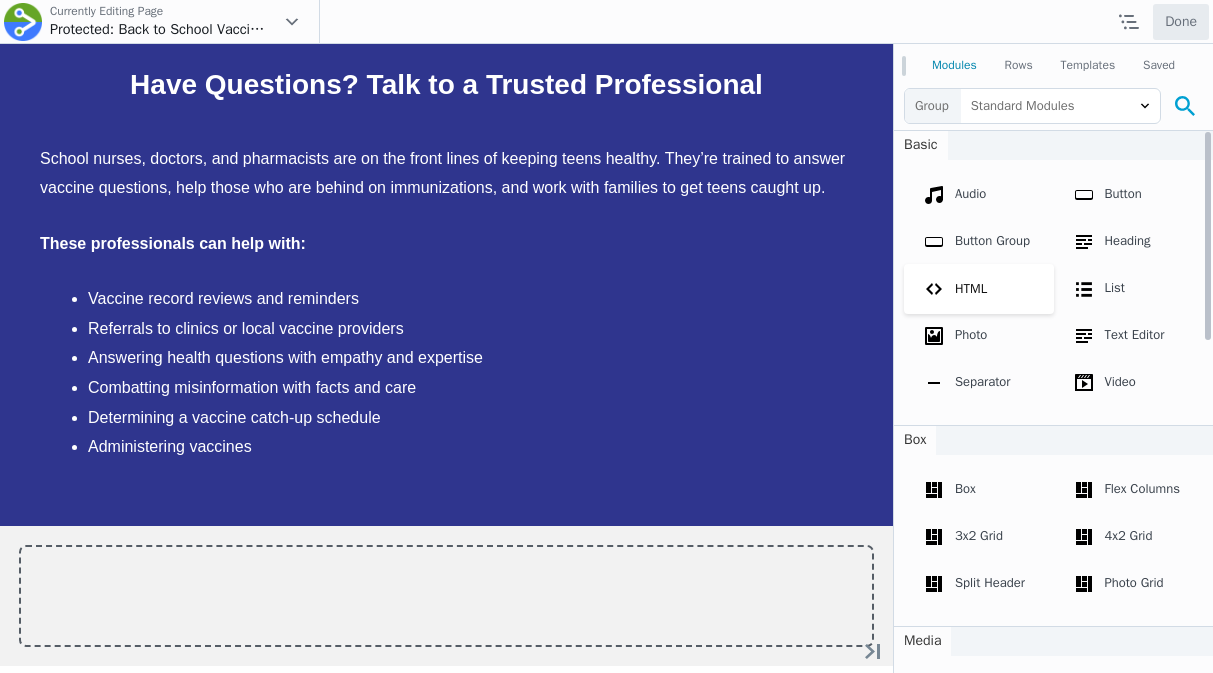scroll, scrollTop: 11, scrollLeft: 0, axis: vertical 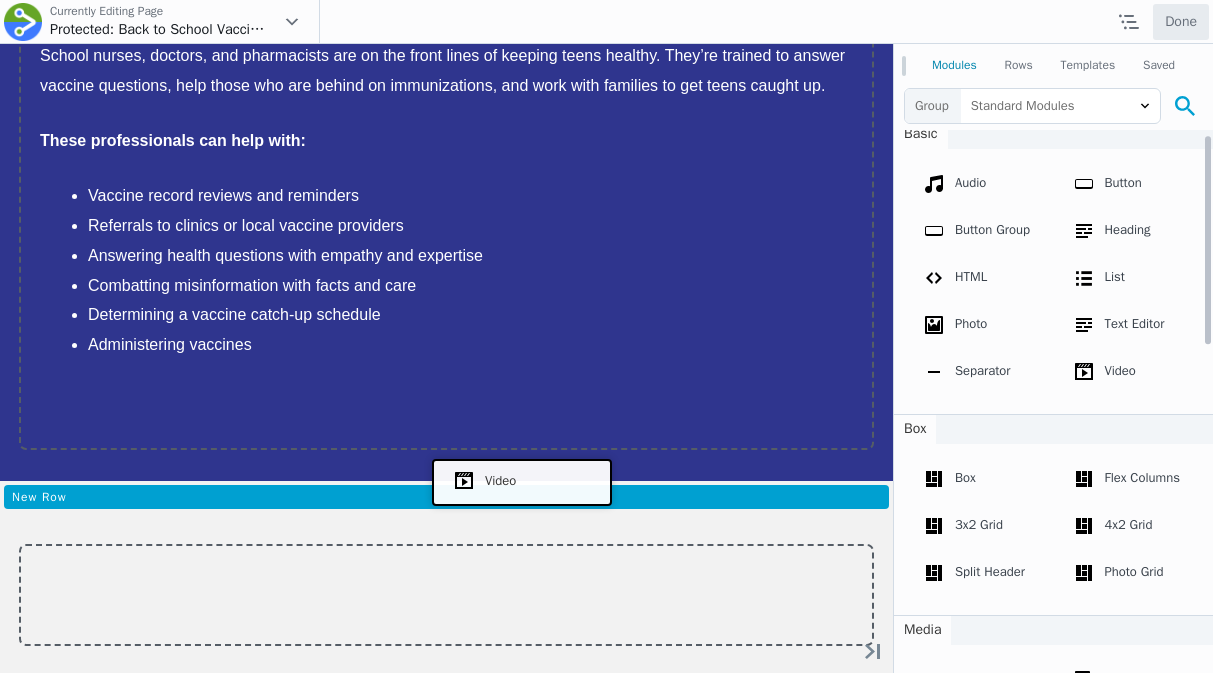drag, startPoint x: 1098, startPoint y: 420, endPoint x: 517, endPoint y: 479, distance: 583.98804 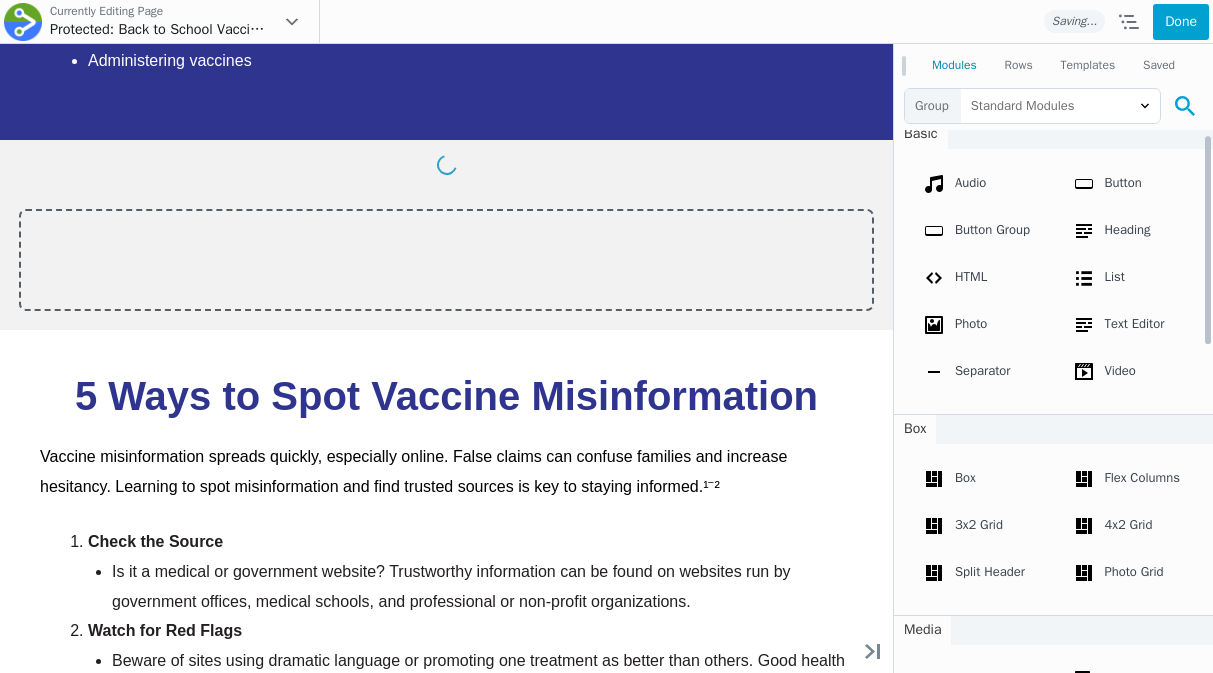 scroll, scrollTop: 2625, scrollLeft: 0, axis: vertical 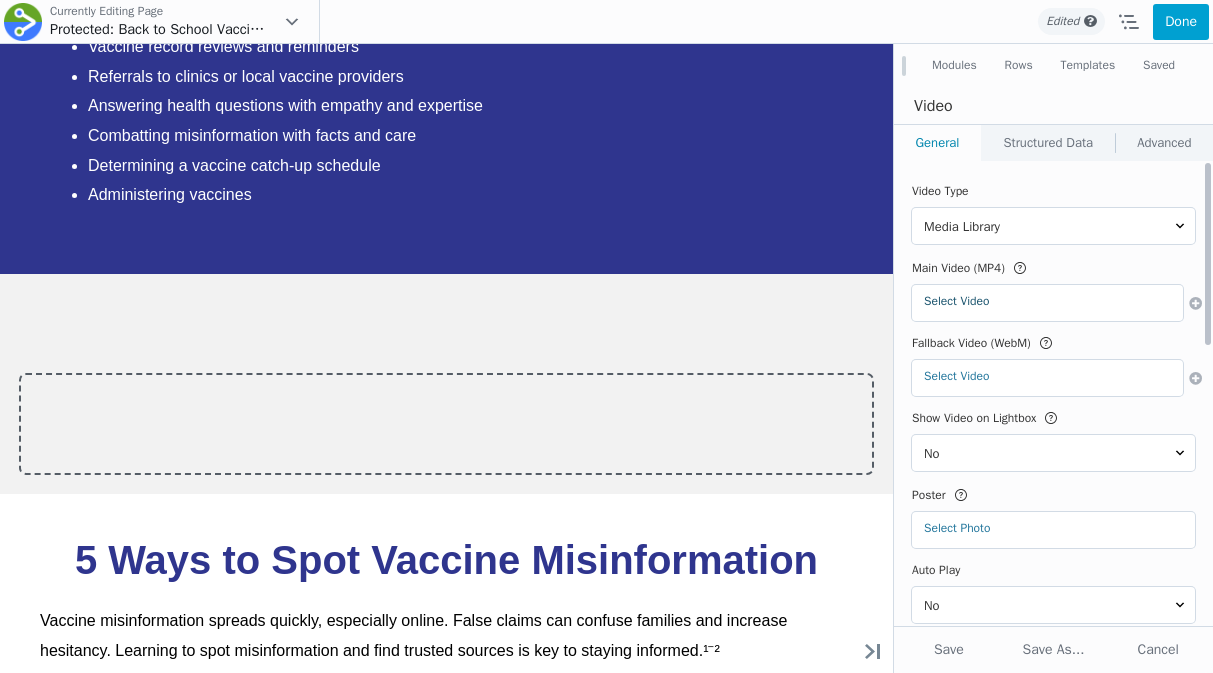 click on "Select Video" at bounding box center [1047, 301] 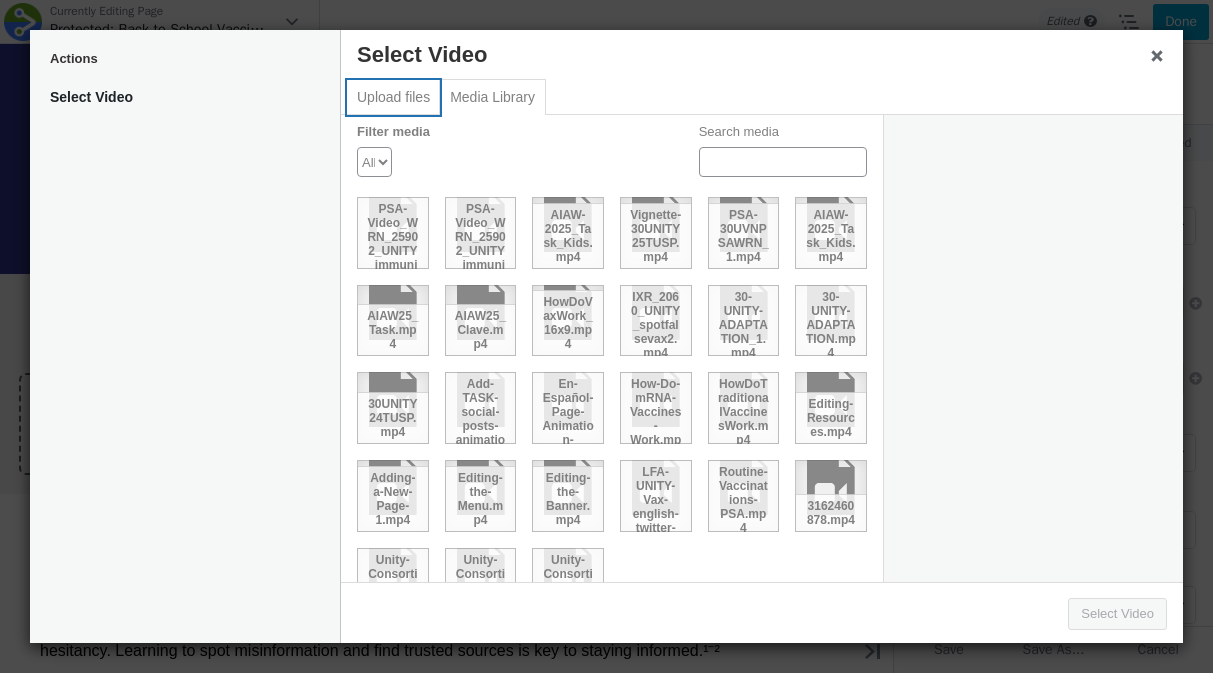 click on "Upload files" at bounding box center [393, 97] 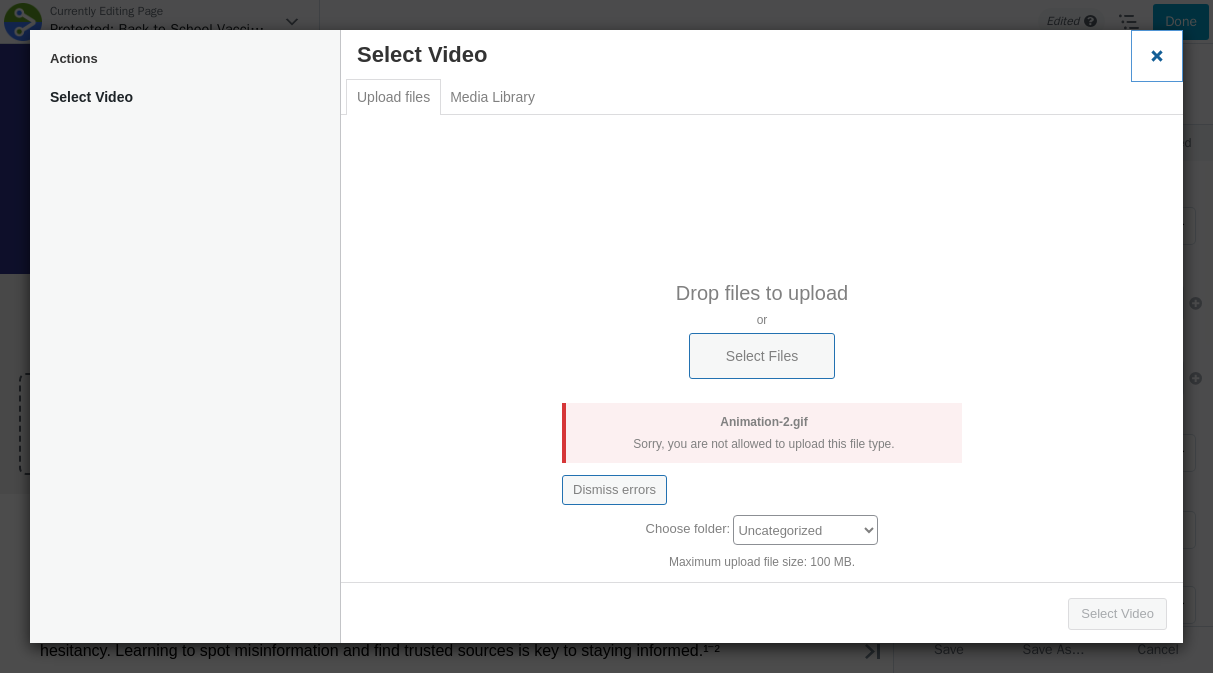 click on "Close dialog" at bounding box center (1157, 55) 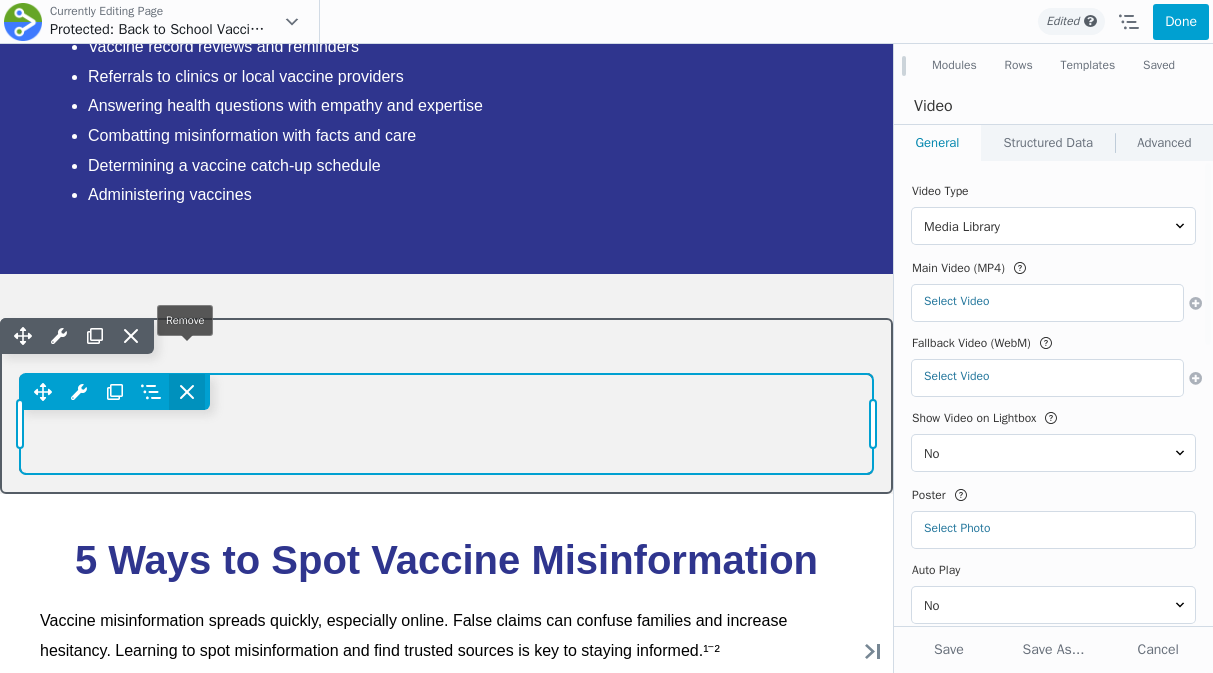 click at bounding box center (187, 392) 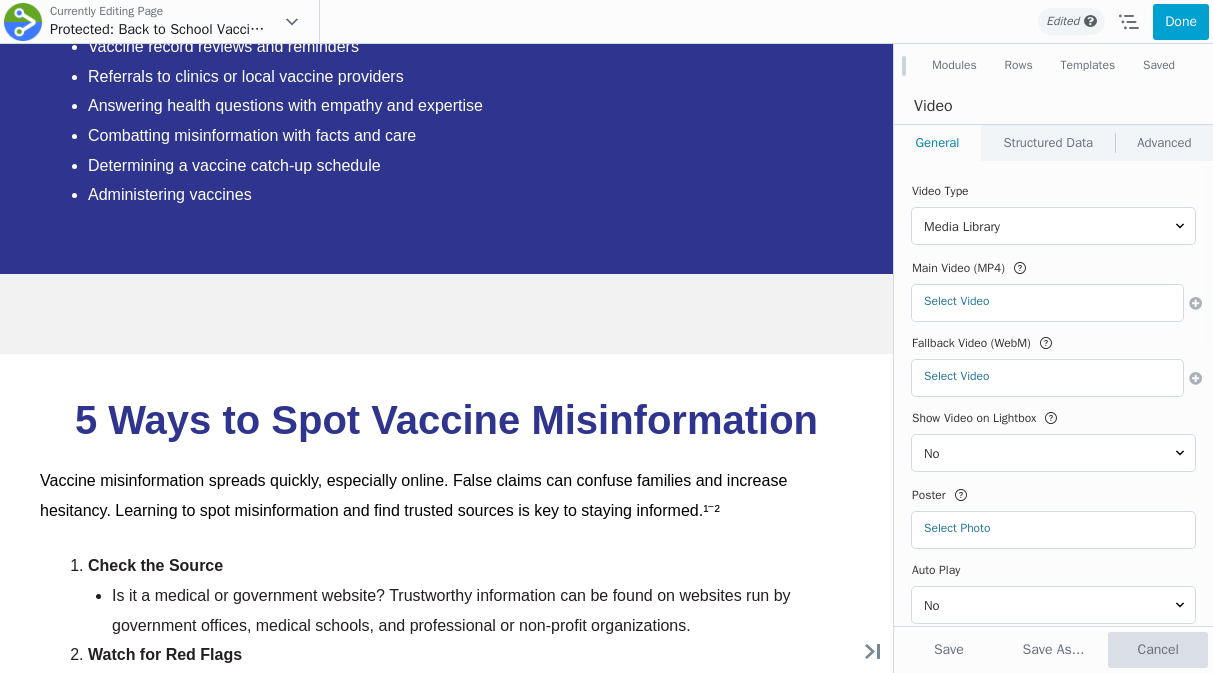 click on "Cancel" at bounding box center (1158, 650) 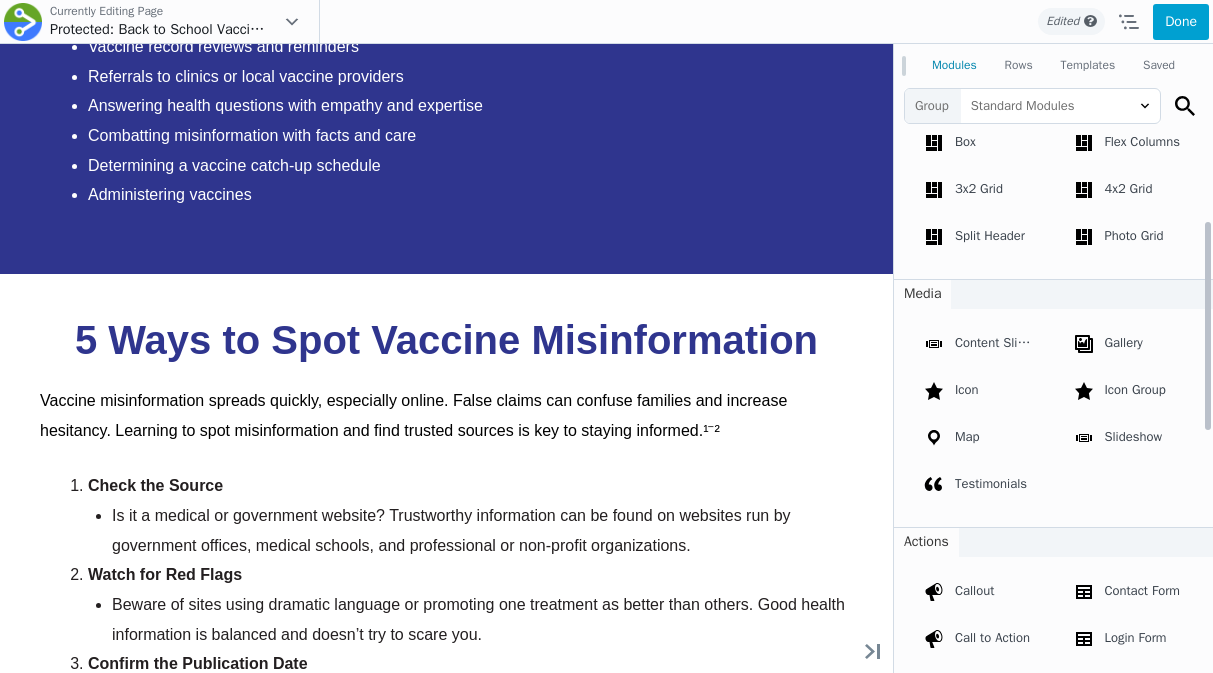 scroll, scrollTop: 0, scrollLeft: 0, axis: both 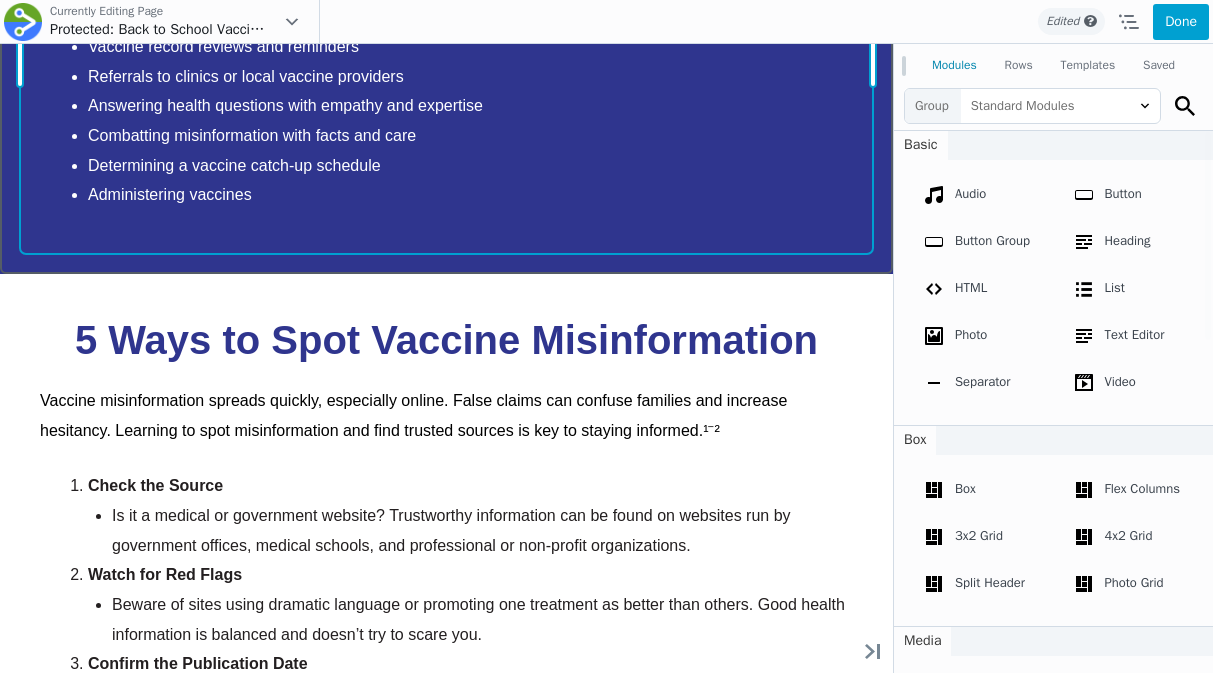 click on "Move Up
Move Down
Text Editor Settings
Copy Text Editor Settings
Paste Text Editor Settings
Row
Row Settings
Move Row
Duplicate Row
Remove Row" at bounding box center (446, 63) 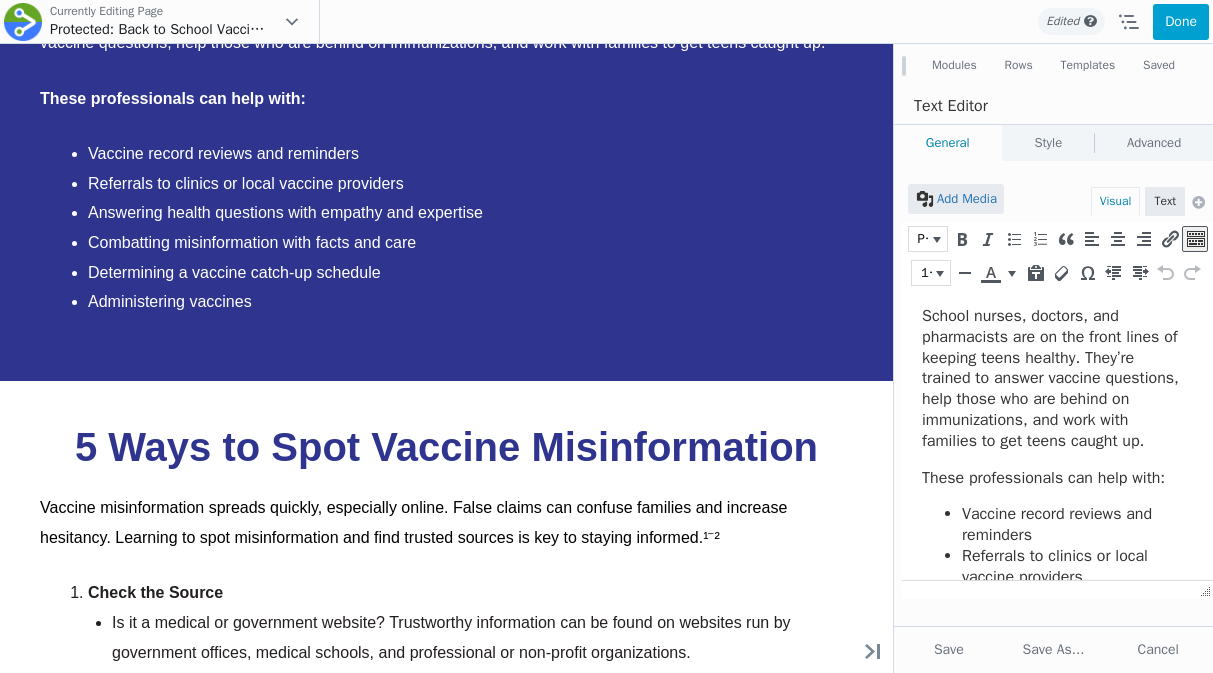 scroll, scrollTop: 210, scrollLeft: 0, axis: vertical 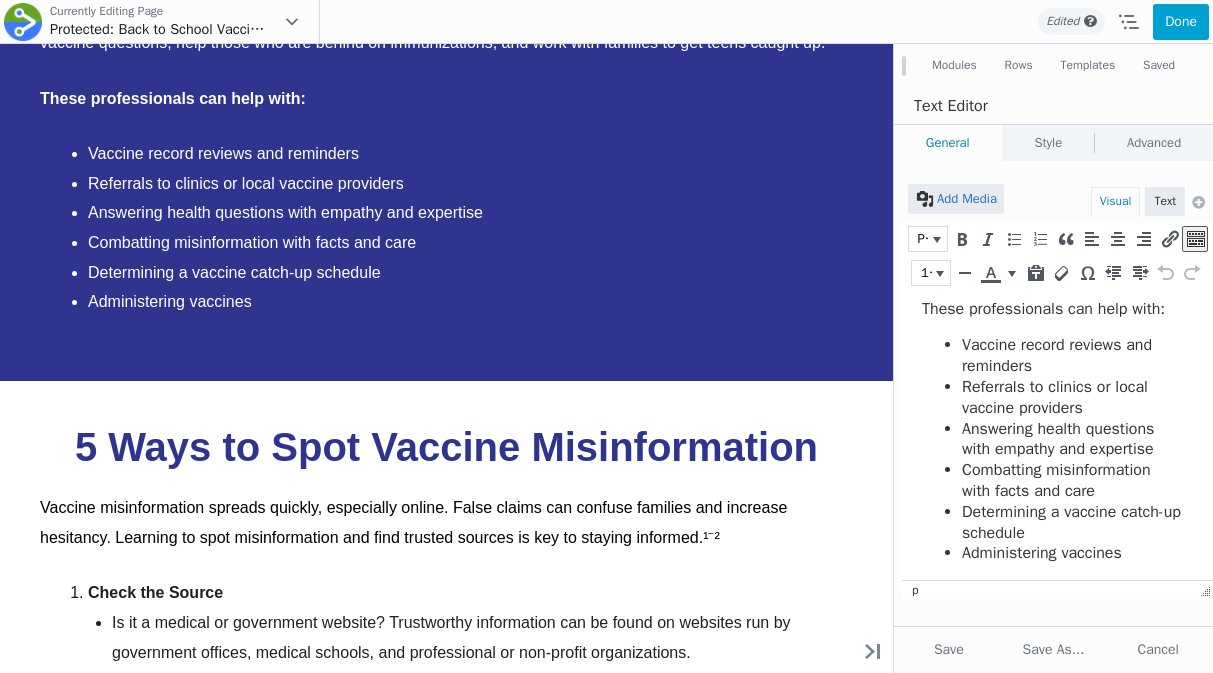 click on "Administering vaccines" at bounding box center (1072, 553) 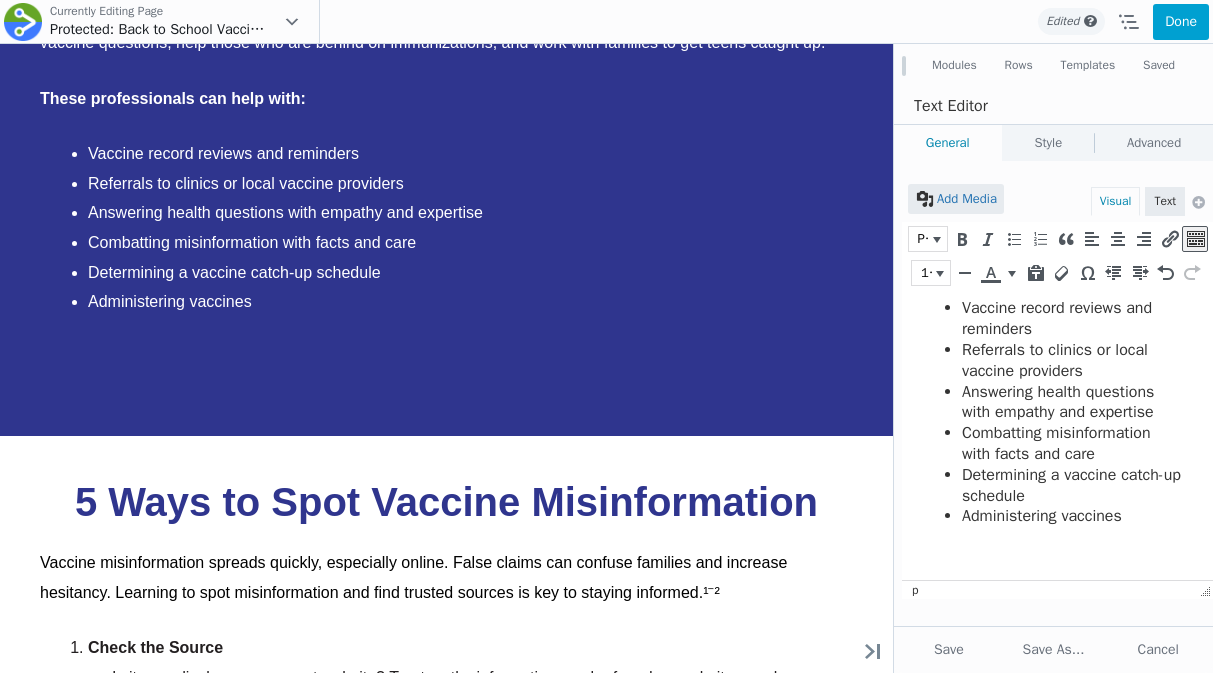 scroll, scrollTop: 272, scrollLeft: 0, axis: vertical 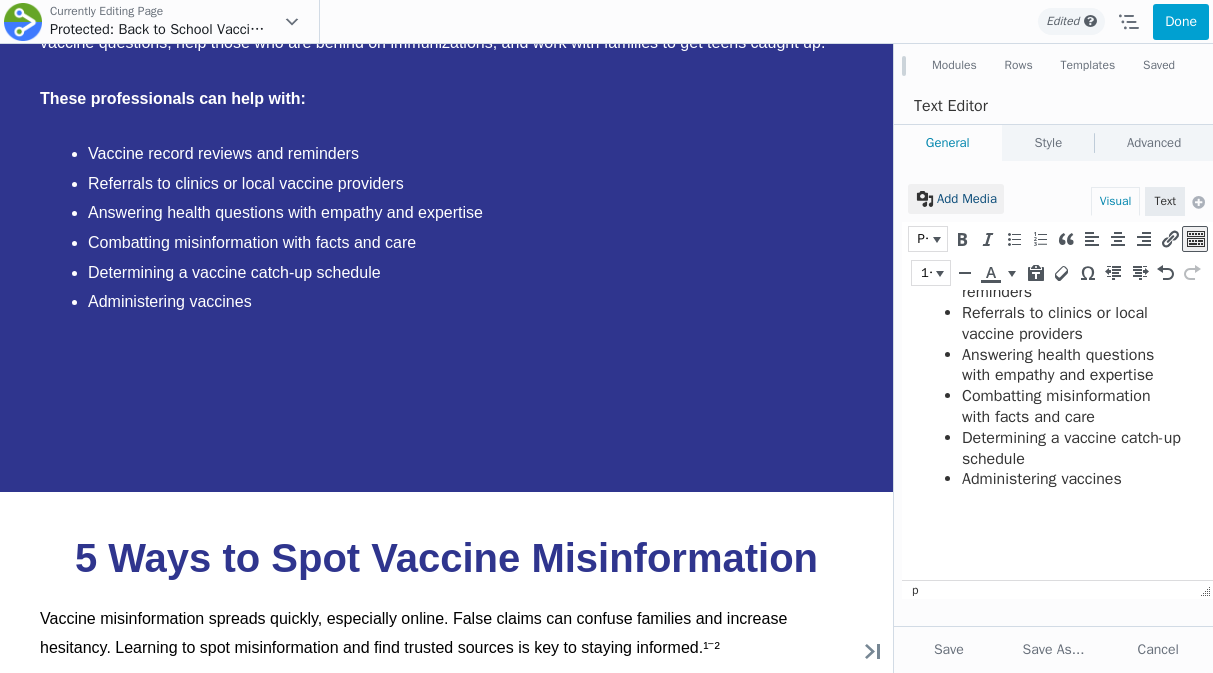 click on "Add Media" at bounding box center [956, 199] 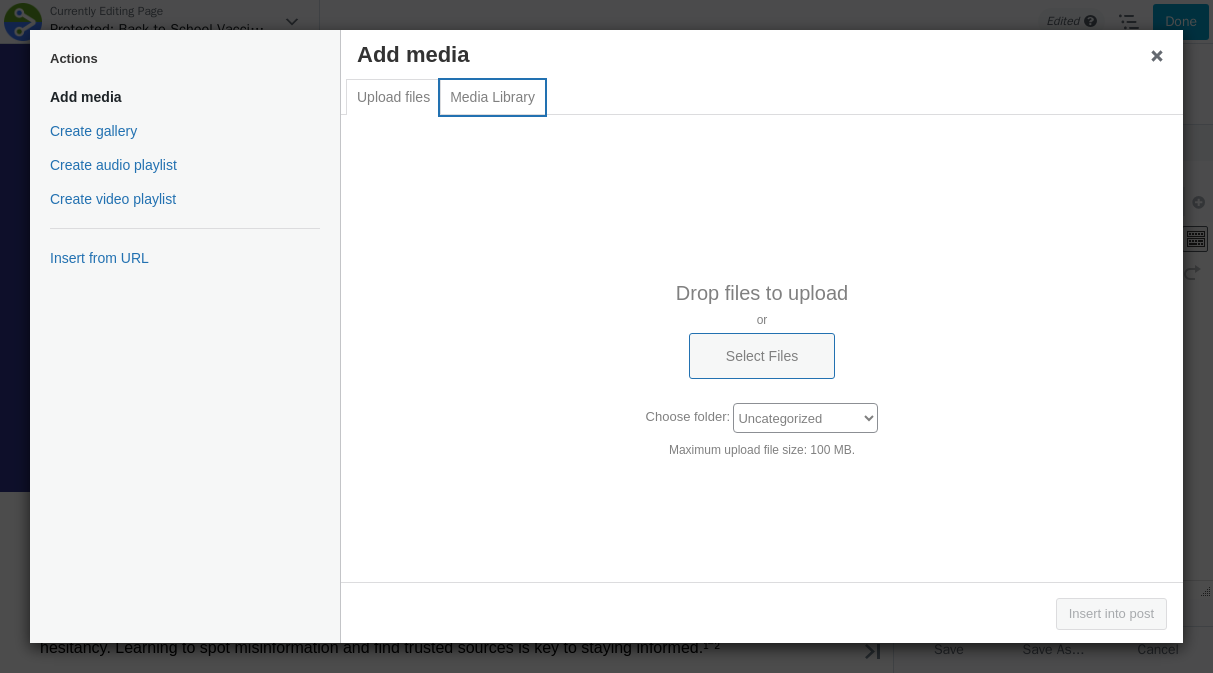 click on "Media Library" at bounding box center (492, 97) 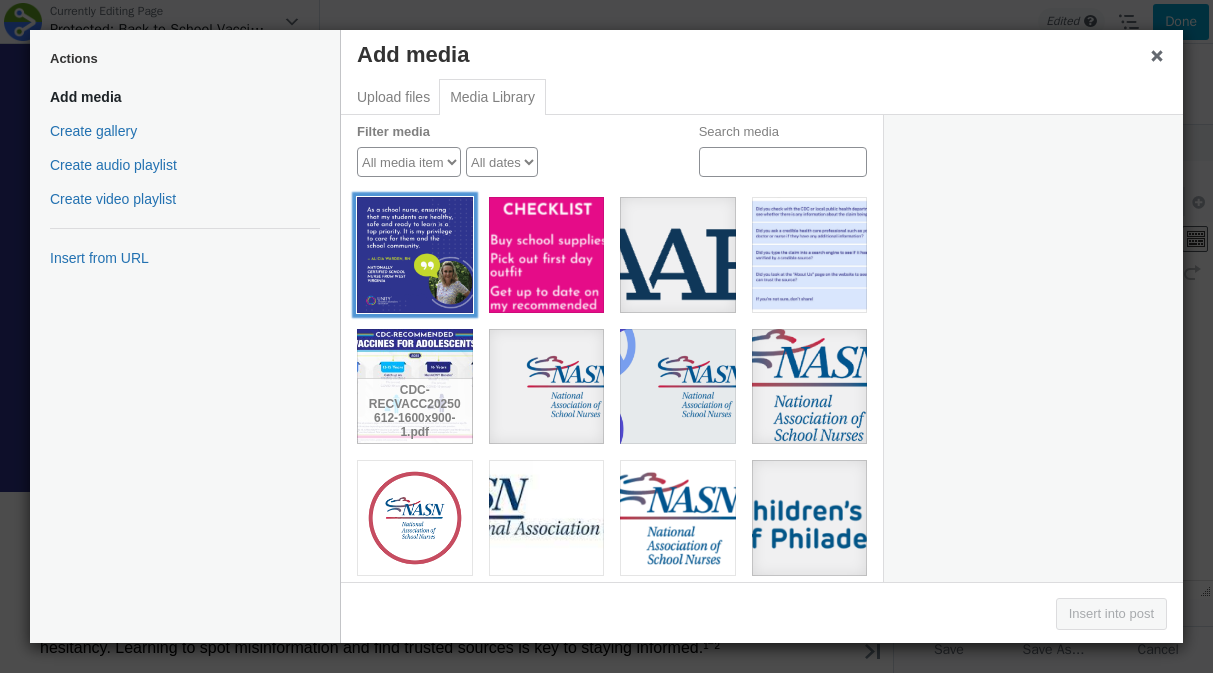 click at bounding box center [415, 255] 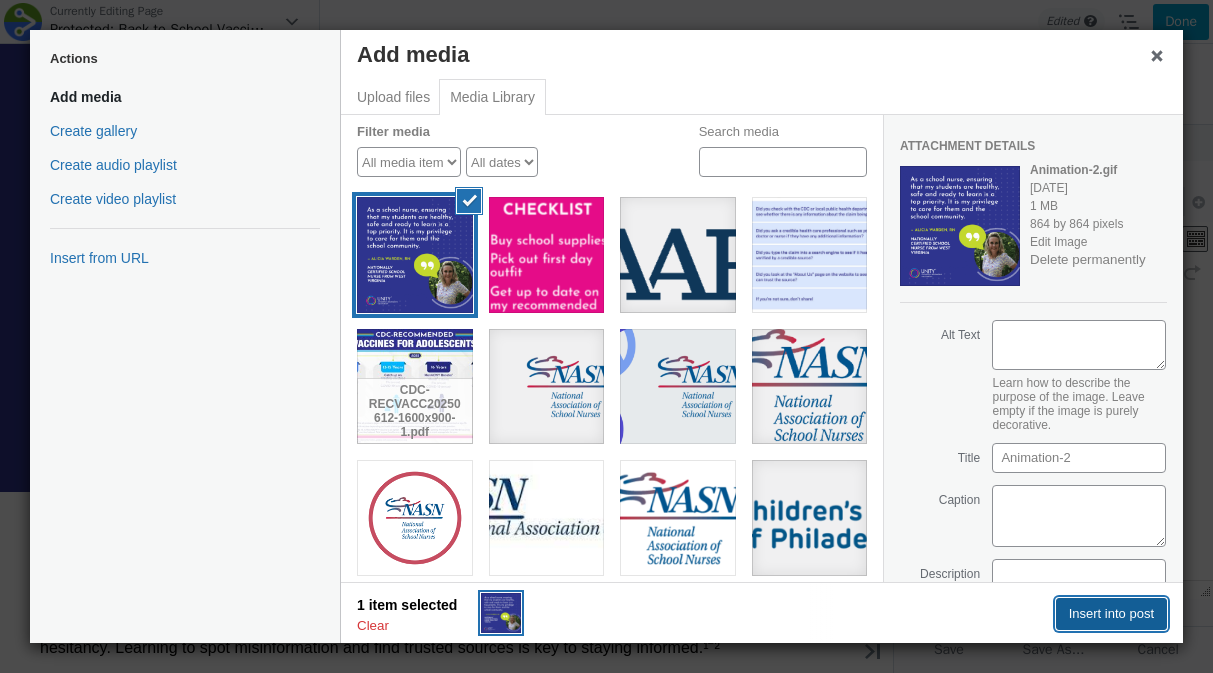 click on "Insert into post" at bounding box center [1111, 614] 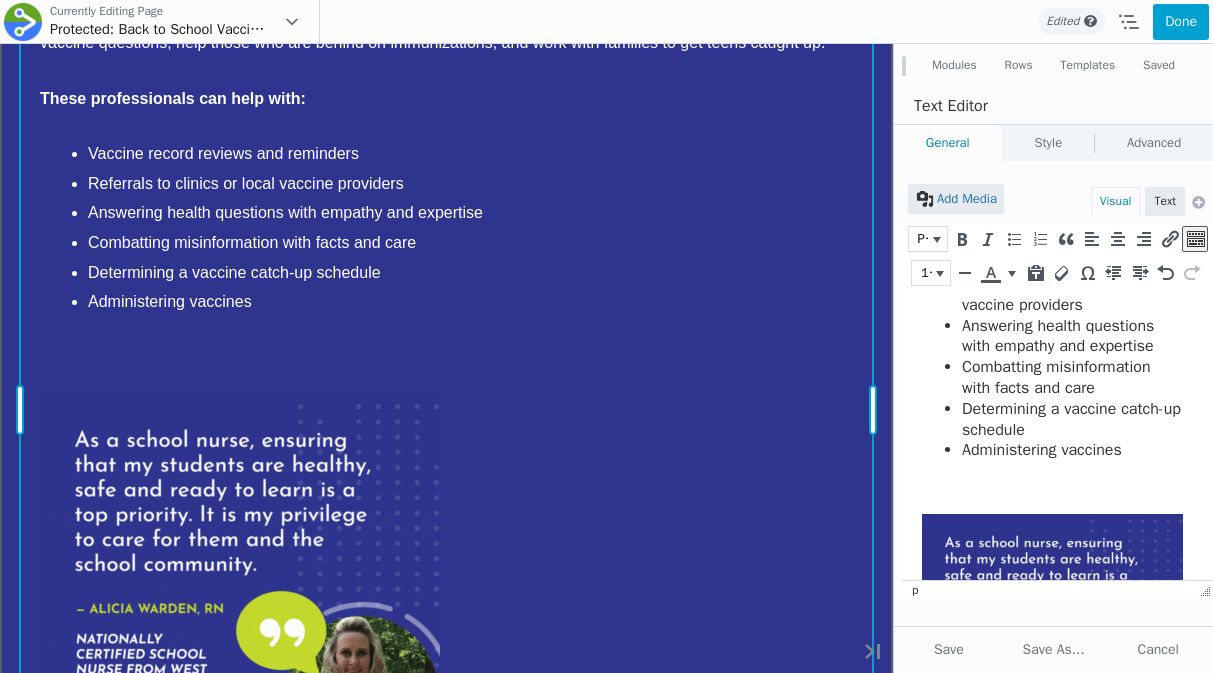 scroll, scrollTop: 518, scrollLeft: 0, axis: vertical 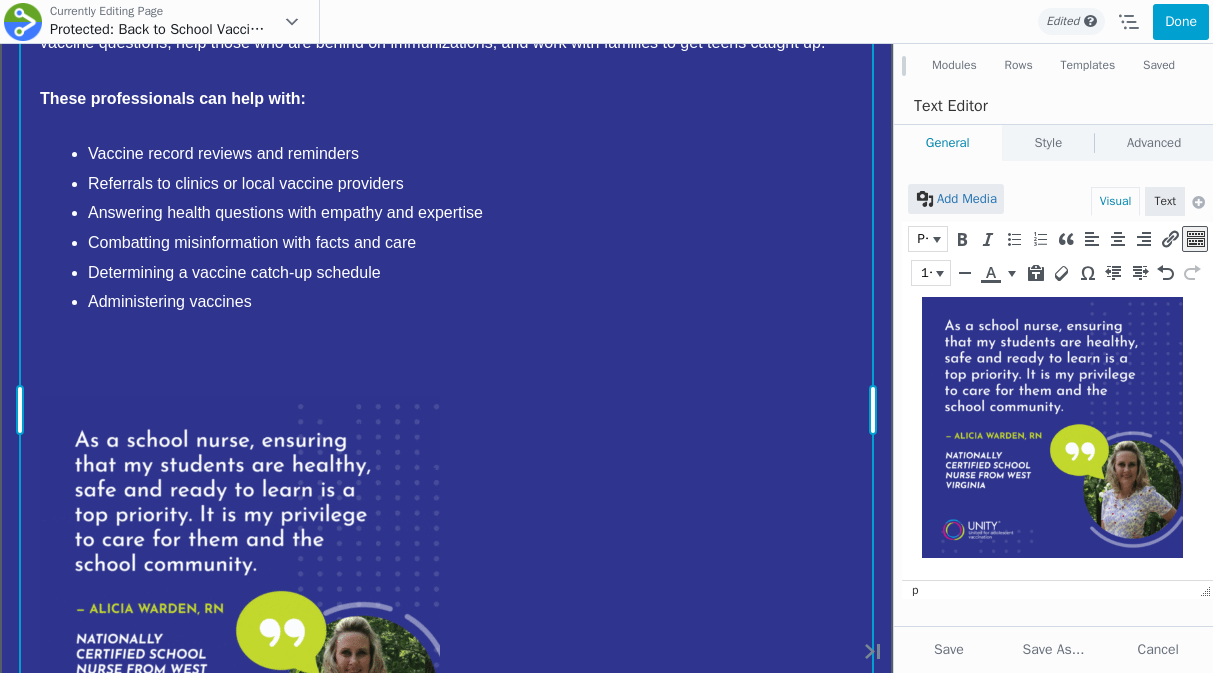 click on "Move Up
Move Down
Text Editor Settings
Copy Text Editor Settings
Paste Text Editor Settings
Row
Row Settings
Move Row
Duplicate Row
Remove Row" at bounding box center [446, 410] 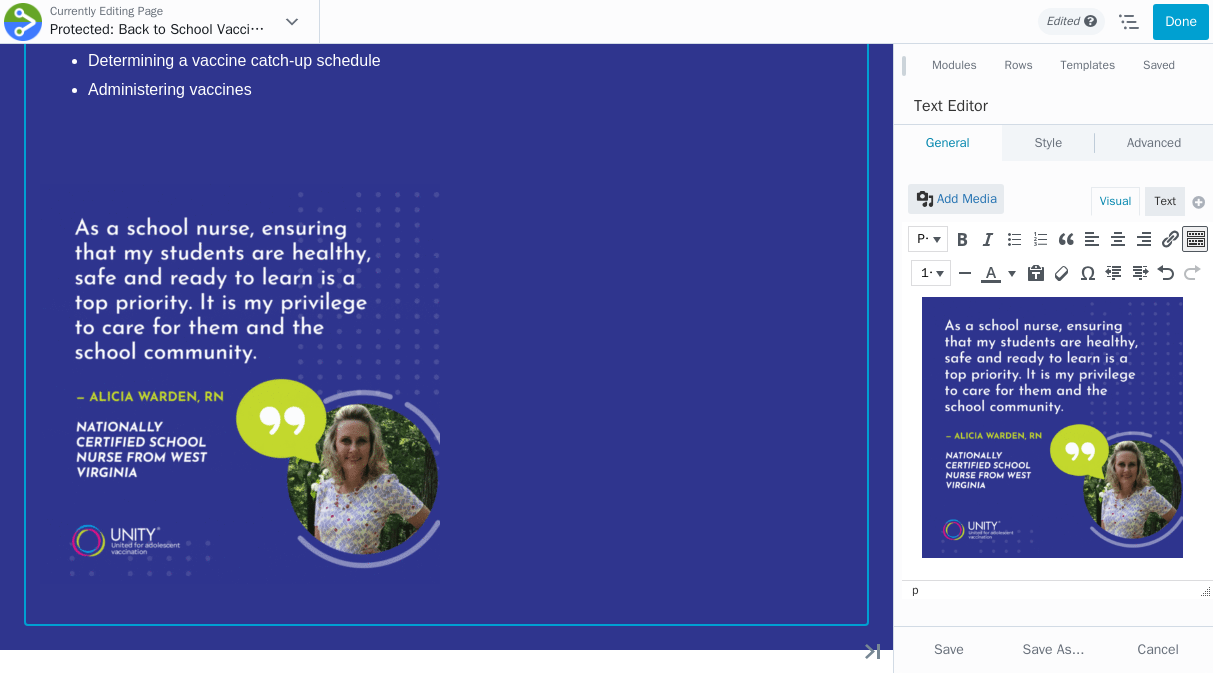 scroll, scrollTop: 3018, scrollLeft: 0, axis: vertical 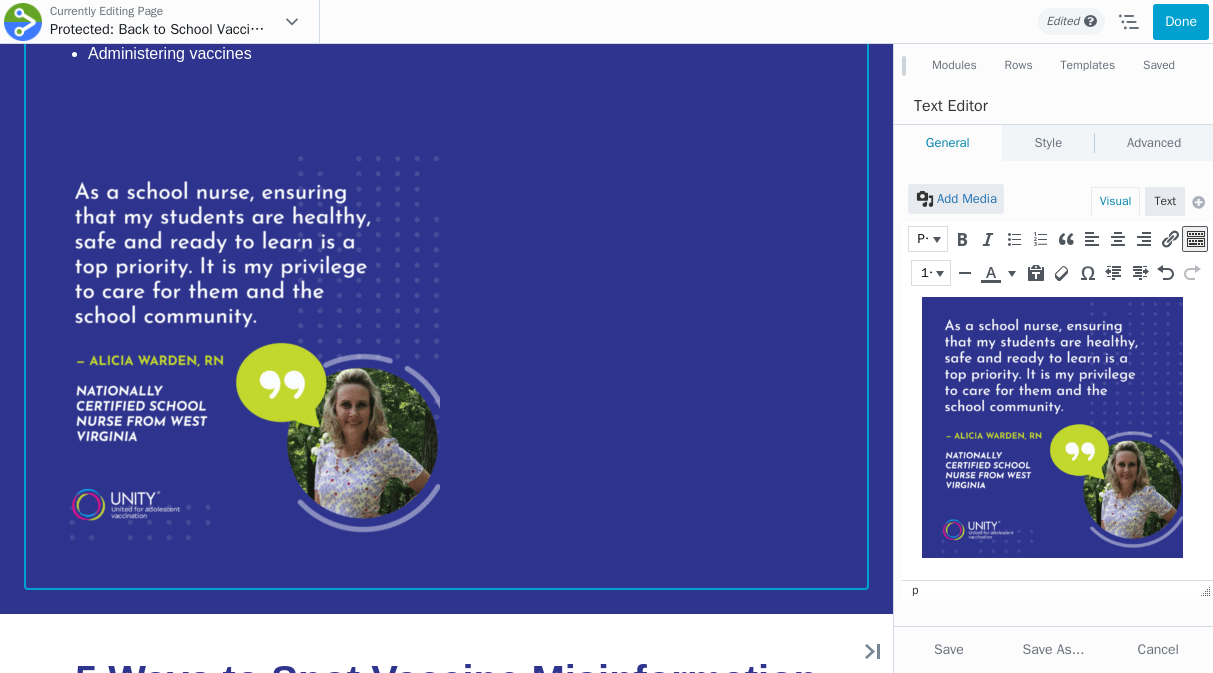 click at bounding box center (240, 348) 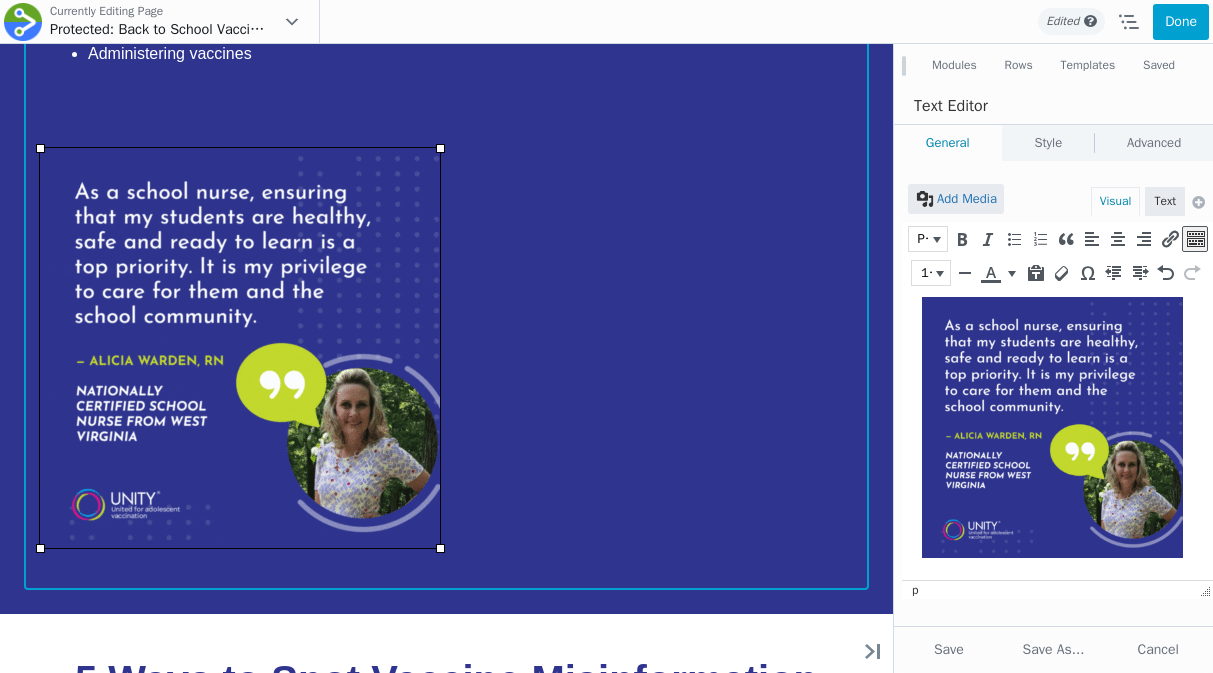 type 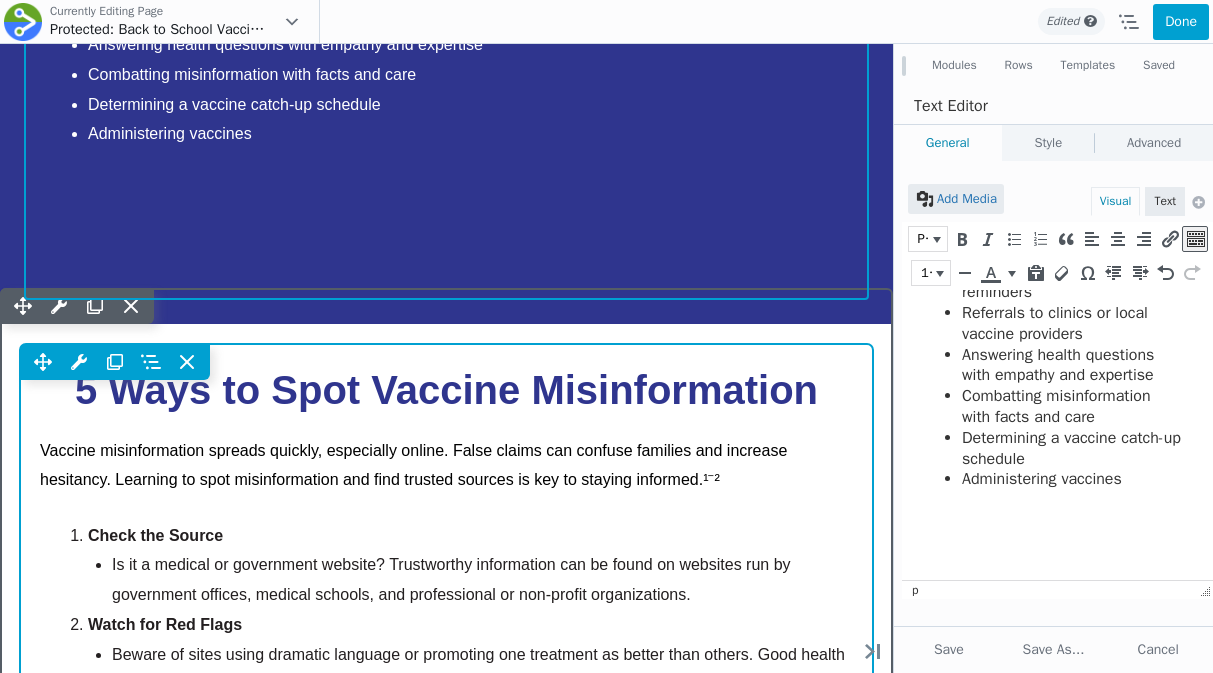 scroll, scrollTop: 2888, scrollLeft: 0, axis: vertical 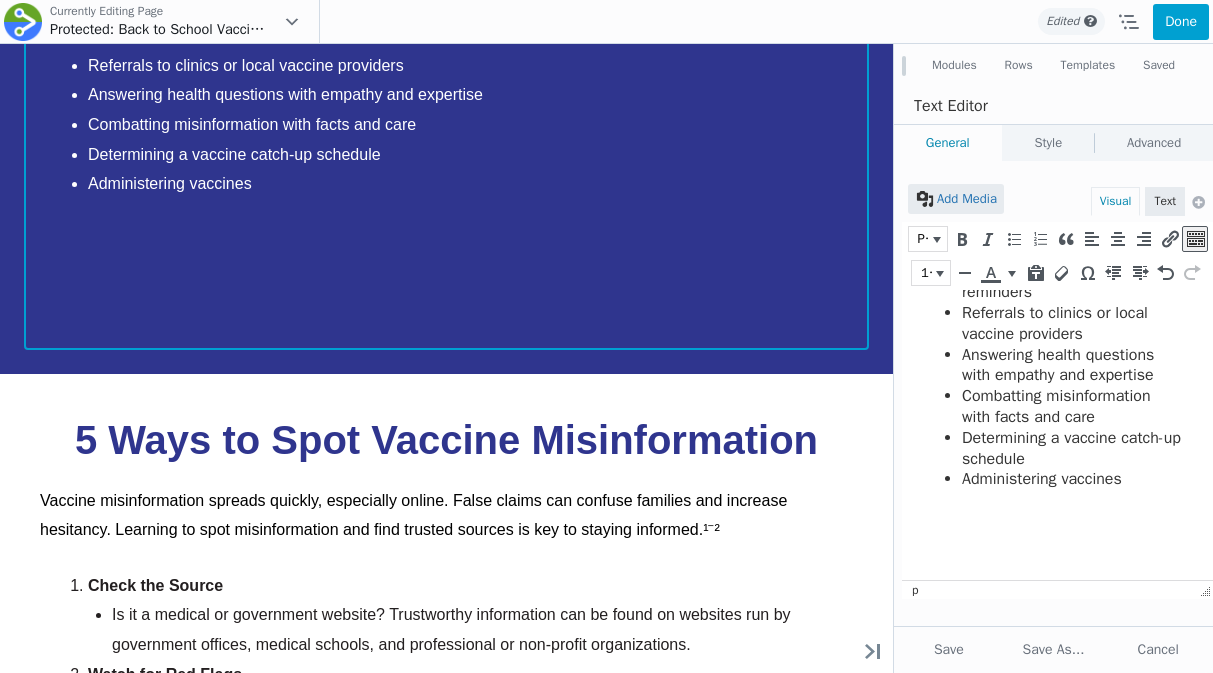 click on "School nurses, doctors, and pharmacists are on the front lines of keeping teens healthy. They’re trained to answer vaccine questions, help those who are behind on immunizations, and work with families to get teens caught up. These professionals can help with: Vaccine record reviews and reminders Referrals to clinics or local vaccine providers Answering health questions with empathy and expertise Combatting misinformation with facts and care Determining a vaccine catch-up schedule Administering vaccines" at bounding box center (446, 95) 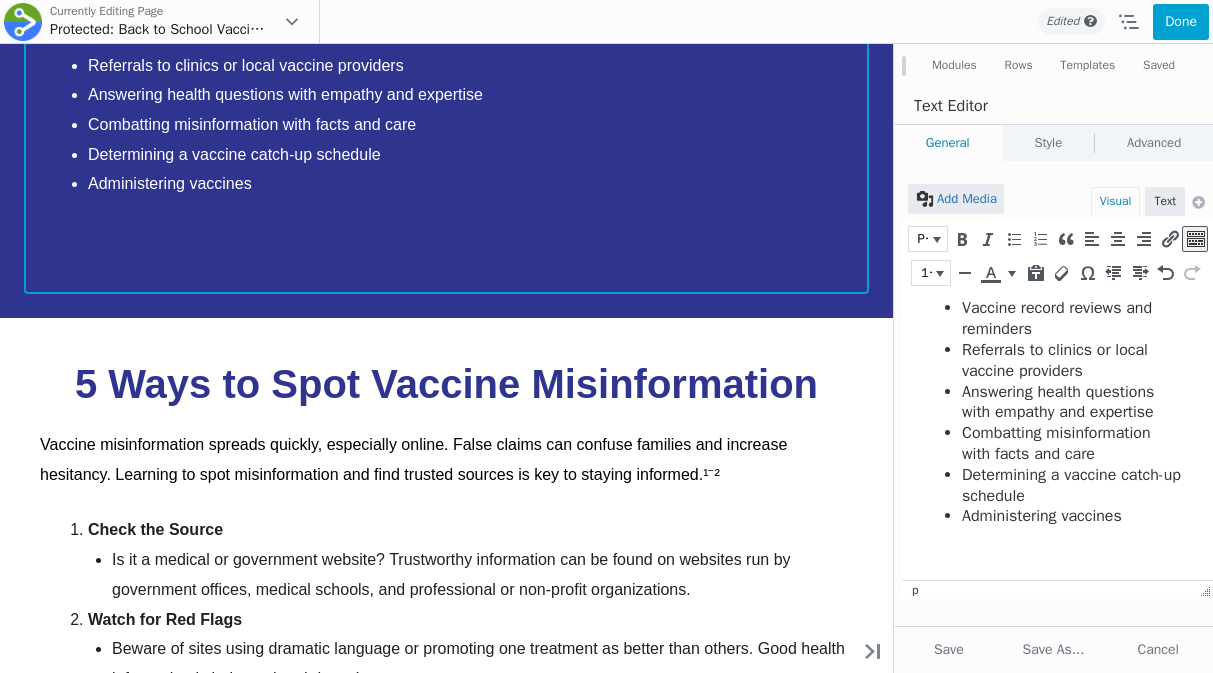 scroll, scrollTop: 247, scrollLeft: 0, axis: vertical 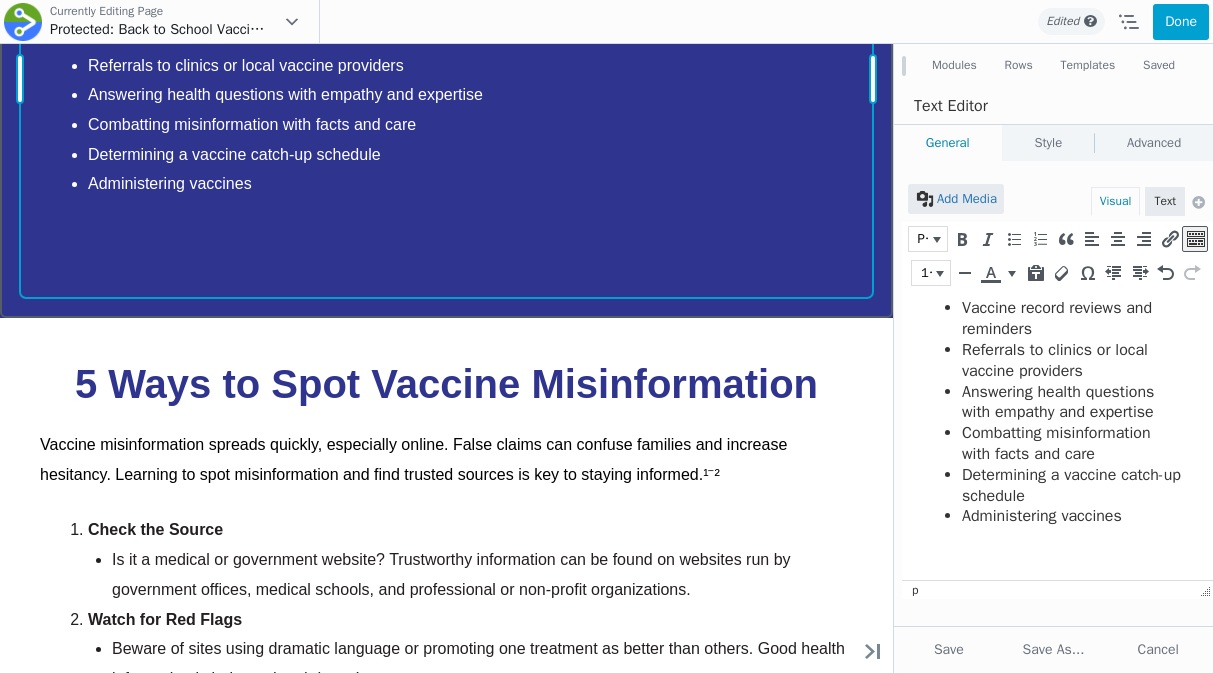 click on "School nurses, doctors, and pharmacists are on the front lines of keeping teens healthy. They’re trained to answer vaccine questions, help those who are behind on immunizations, and work with families to get teens caught up. These professionals can help with: Vaccine record reviews and reminders Referrals to clinics or local vaccine providers Answering health questions with empathy and expertise Combatting misinformation with facts and care Determining a vaccine catch-up schedule Administering vaccines
Move Up
Move Down
Text Editor Settings
Copy Text Editor Settings
Paste Text Editor Settings" at bounding box center (446, 80) 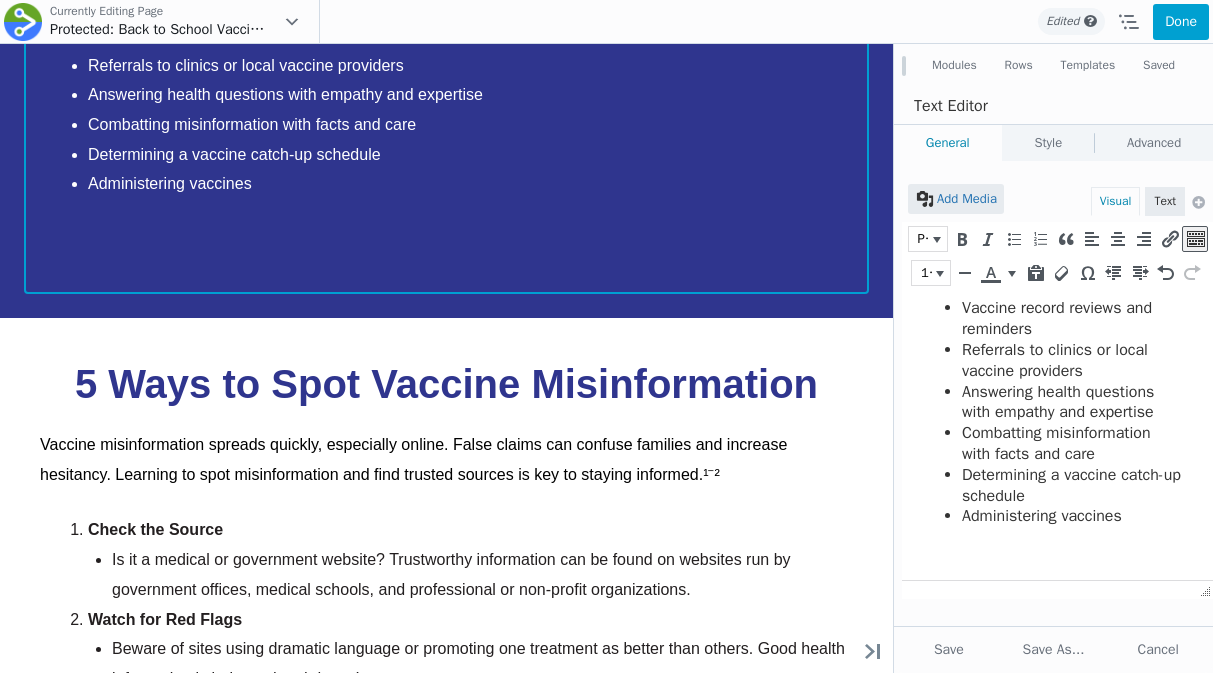 click on "School nurses, doctors, and pharmacists are on the front lines of keeping teens healthy. They’re trained to answer vaccine questions, help those who are behind on immunizations, and work with families to get teens caught up. These professionals can help with: Vaccine record reviews and reminders Referrals to clinics or local vaccine providers Answering health questions with empathy and expertise Combatting misinformation with facts and care Determining a vaccine catch-up schedule Administering vaccines" at bounding box center (446, 80) 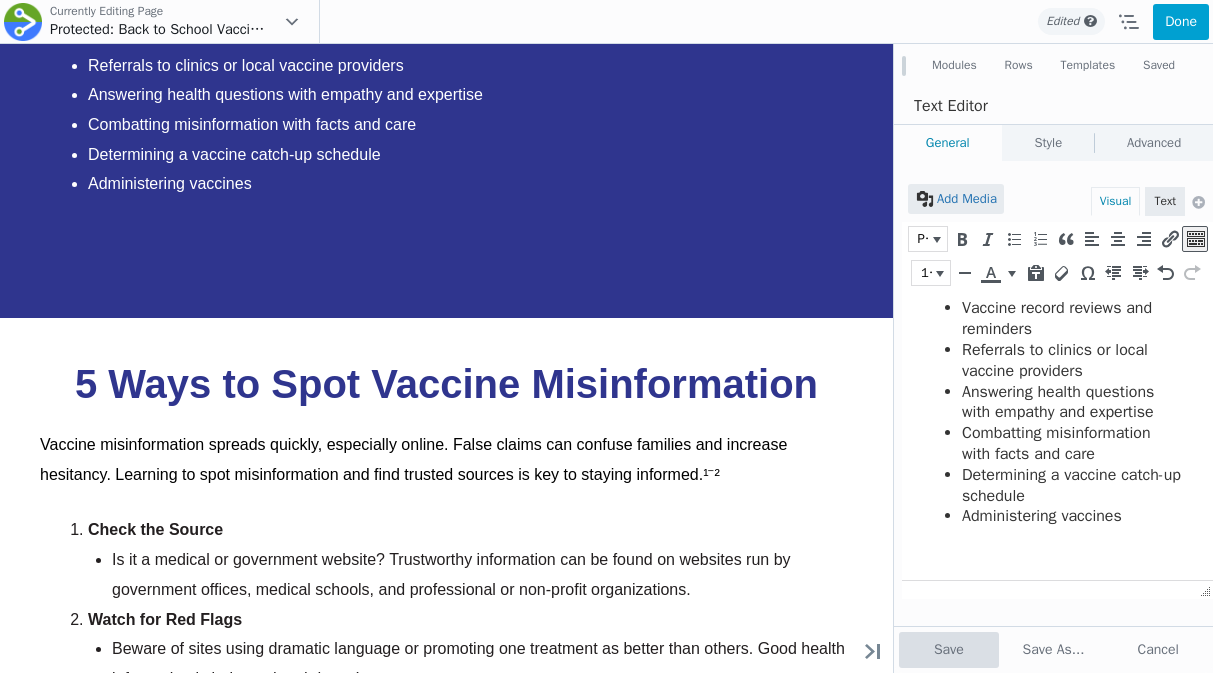click on "Save" at bounding box center [949, 650] 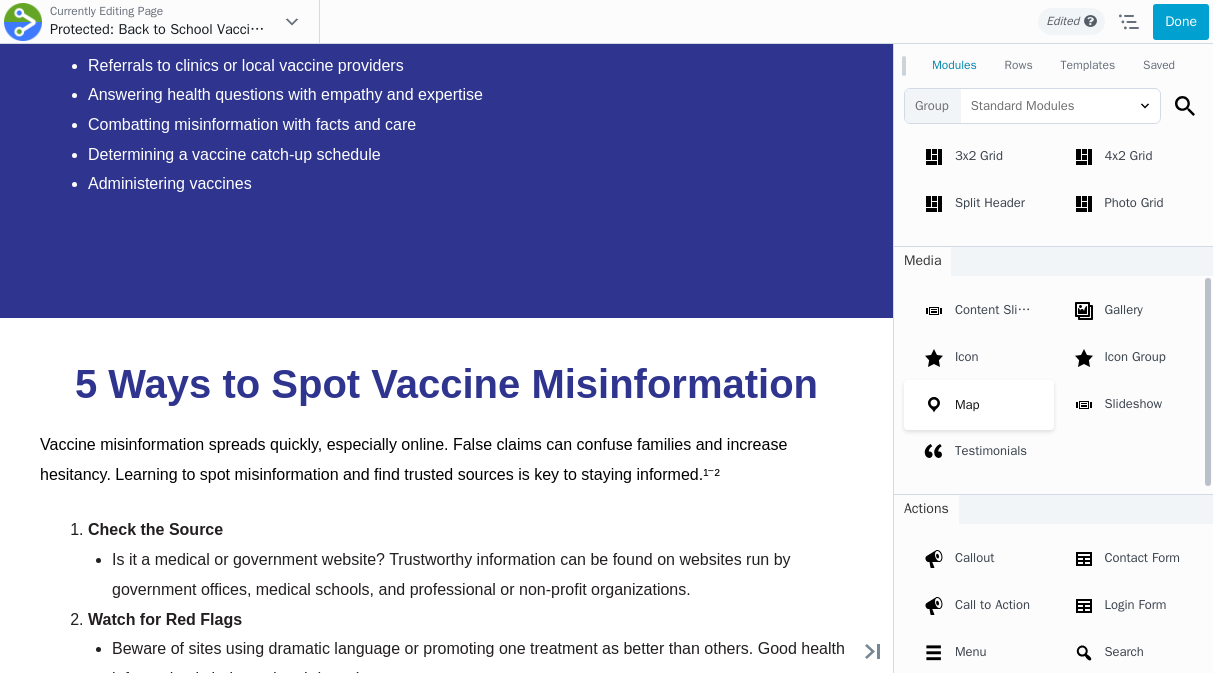 scroll, scrollTop: 381, scrollLeft: 0, axis: vertical 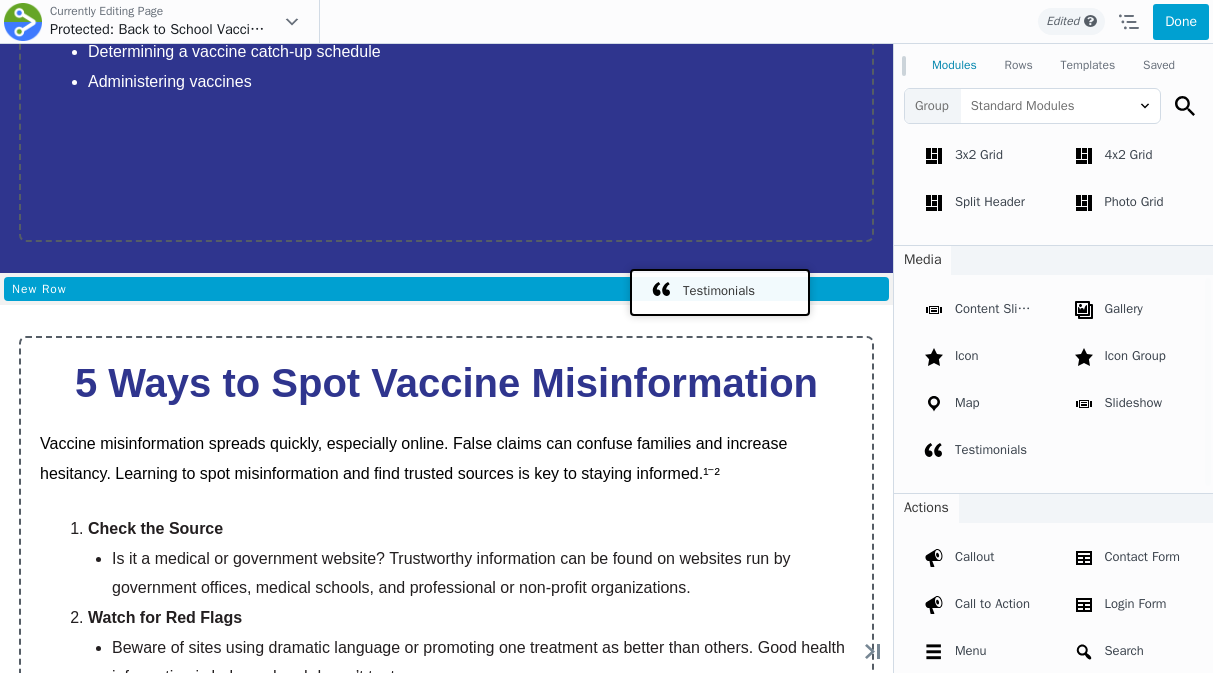 drag, startPoint x: 992, startPoint y: 493, endPoint x: 715, endPoint y: 289, distance: 344.0131 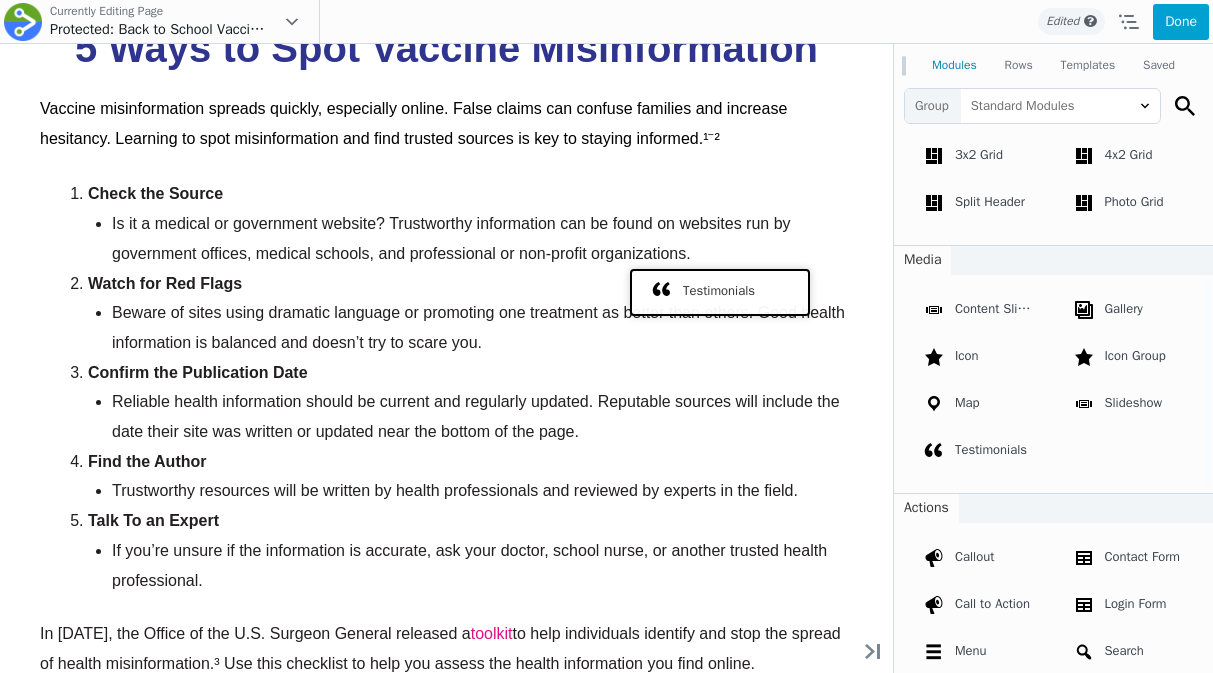 scroll, scrollTop: 2888, scrollLeft: 0, axis: vertical 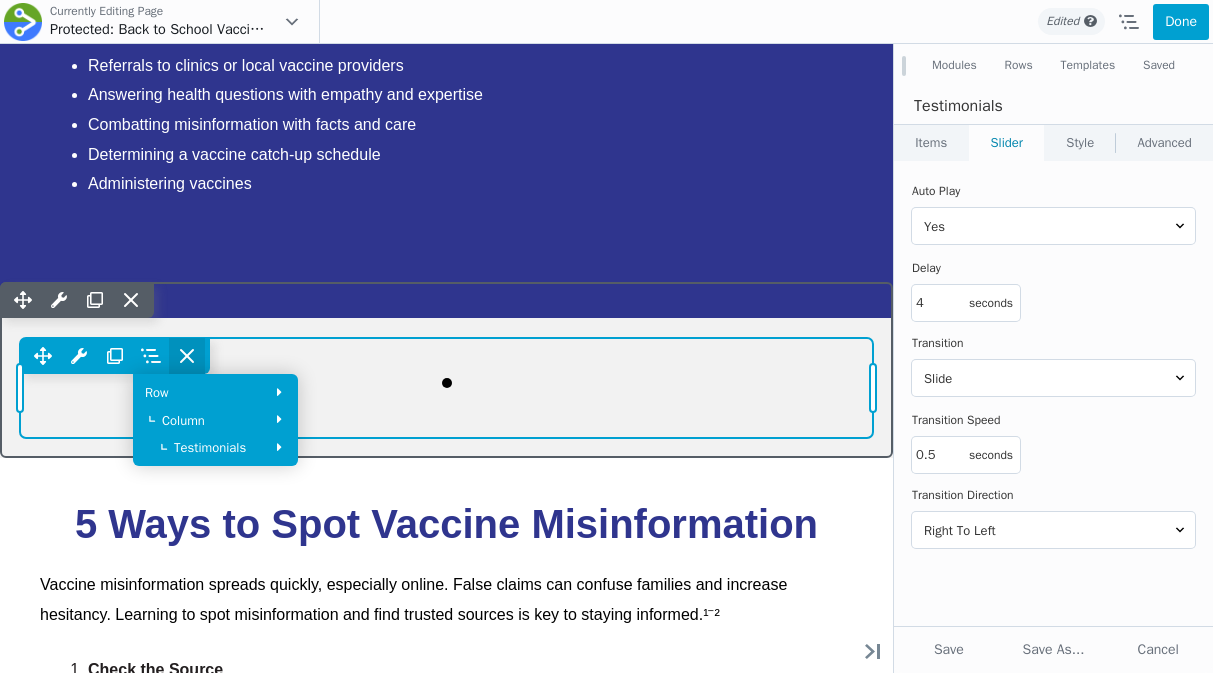 click 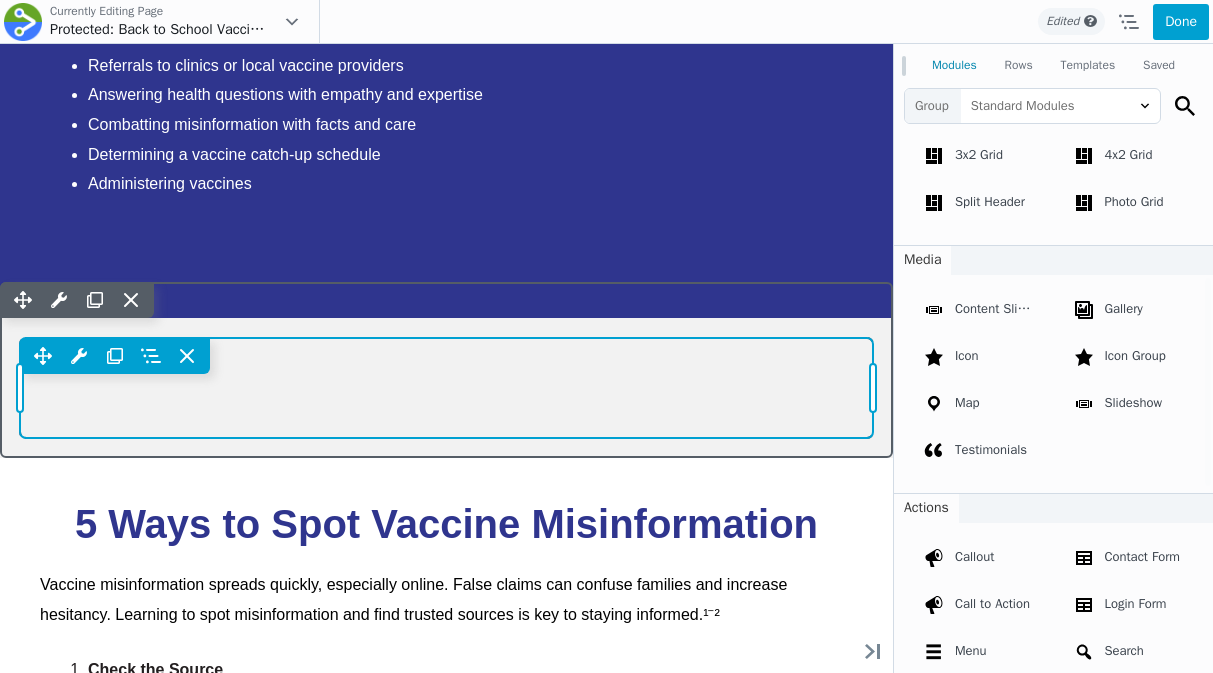 click on "Move Left
Move Right
Column Settings
Reset Row Width
Copy Column Settings
Paste Column Settings
Row
Row Settings
Move Row
Duplicate Row" at bounding box center (446, 388) 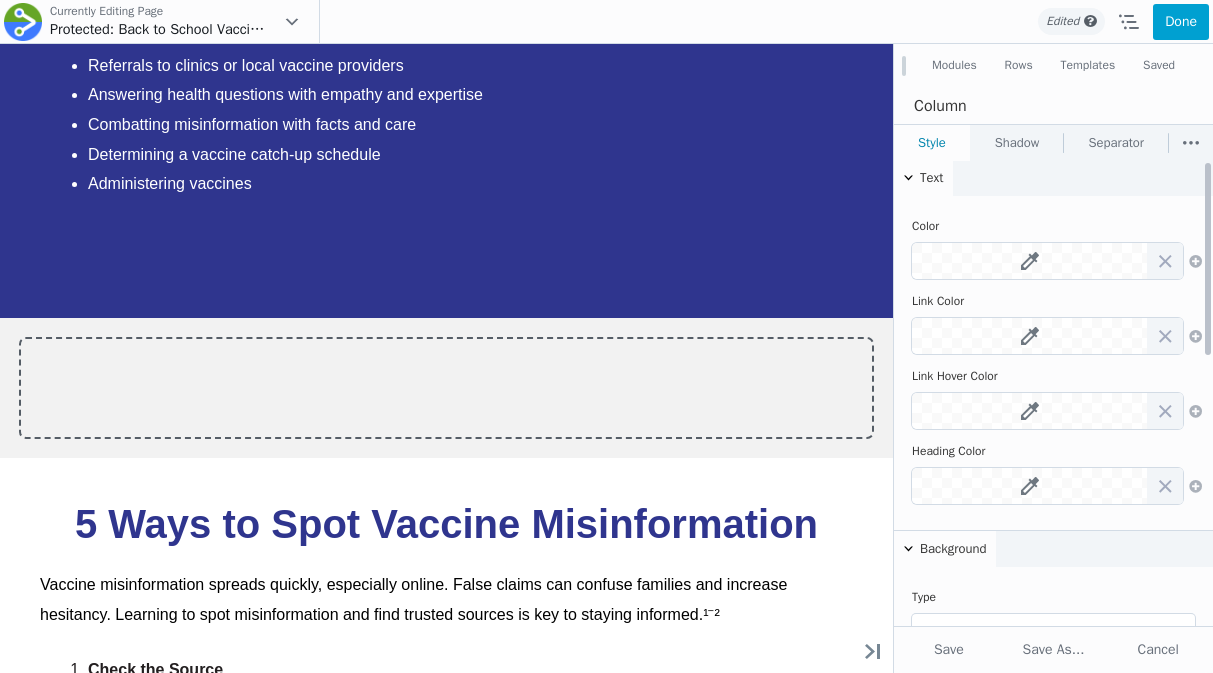 scroll, scrollTop: 0, scrollLeft: 0, axis: both 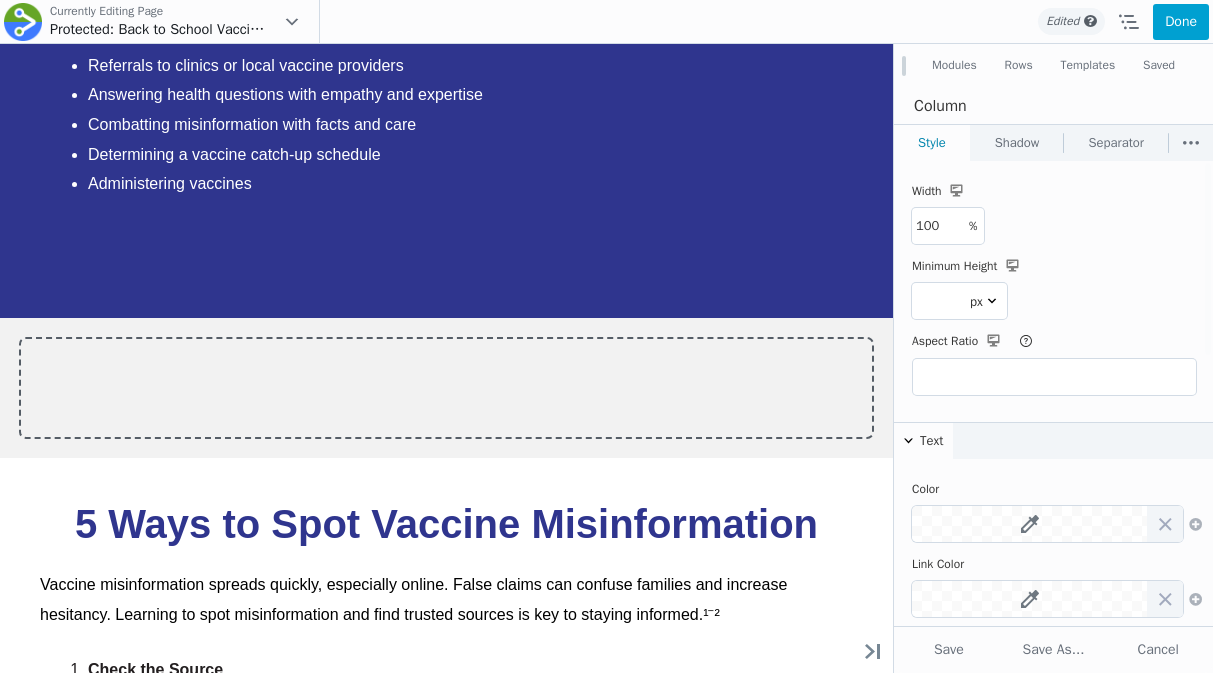 click on "Shadow" at bounding box center (1017, 143) 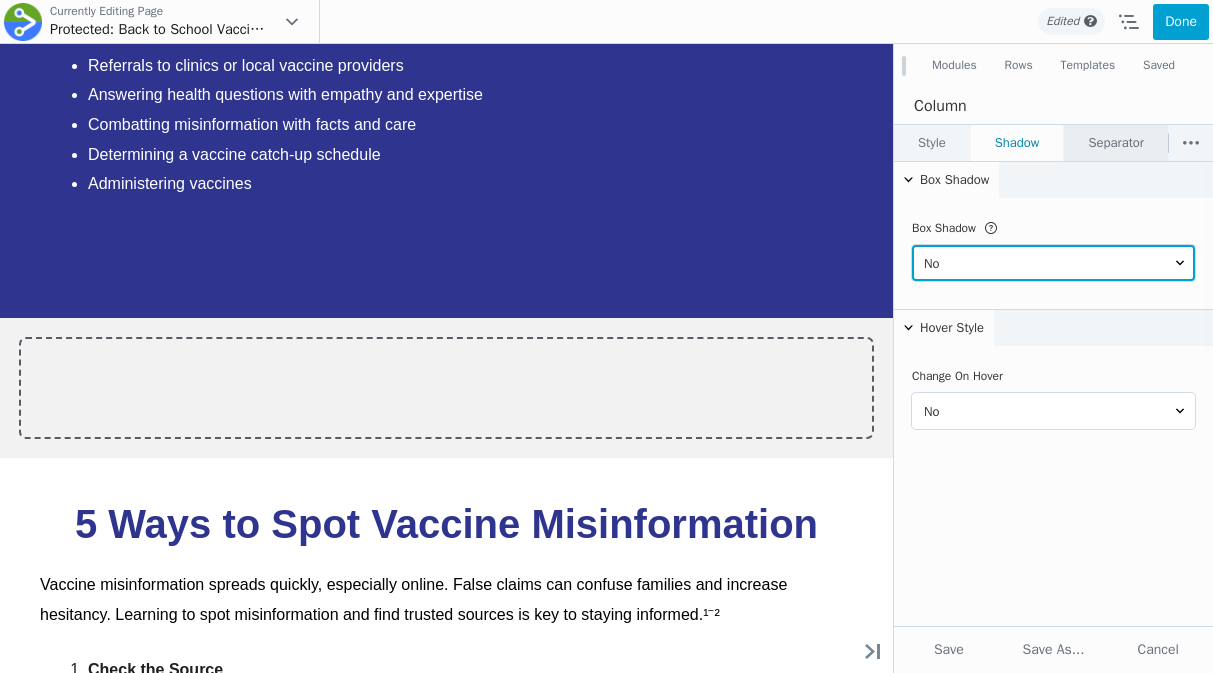 click on "Separator" at bounding box center (1116, 143) 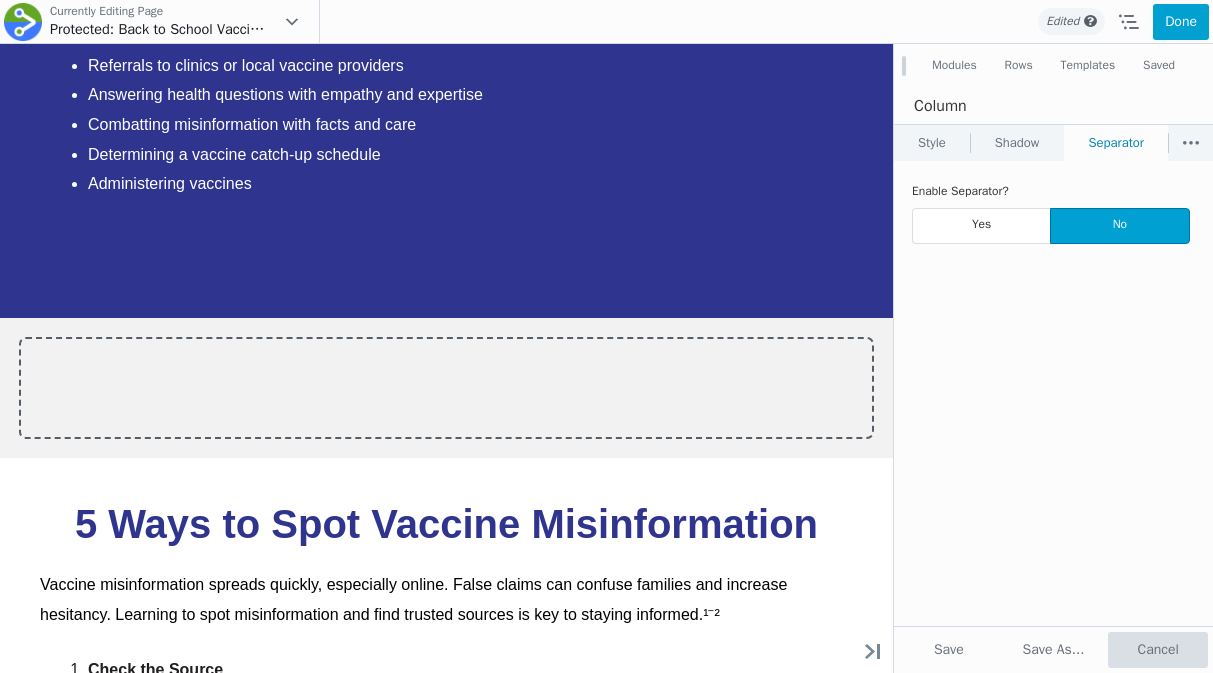 click on "Cancel" at bounding box center (1158, 650) 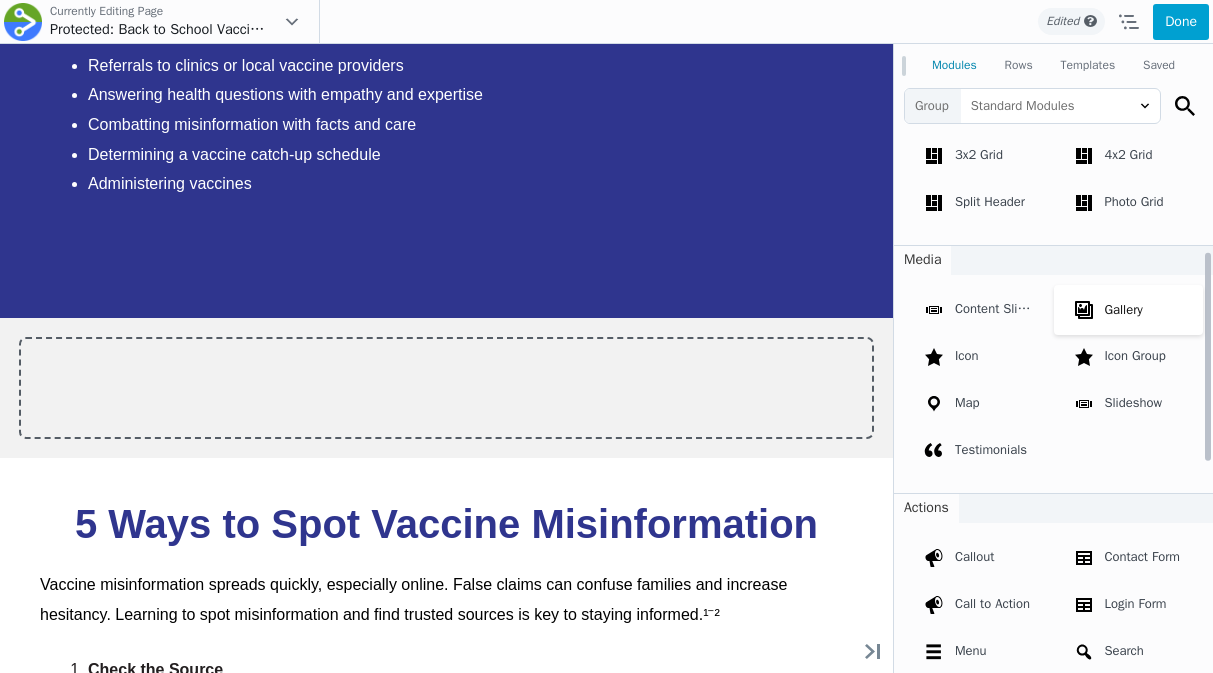 scroll, scrollTop: 0, scrollLeft: 0, axis: both 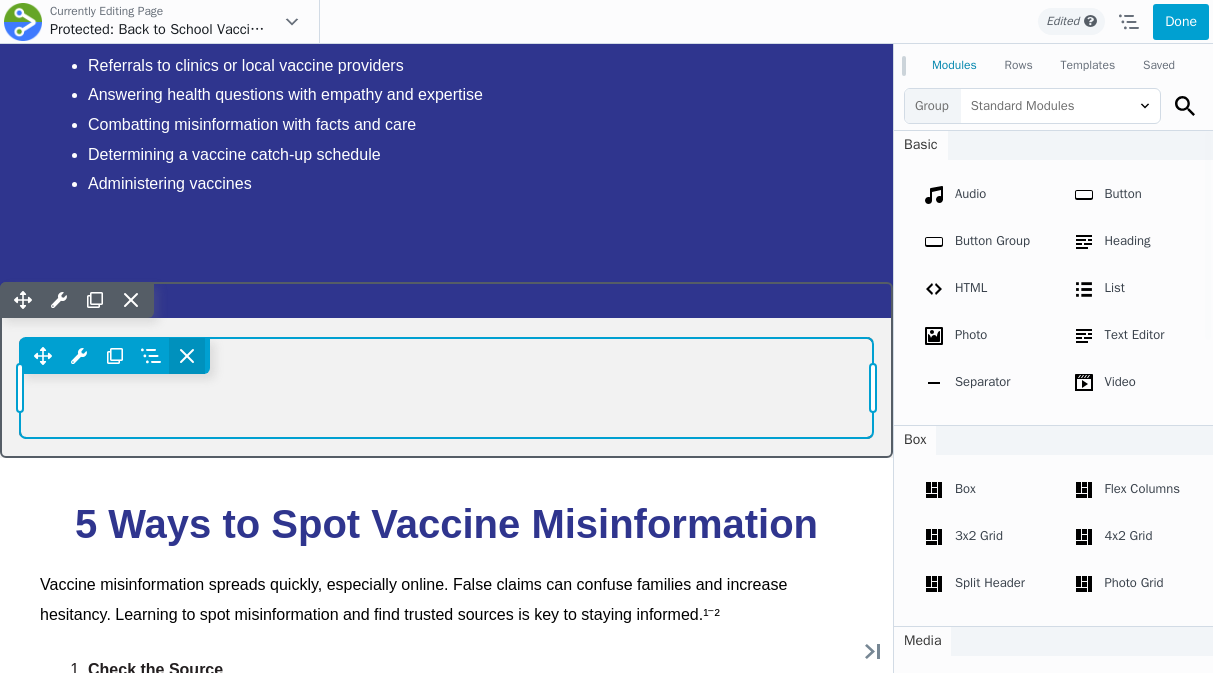 click 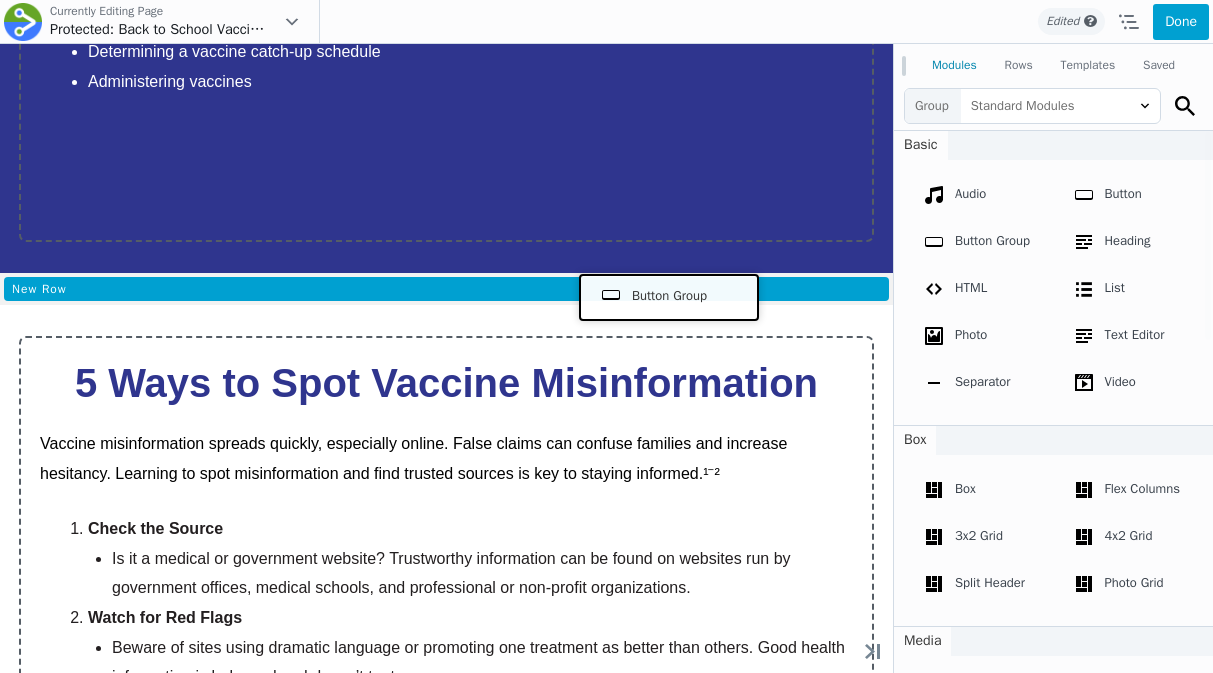 drag, startPoint x: 996, startPoint y: 280, endPoint x: 664, endPoint y: 294, distance: 332.29504 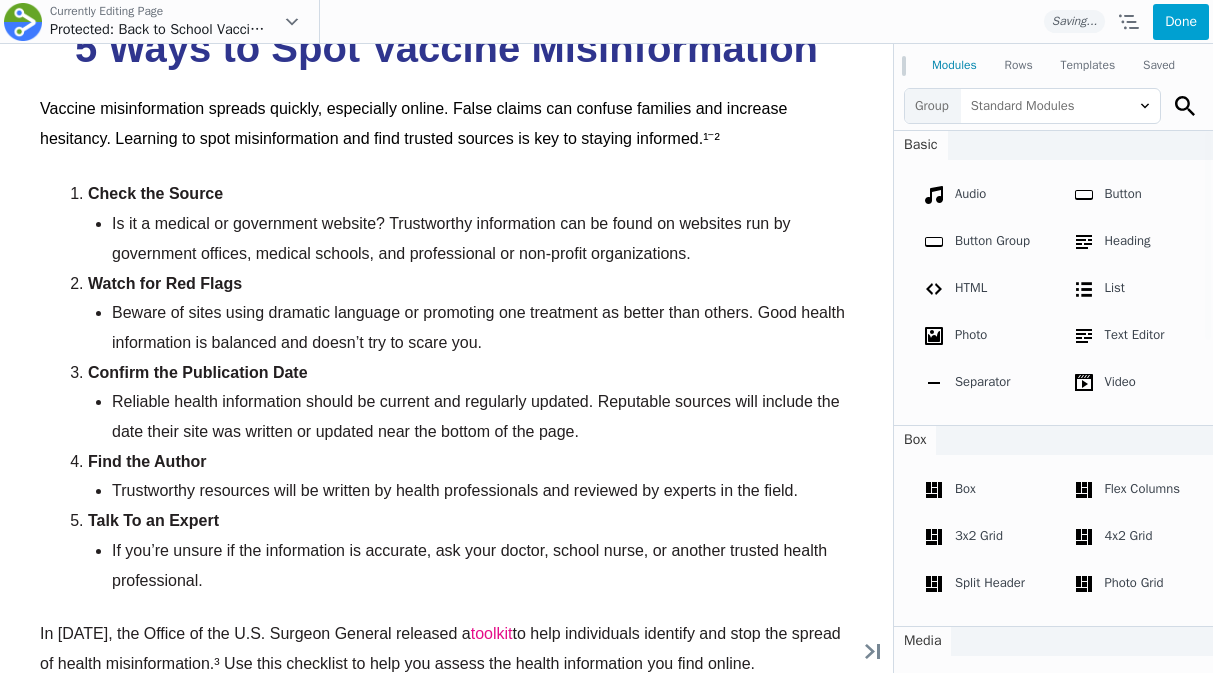scroll, scrollTop: 2888, scrollLeft: 0, axis: vertical 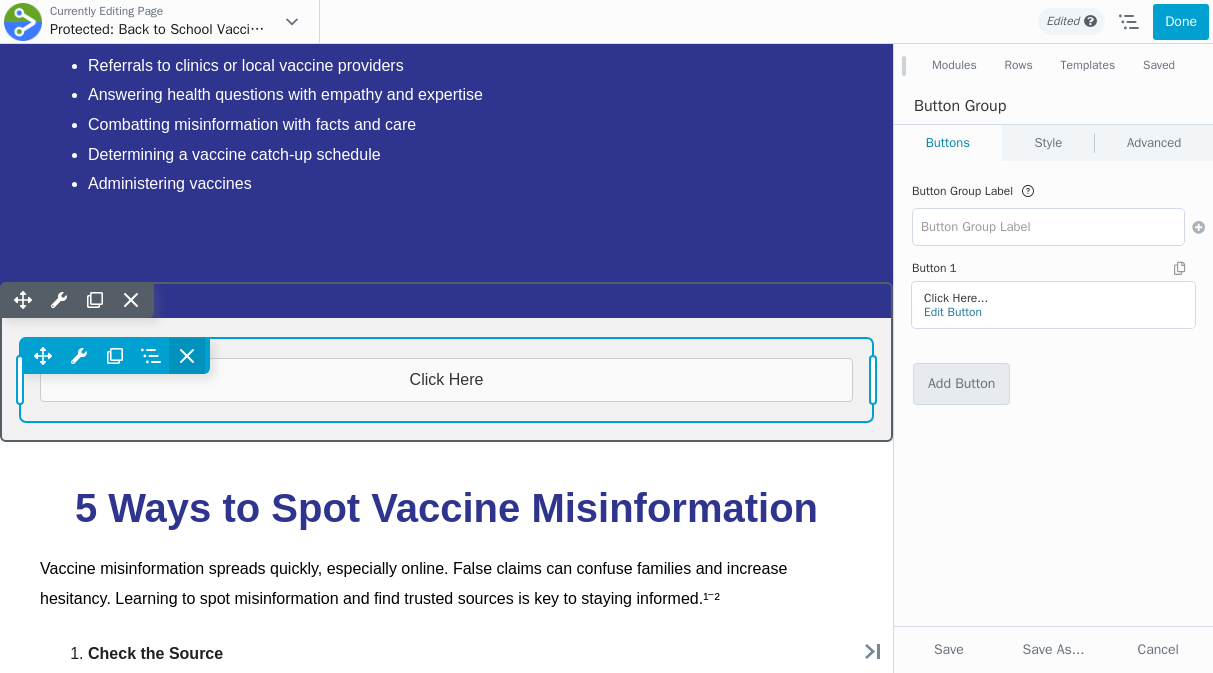 click 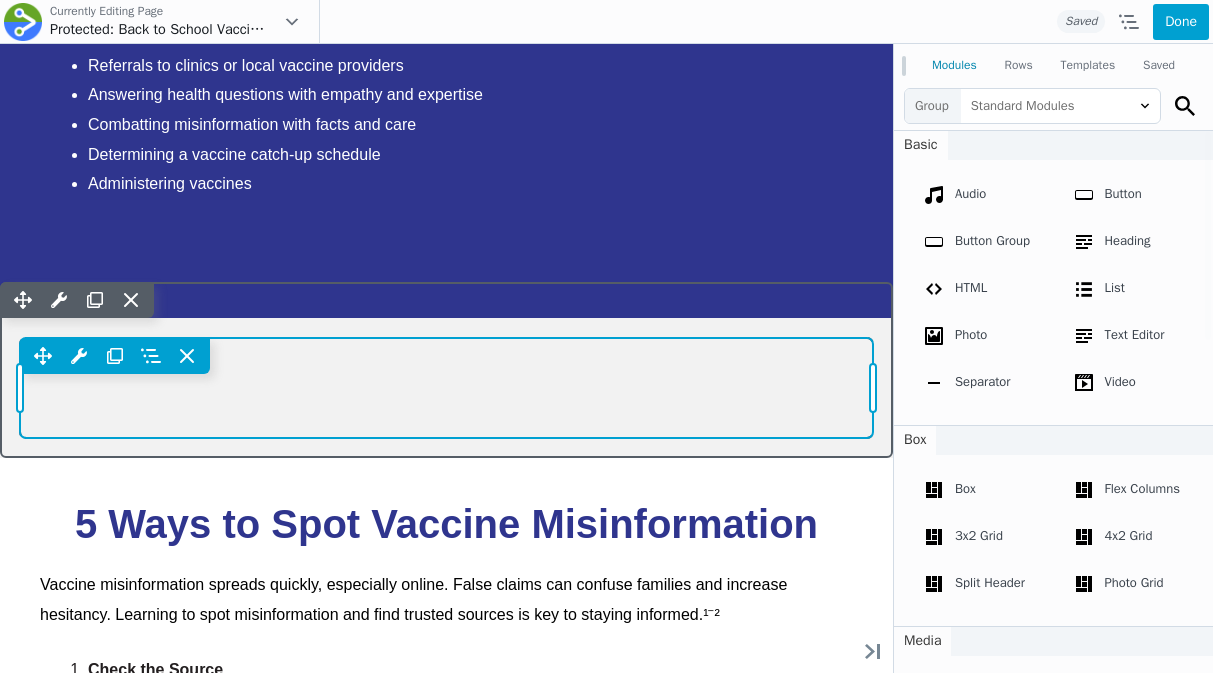 click on "Move Left
Move Right
Column Settings
Reset Row Width
Copy Column Settings
Paste Column Settings
Row
Row Settings
Move Row
Duplicate Row" at bounding box center [446, 388] 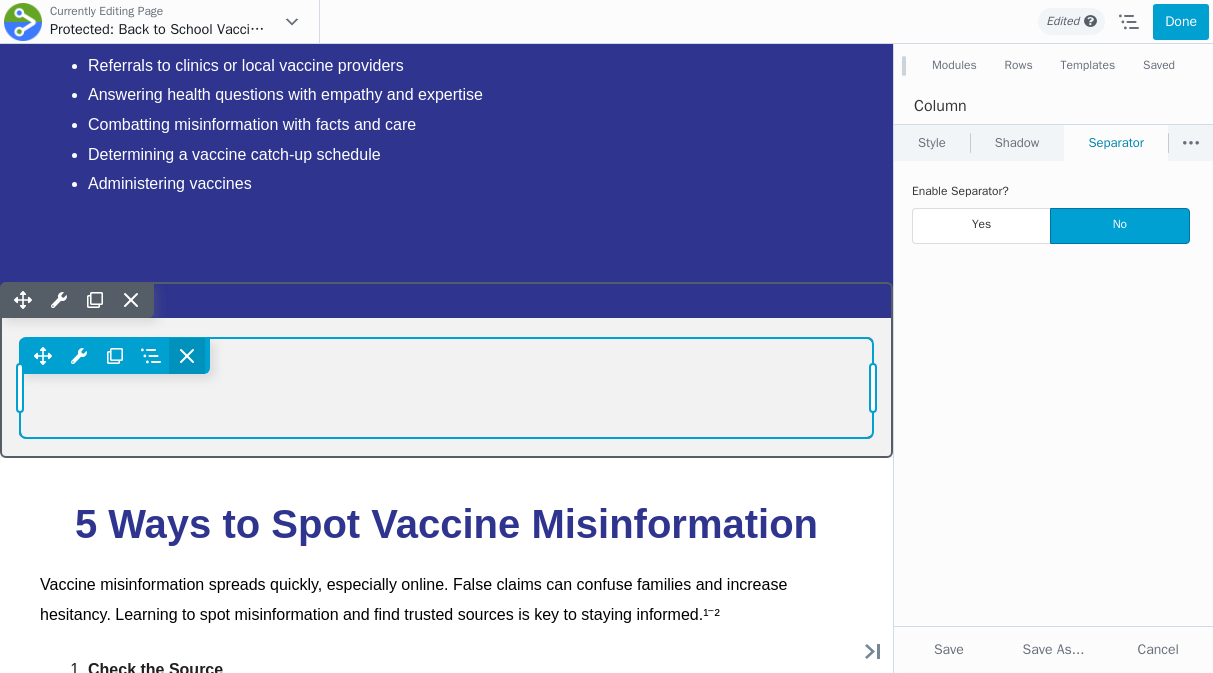 click at bounding box center [187, 356] 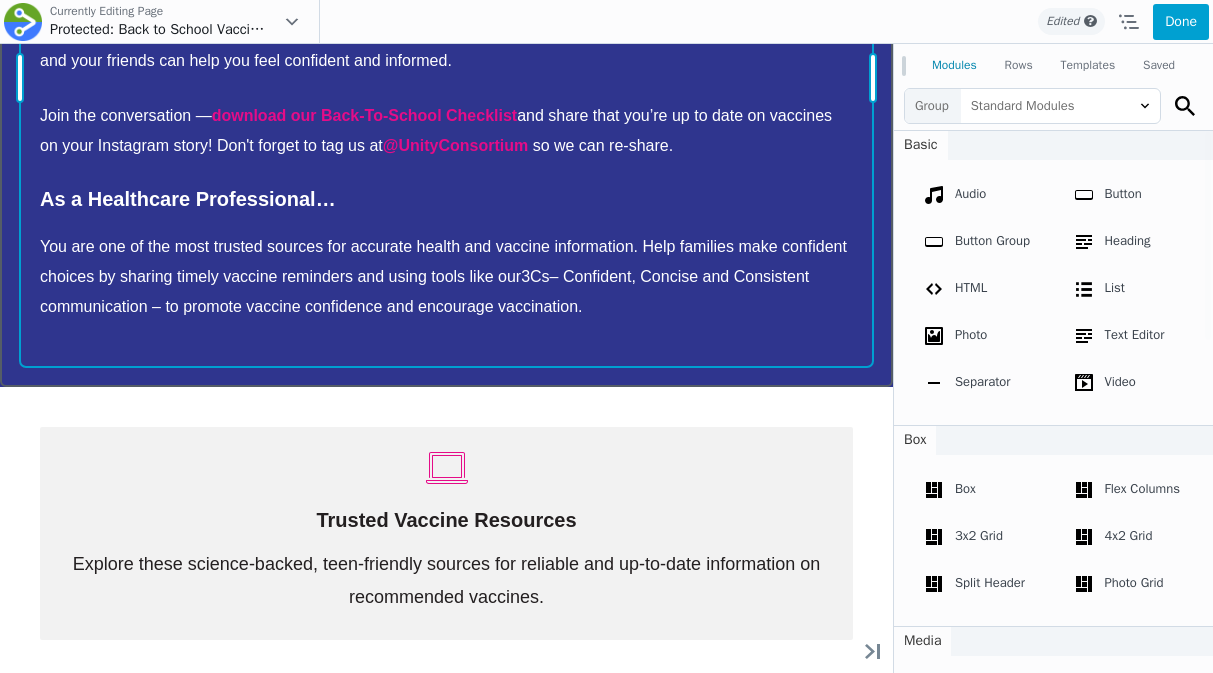 scroll, scrollTop: 5247, scrollLeft: 0, axis: vertical 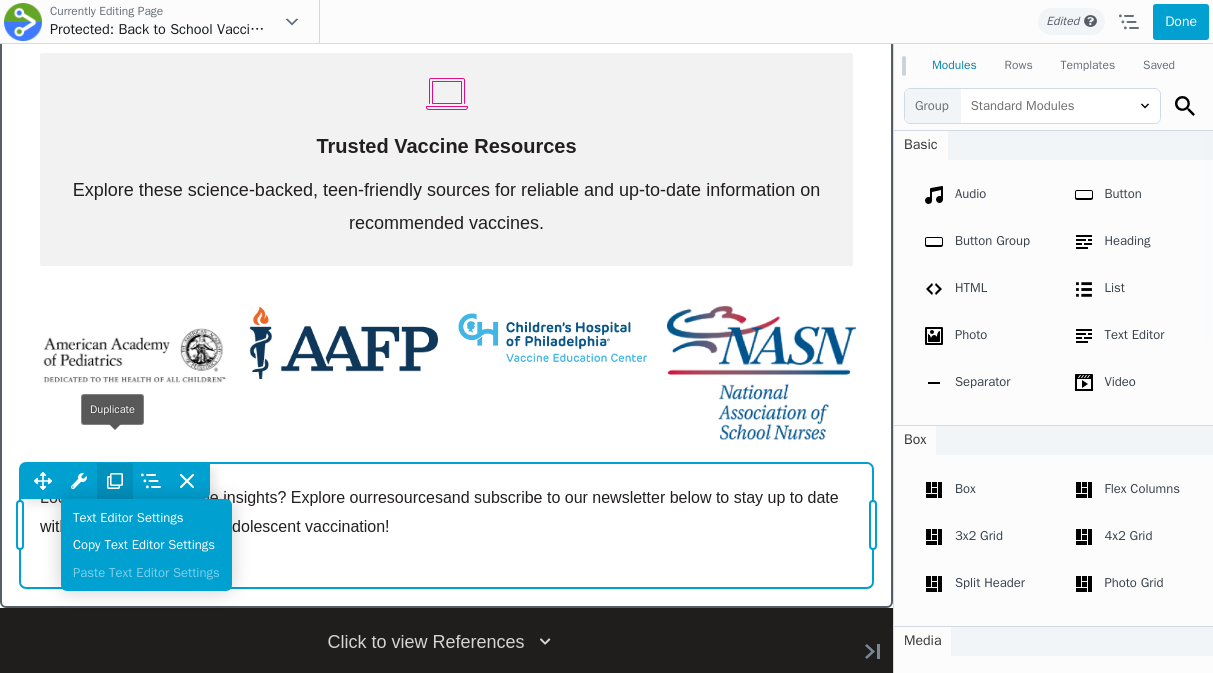 click at bounding box center [115, 481] 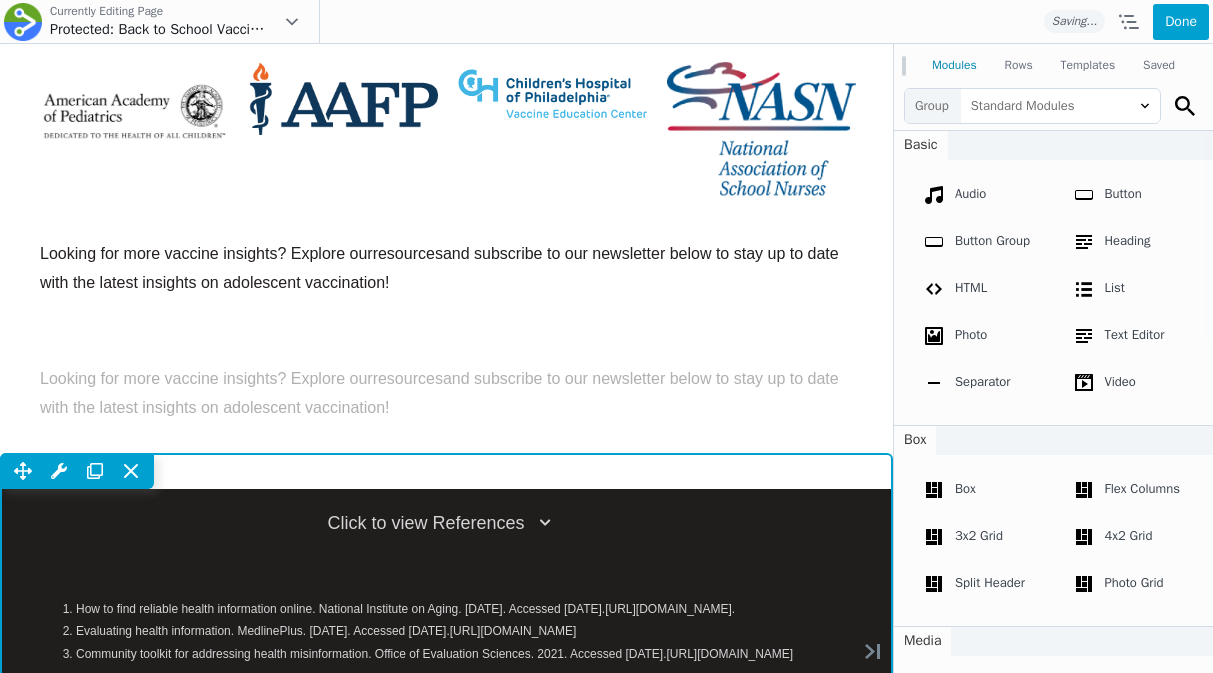 scroll, scrollTop: 5493, scrollLeft: 0, axis: vertical 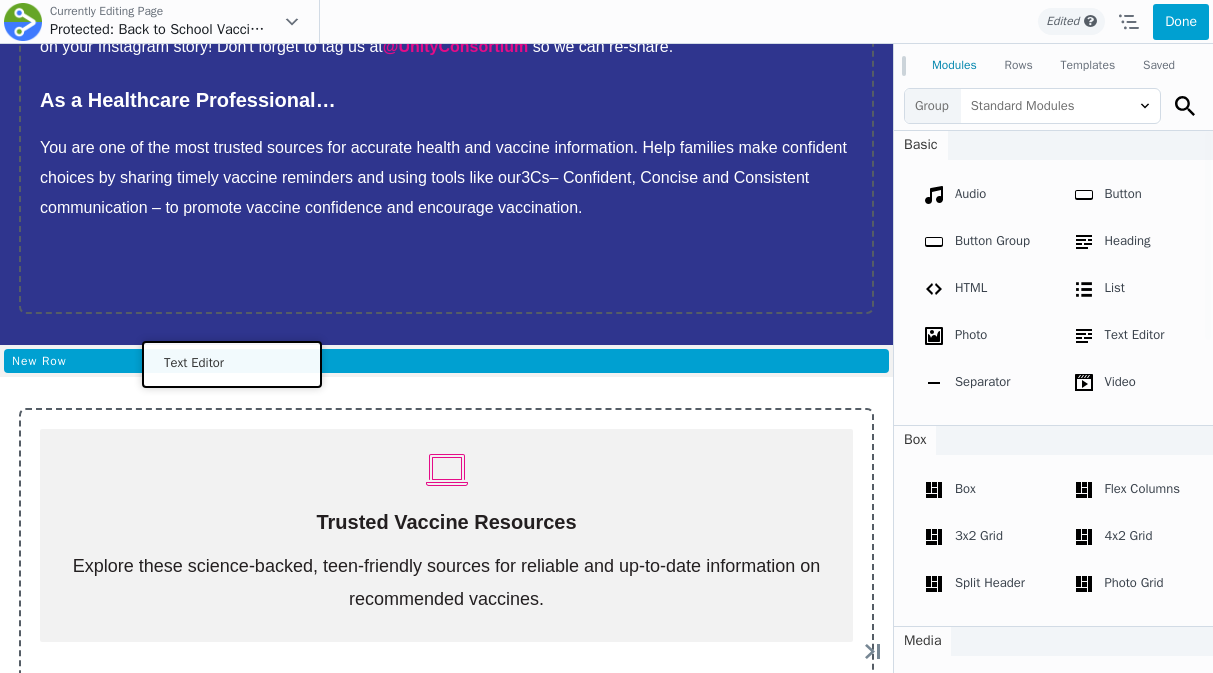 drag, startPoint x: 41, startPoint y: 329, endPoint x: 227, endPoint y: 361, distance: 188.73262 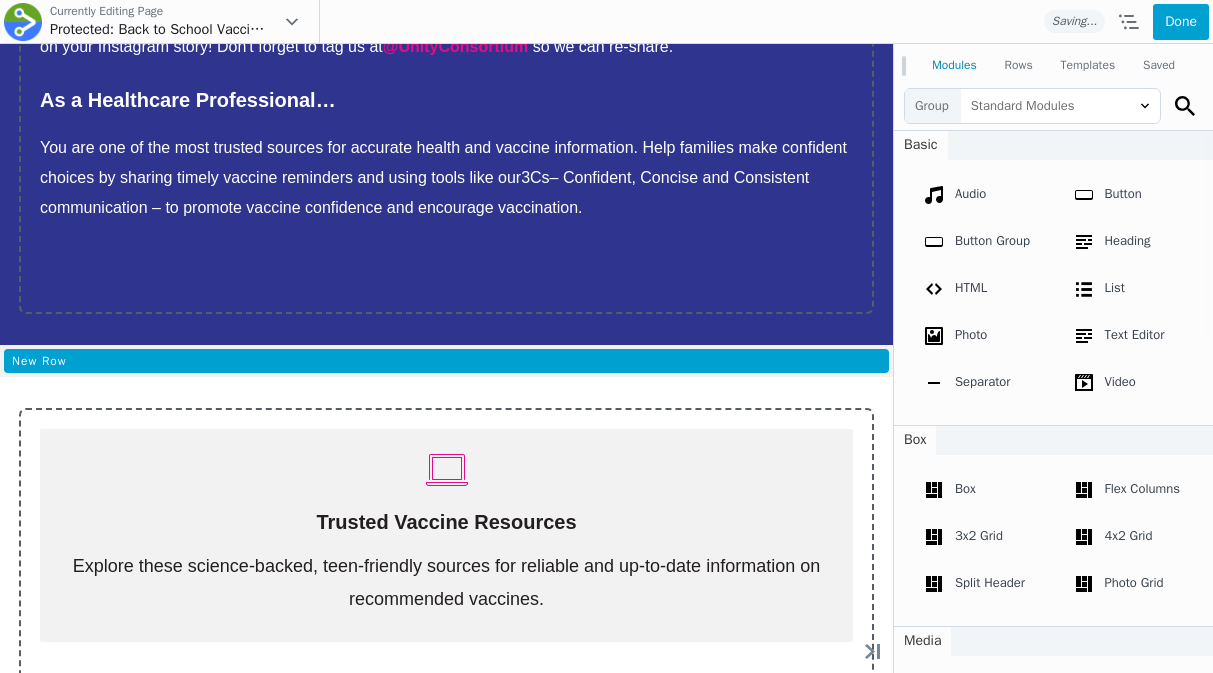 scroll, scrollTop: 4870, scrollLeft: 0, axis: vertical 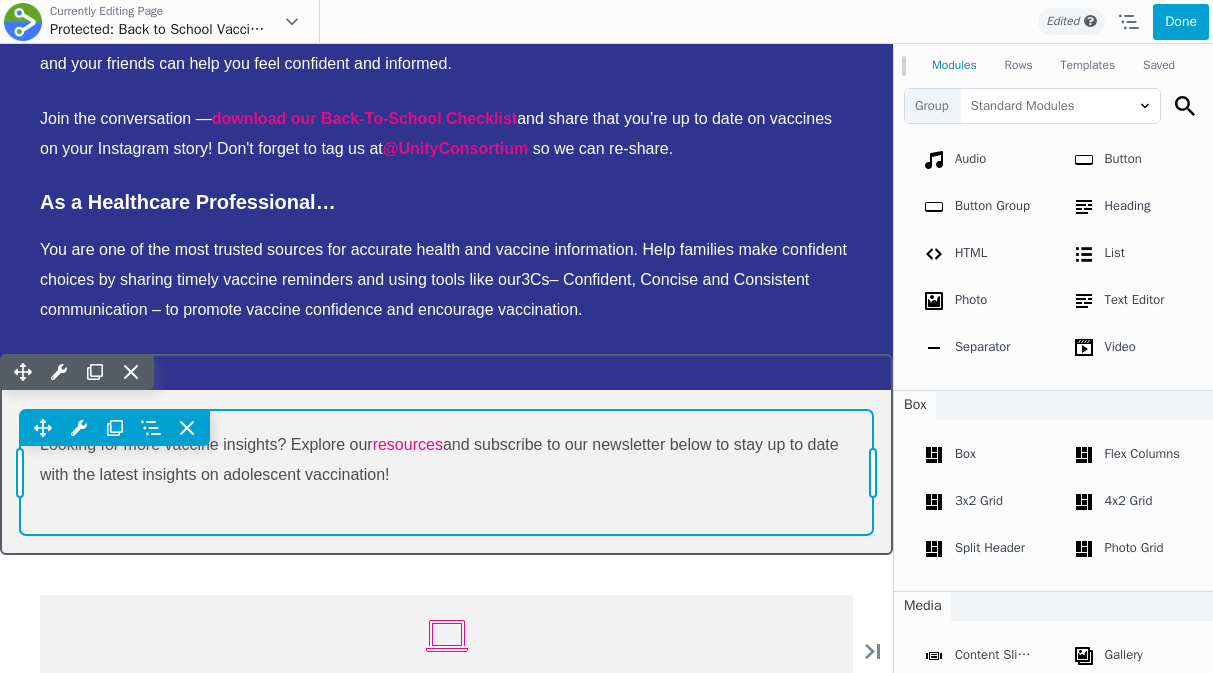 click on "Move Up
Move Down
Text Editor Settings
Copy Text Editor Settings
Paste Text Editor Settings
Row
Row Settings
Move Row
Duplicate Row
Remove Row" at bounding box center [446, 428] 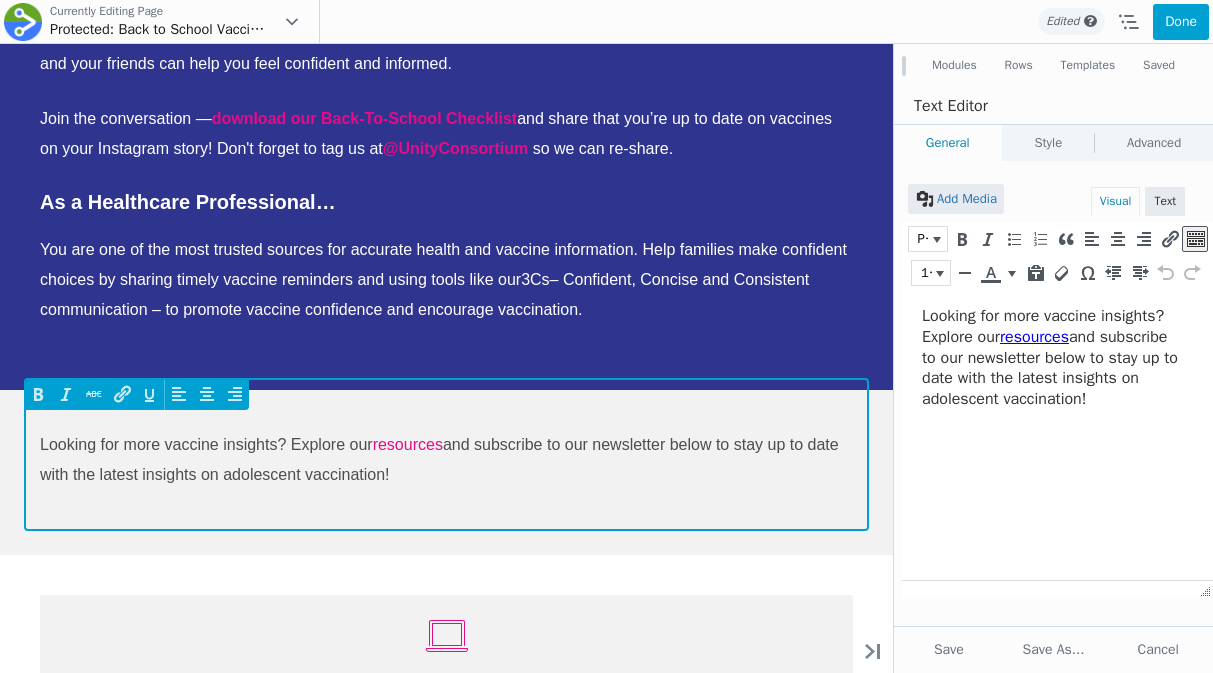 scroll, scrollTop: 0, scrollLeft: 0, axis: both 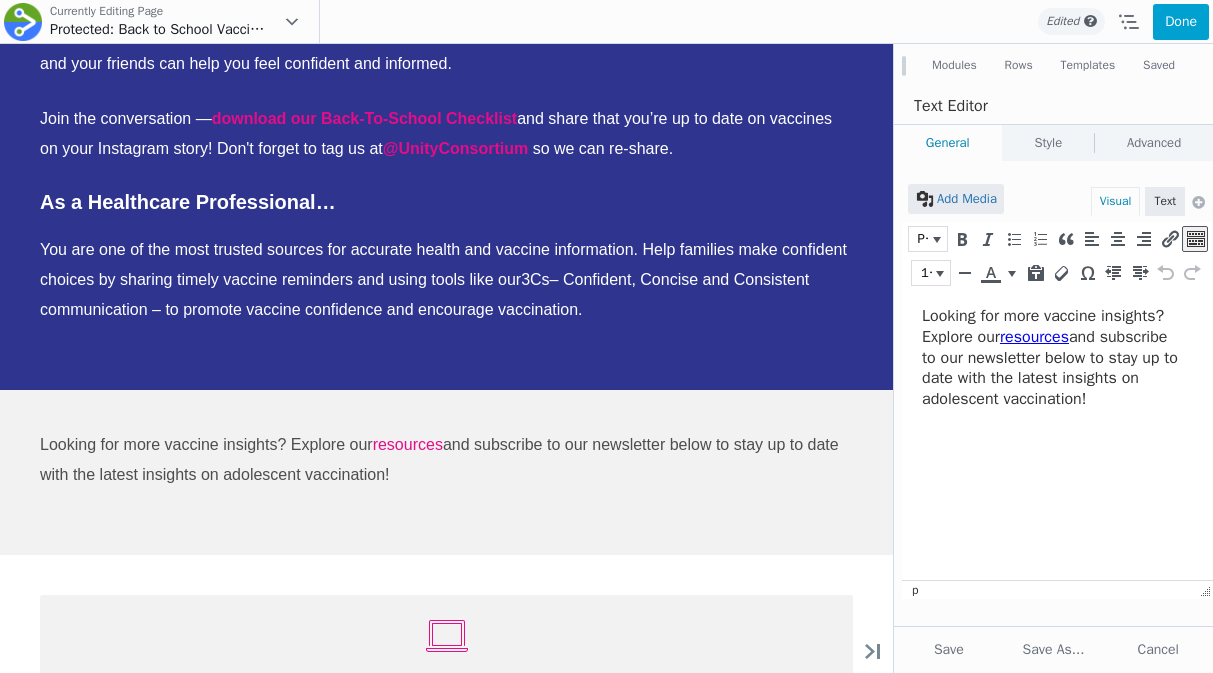 drag, startPoint x: 1179, startPoint y: 400, endPoint x: 915, endPoint y: 303, distance: 281.2561 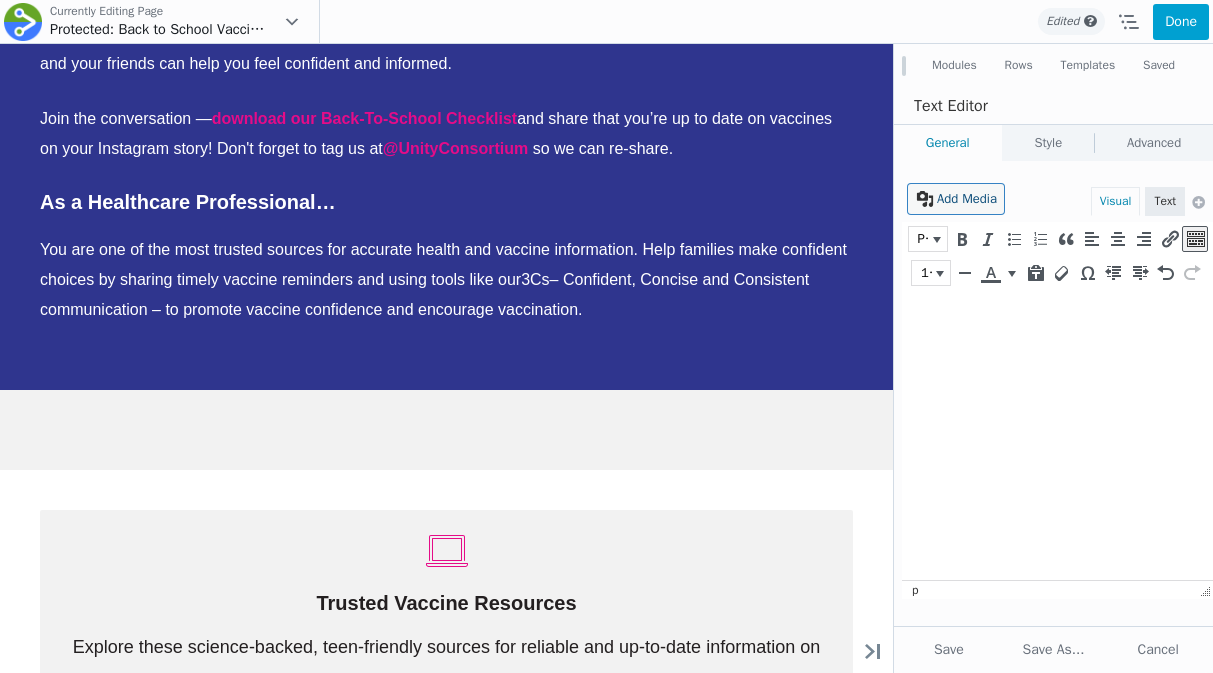 click on "Add Media" at bounding box center [956, 199] 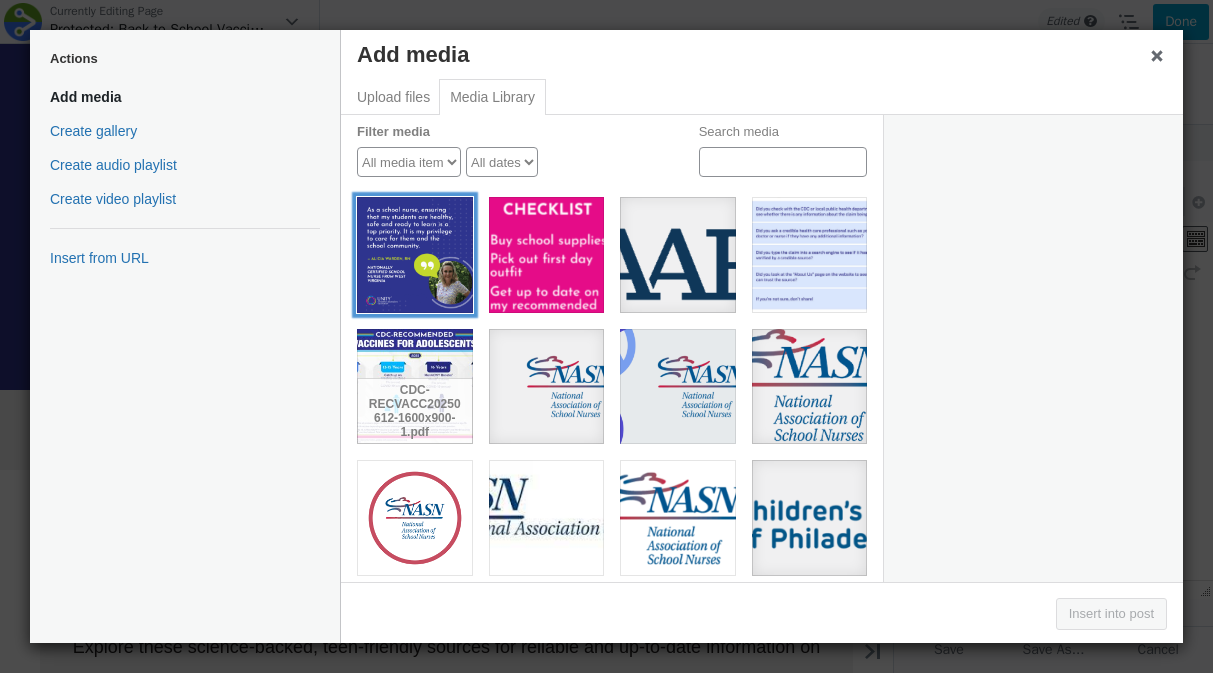 click at bounding box center (415, 255) 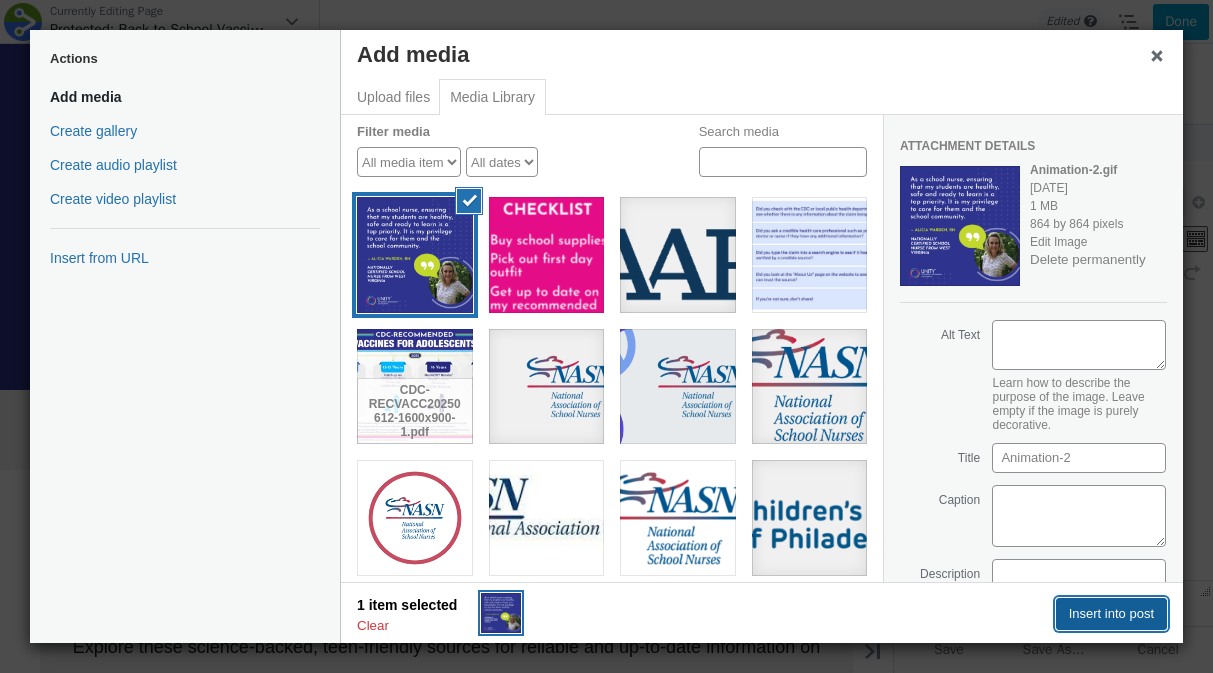 click on "Insert into post" at bounding box center (1111, 614) 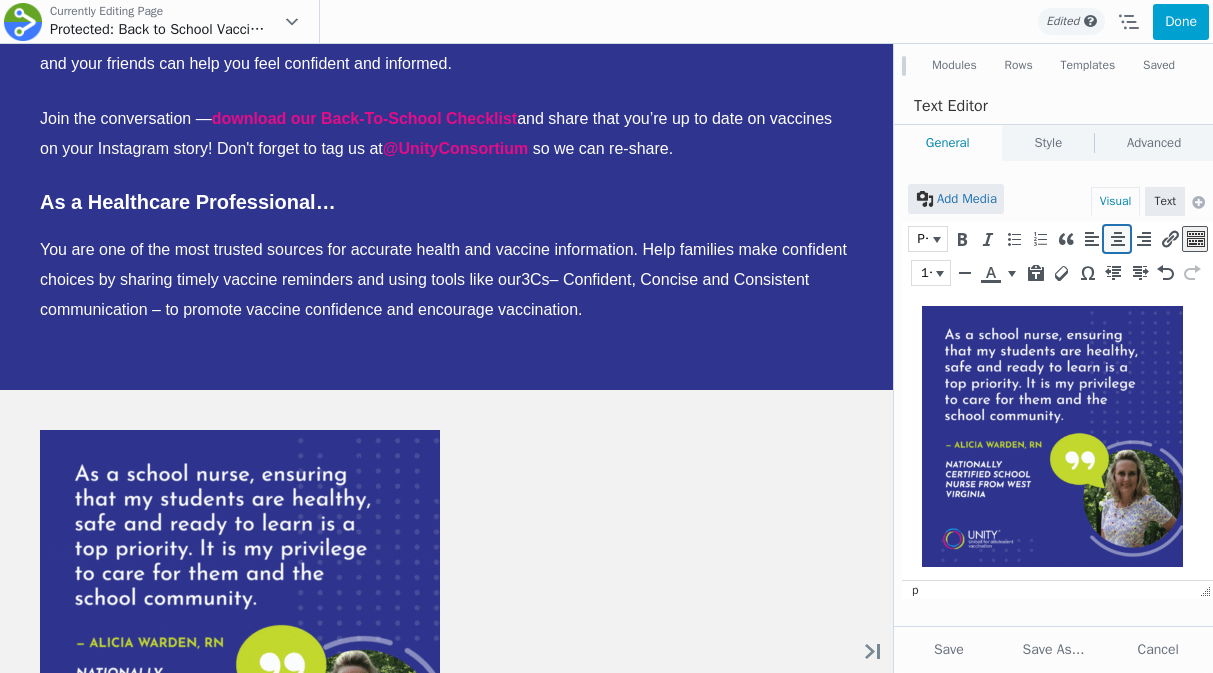 click at bounding box center [1117, 239] 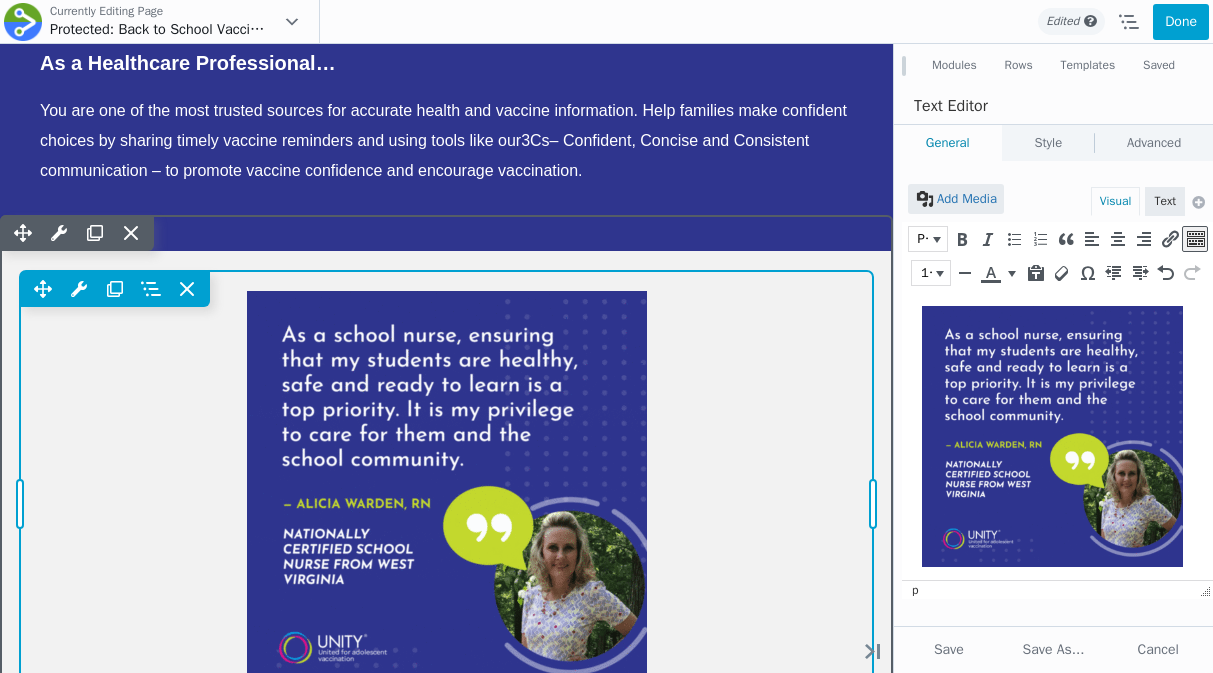 scroll, scrollTop: 5124, scrollLeft: 0, axis: vertical 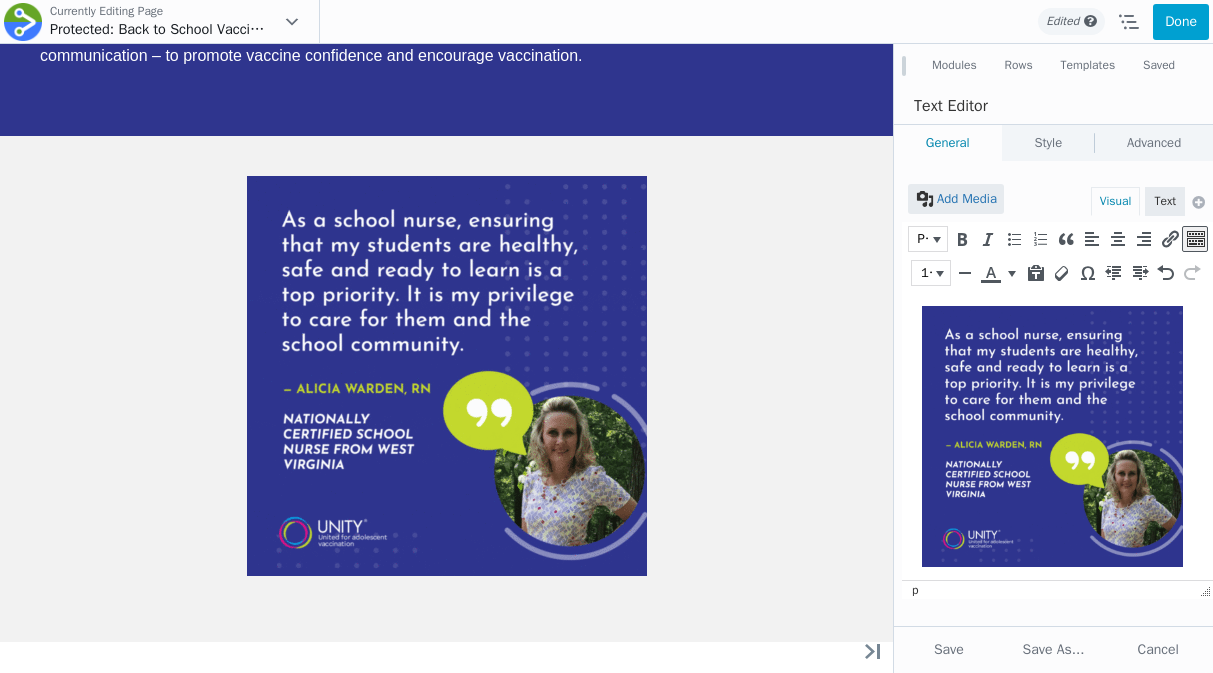 click at bounding box center [1052, 436] 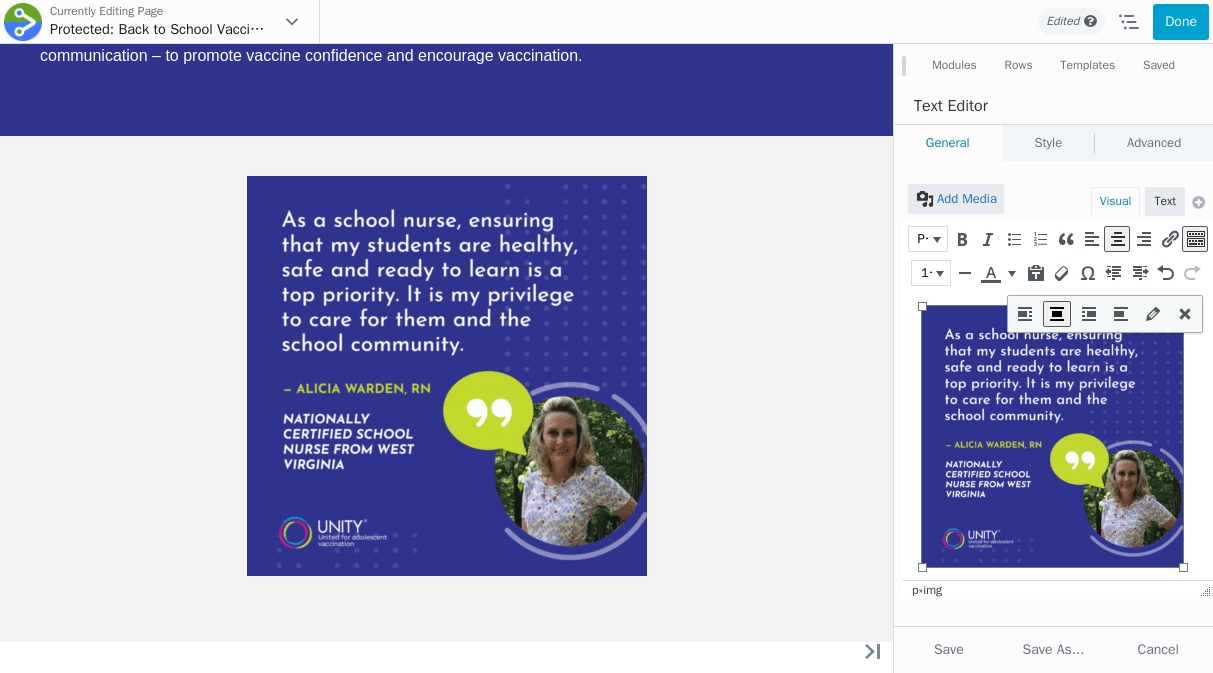 click at bounding box center [1052, 436] 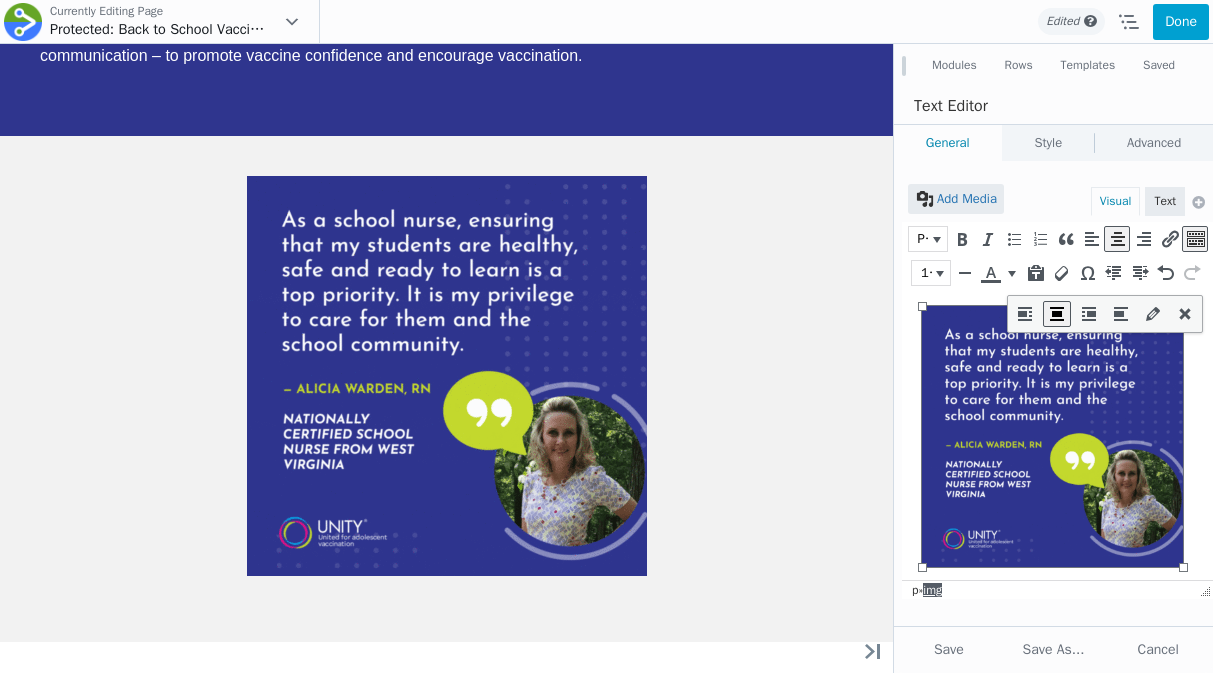 click on "img" at bounding box center [932, 590] 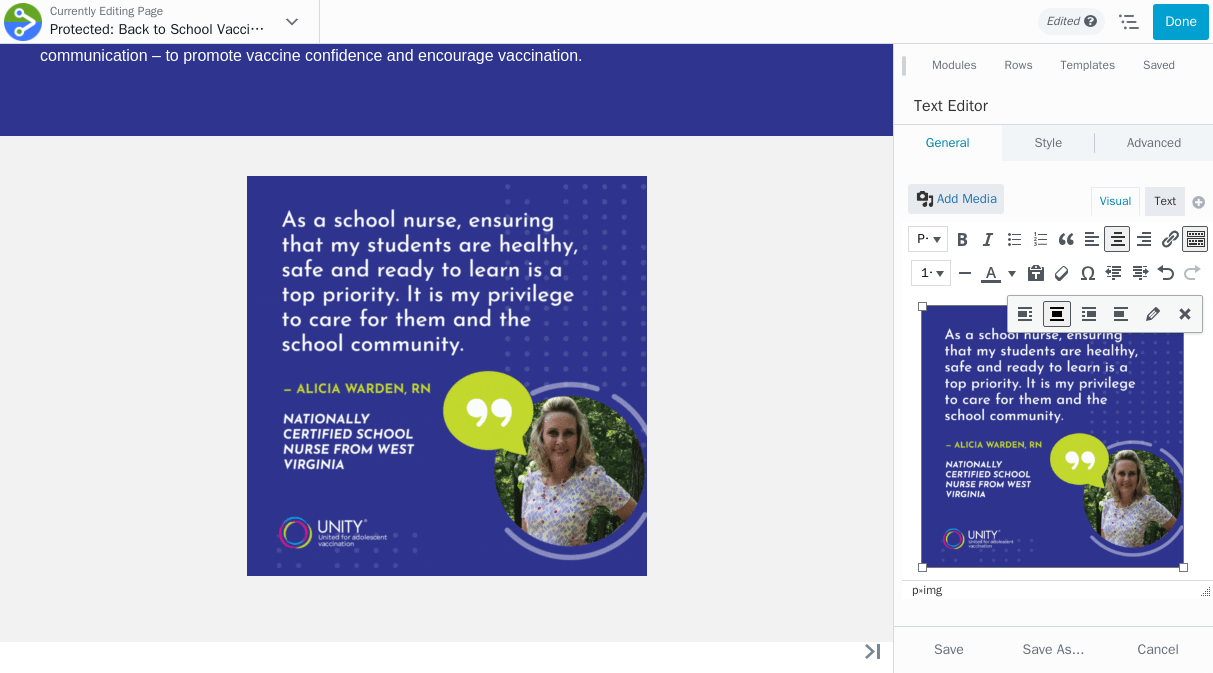 click at bounding box center (1052, 436) 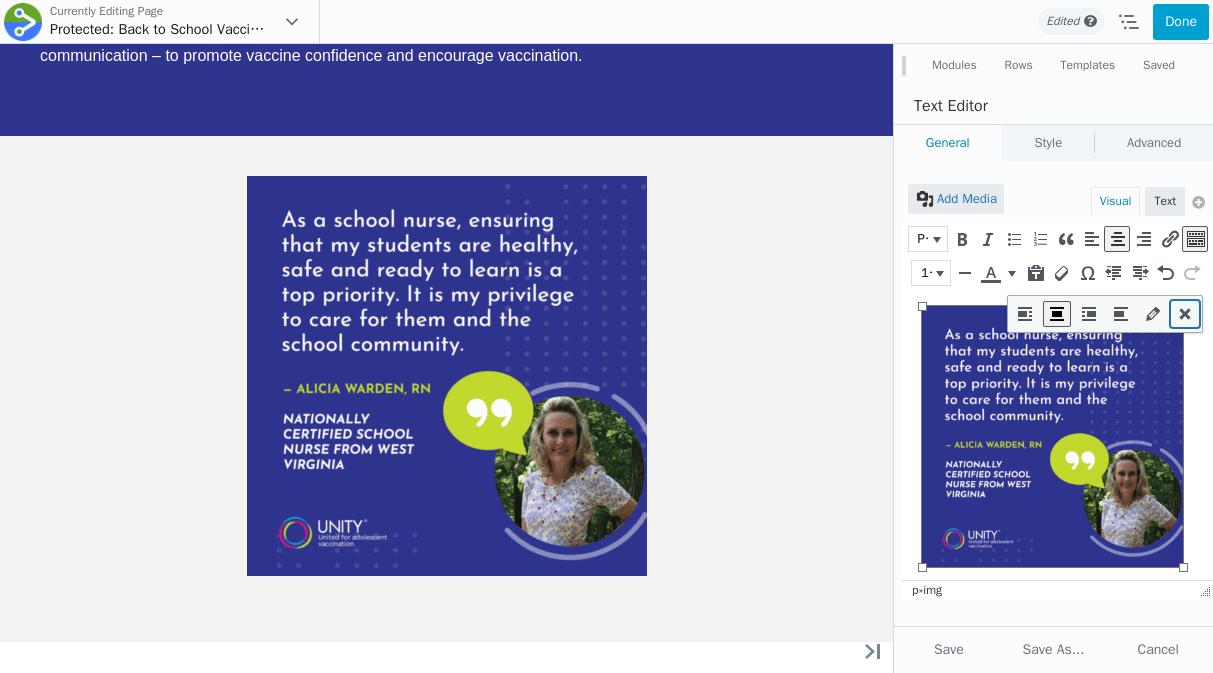 click at bounding box center (1185, 314) 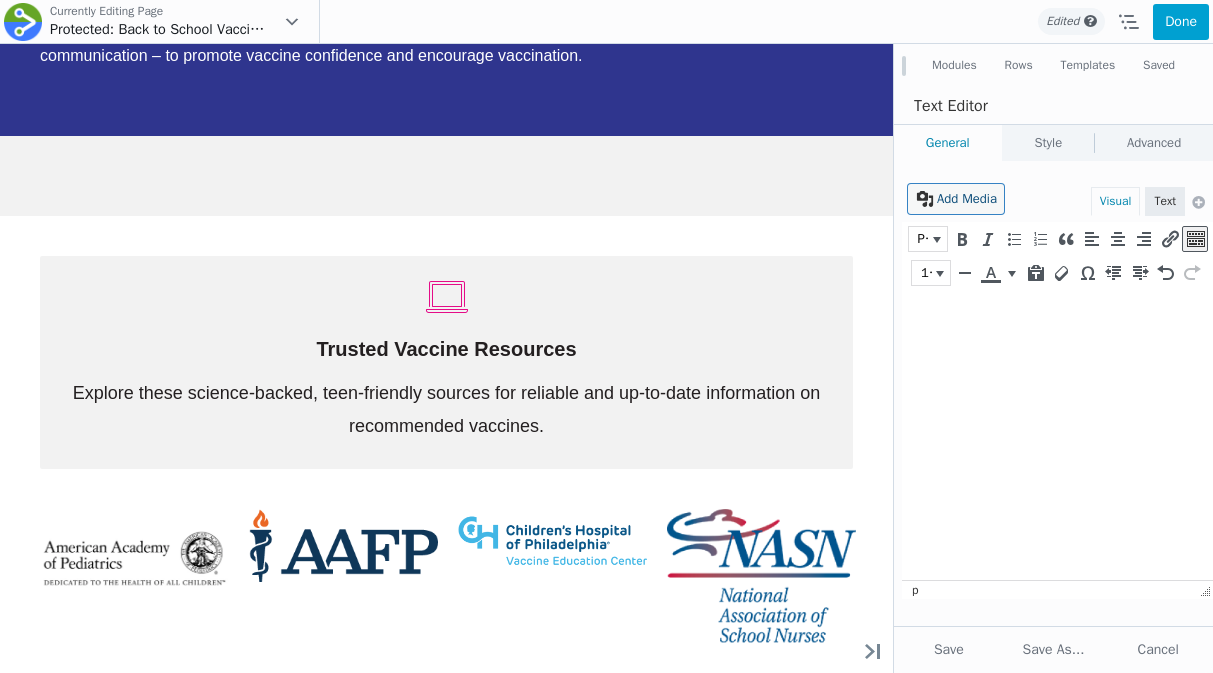 click at bounding box center [925, 200] 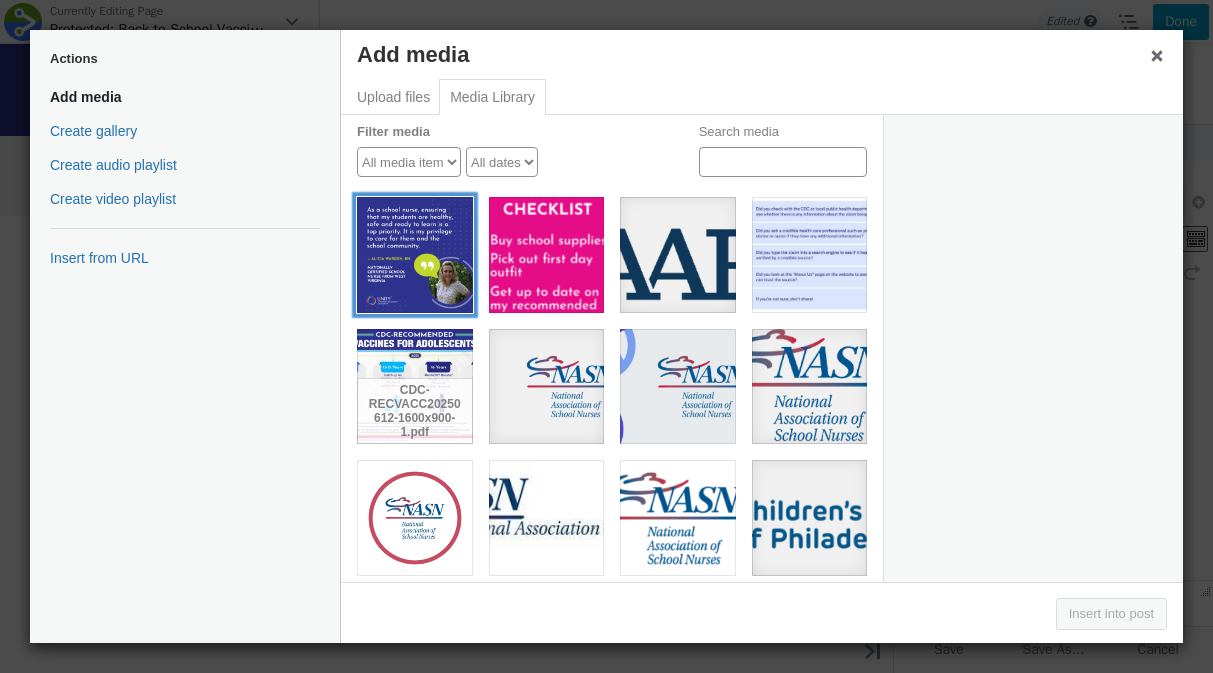 click at bounding box center [415, 255] 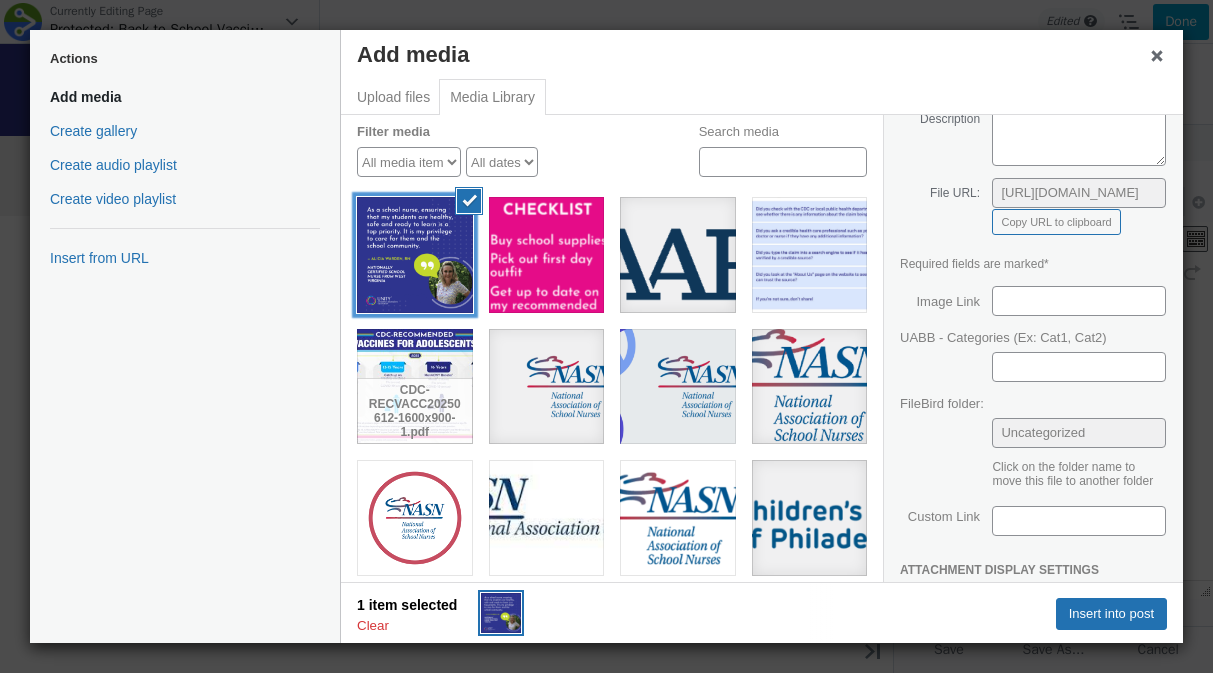 scroll, scrollTop: 457, scrollLeft: 0, axis: vertical 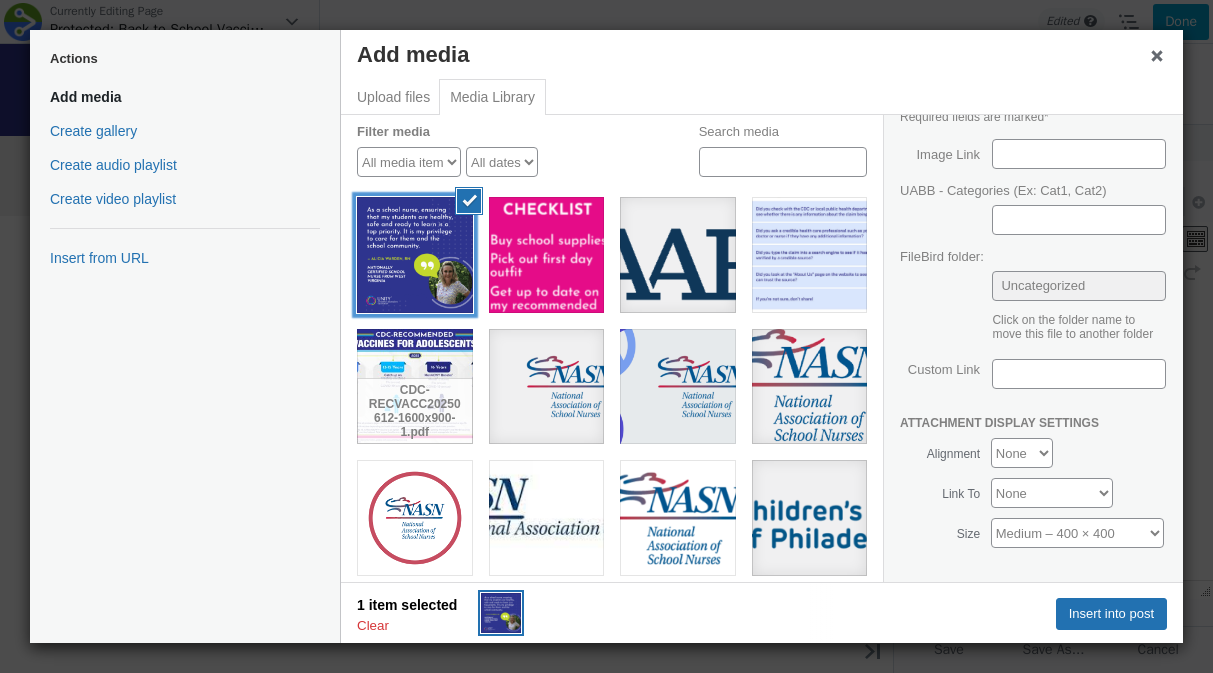 click at bounding box center [415, 255] 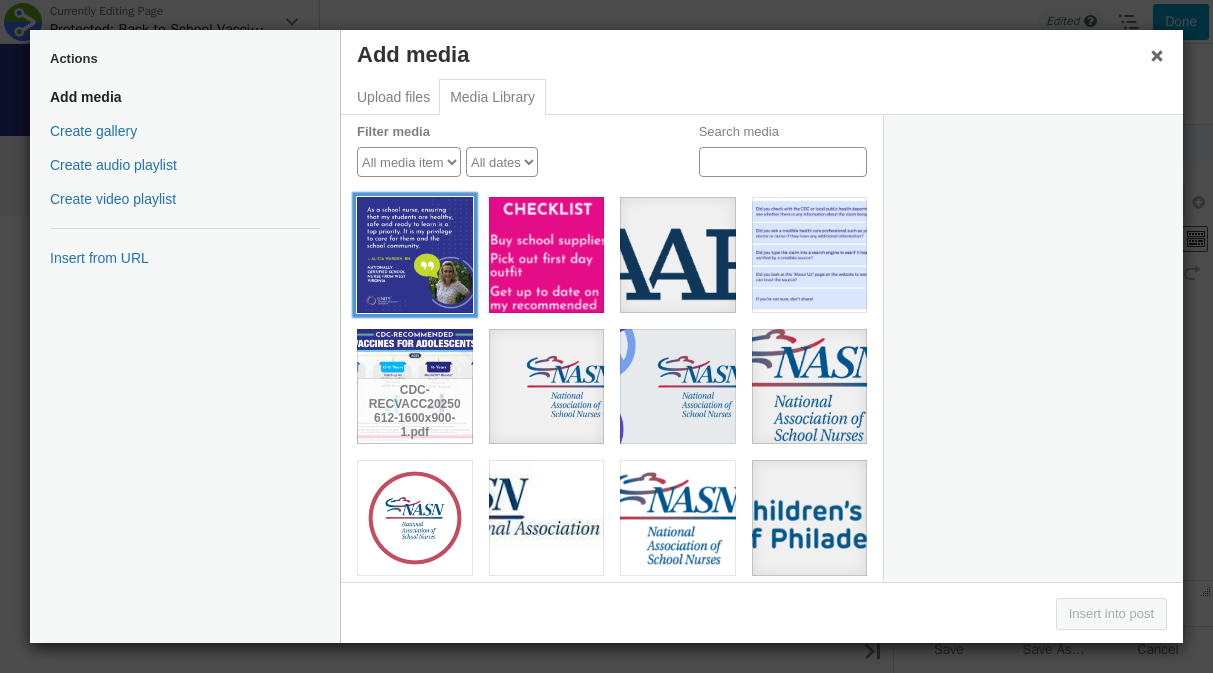 click at bounding box center [415, 255] 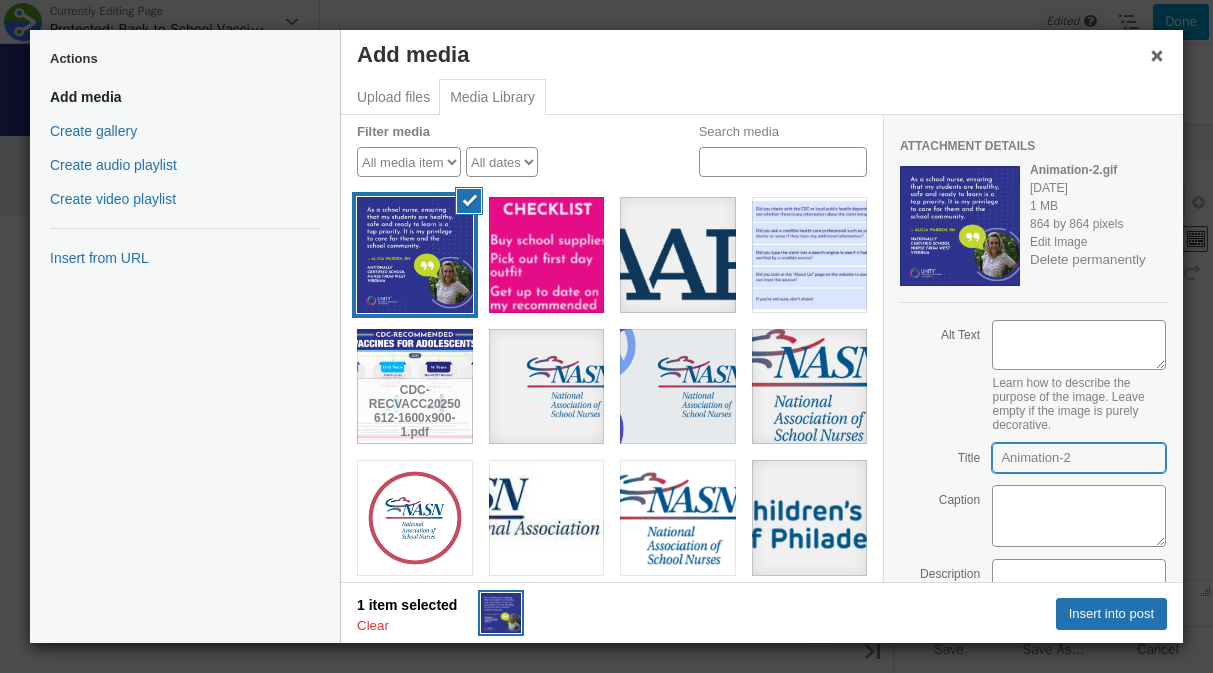 click on "Animation-2" at bounding box center (1079, 458) 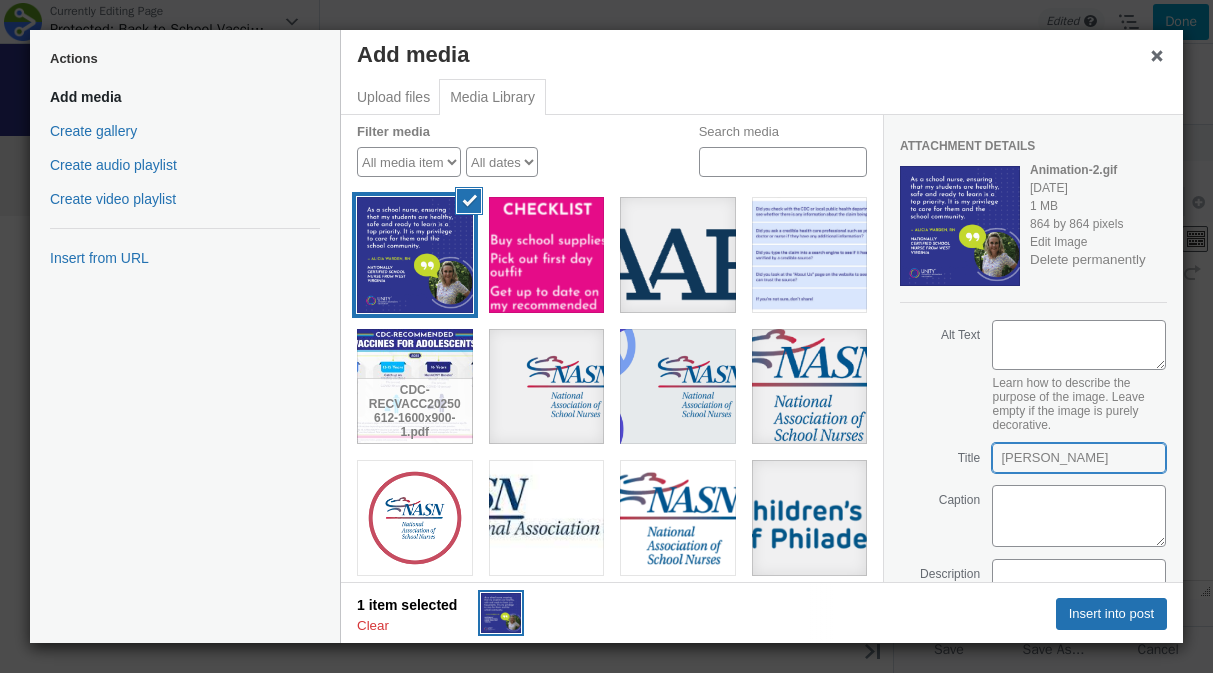 type on "Alicia" 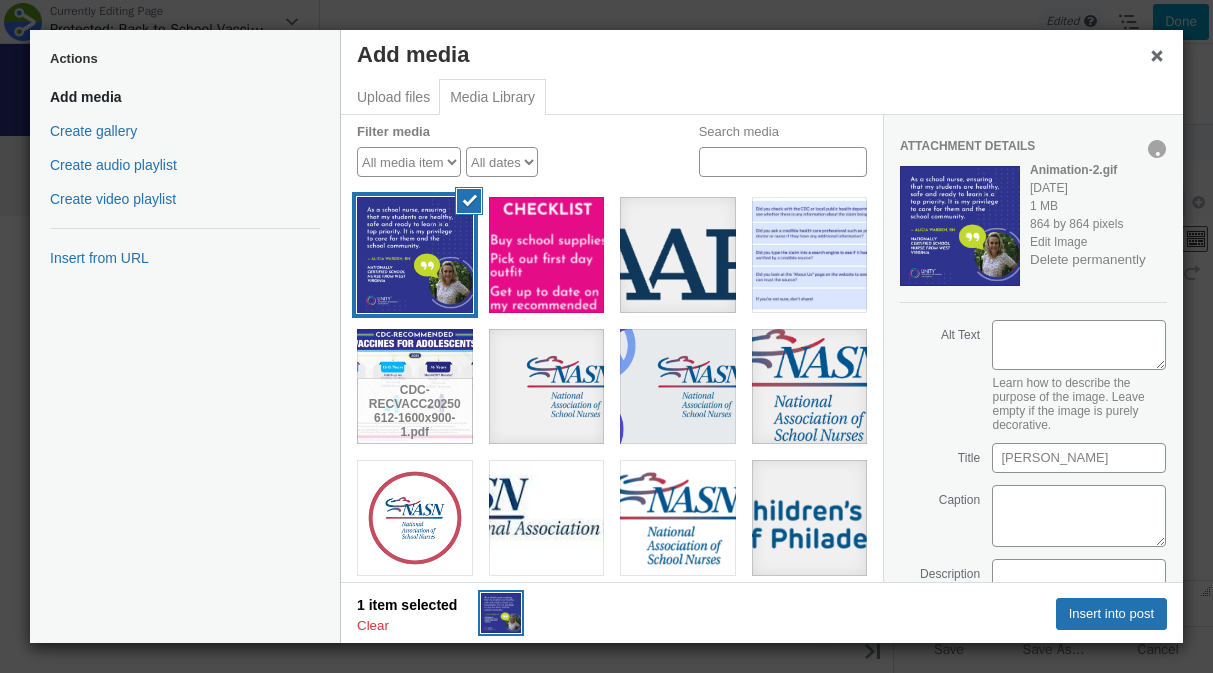 click on "Add media
Actions
Menu
Add media Create gallery Create audio playlist Create video playlist Insert from URL
Upload files Media Library
Filter media Filter by type All media items Uploaded to this post Images Audio Video Documents Spreadsheets Archives Unattached Mine Filter by date All dates July 2025 June 2025 May 2025 April 2025 March 2025 February 2025 January 2025 December 2024 November 2024 October 2024 September 2024 August 2024 July 2024 June 2024 May 2024 April 2024 March 2024 February 2024 January 2024 December 2023 November 2023 October 2023 September 2023 August 2023 July 2023 June 2023 May 2023 April 2023 March 2023 February 2023 January 2023 December 2022 November 2022 October 2022 September 2022 August 2022 June 2022 May 2022 April 2022 March 2022 February 2022 January 2022 December 2021 November 2021 June 2021 May 2021 April 2021 August 2020 June 2020 March 2020 February 2020 January 2020 December 2019 Search media
No items found." at bounding box center (606, 336) 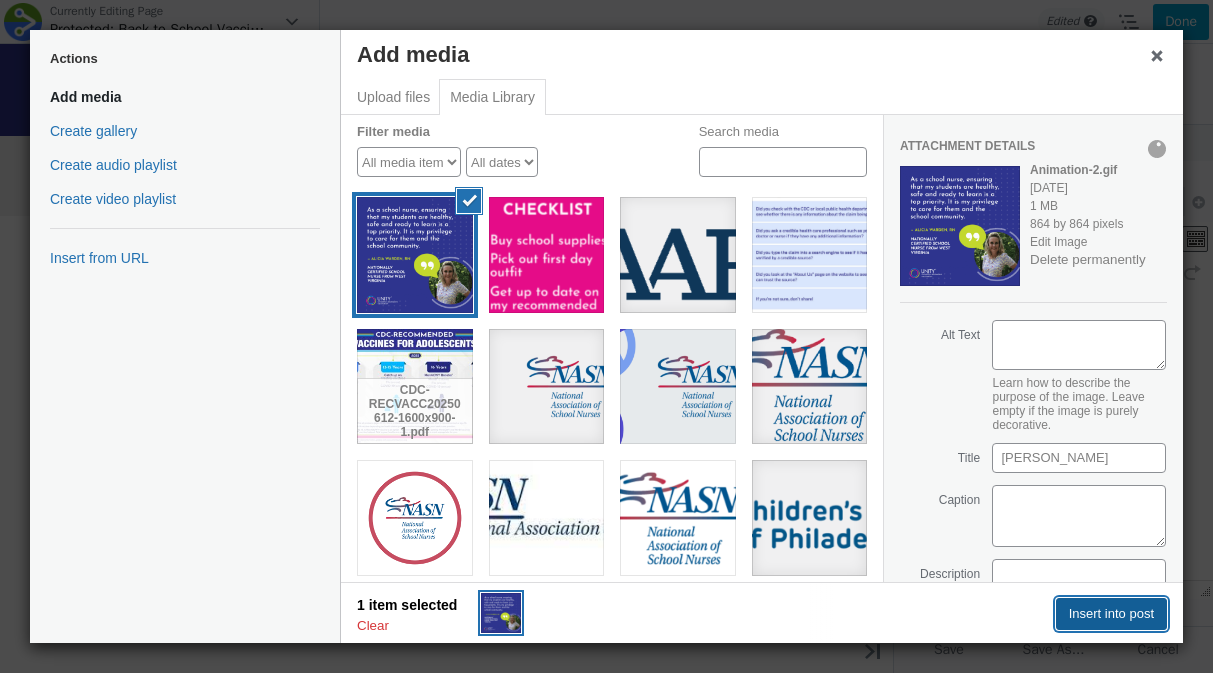 click on "Insert into post" at bounding box center [1111, 614] 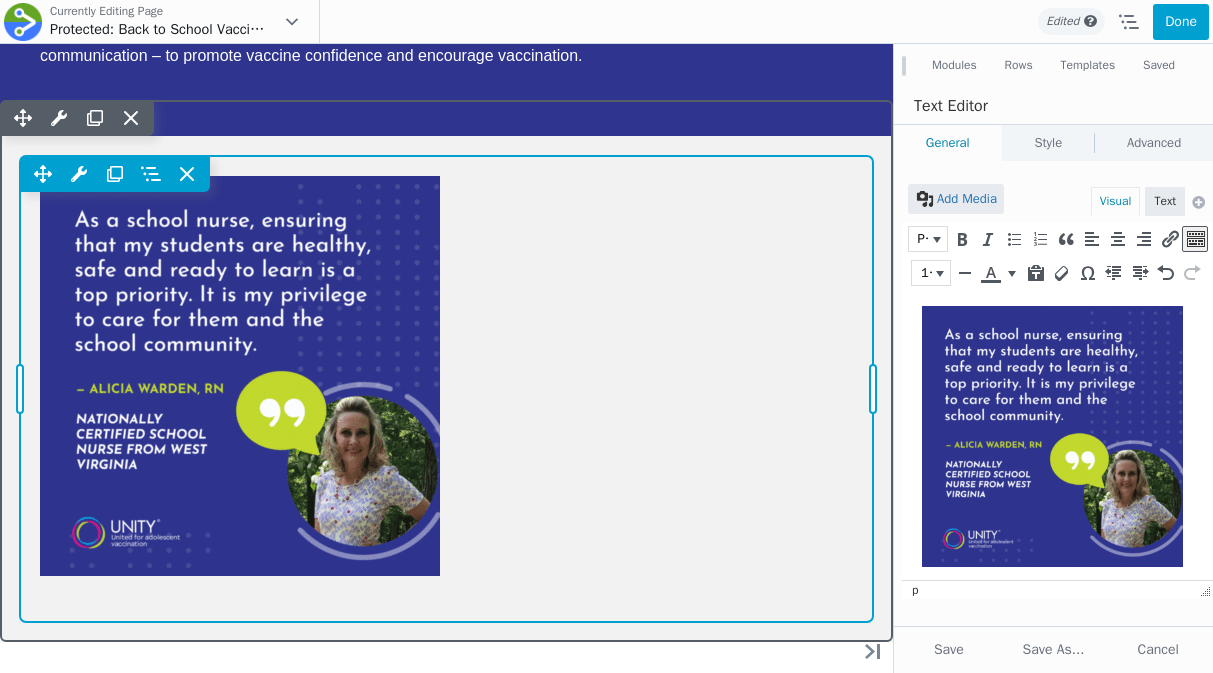 click on "Move Up
Move Down
Text Editor Settings
Copy Text Editor Settings
Paste Text Editor Settings
Row
Row Settings
Move Row
Duplicate Row
Remove Row" at bounding box center (446, 389) 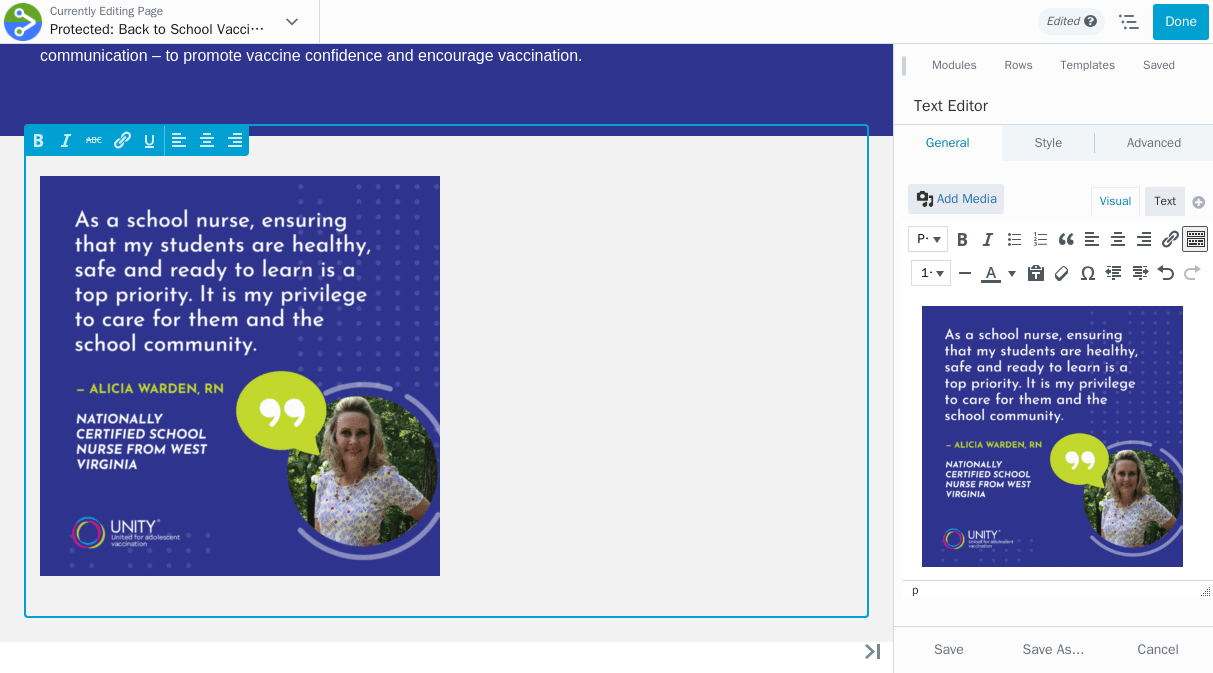 click at bounding box center (446, 376) 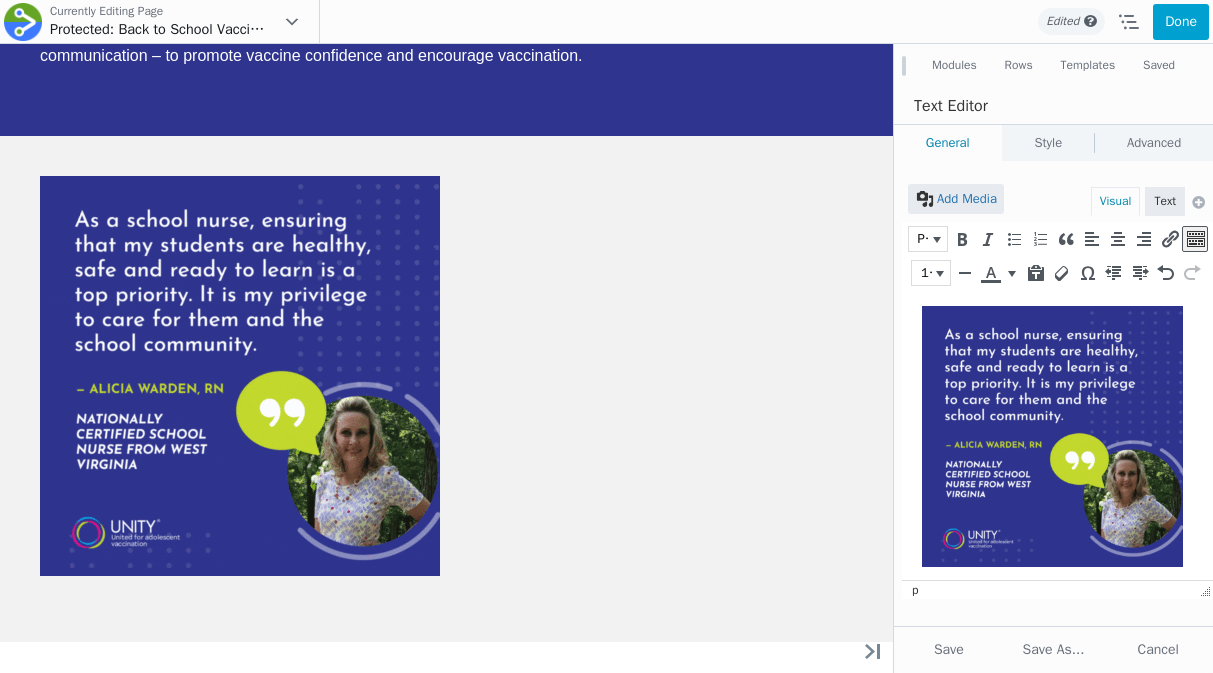 click at bounding box center (1052, 436) 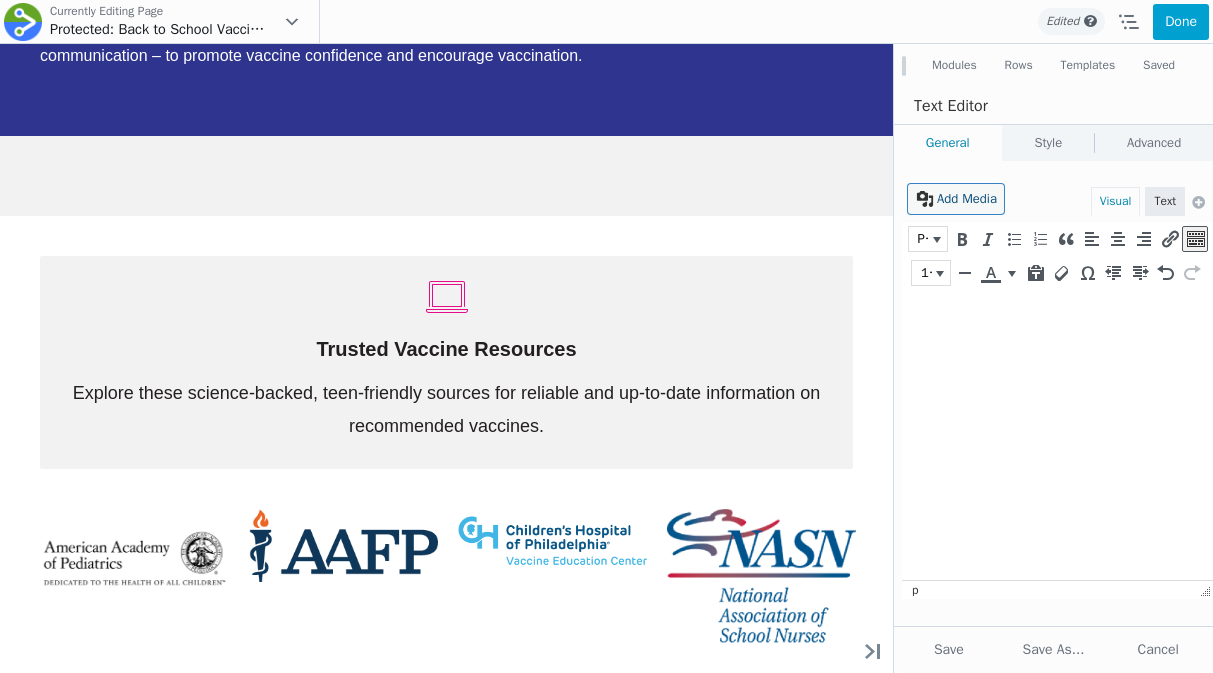 click on "Add Media" at bounding box center [956, 199] 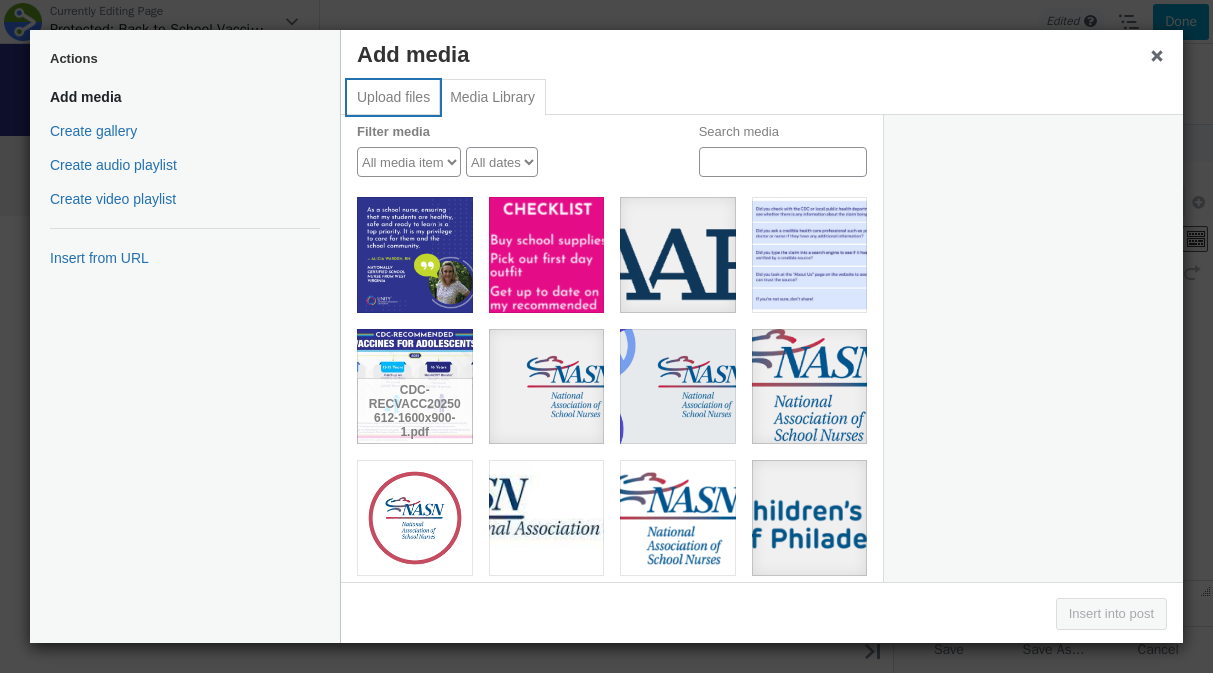 click on "Upload files" at bounding box center [393, 97] 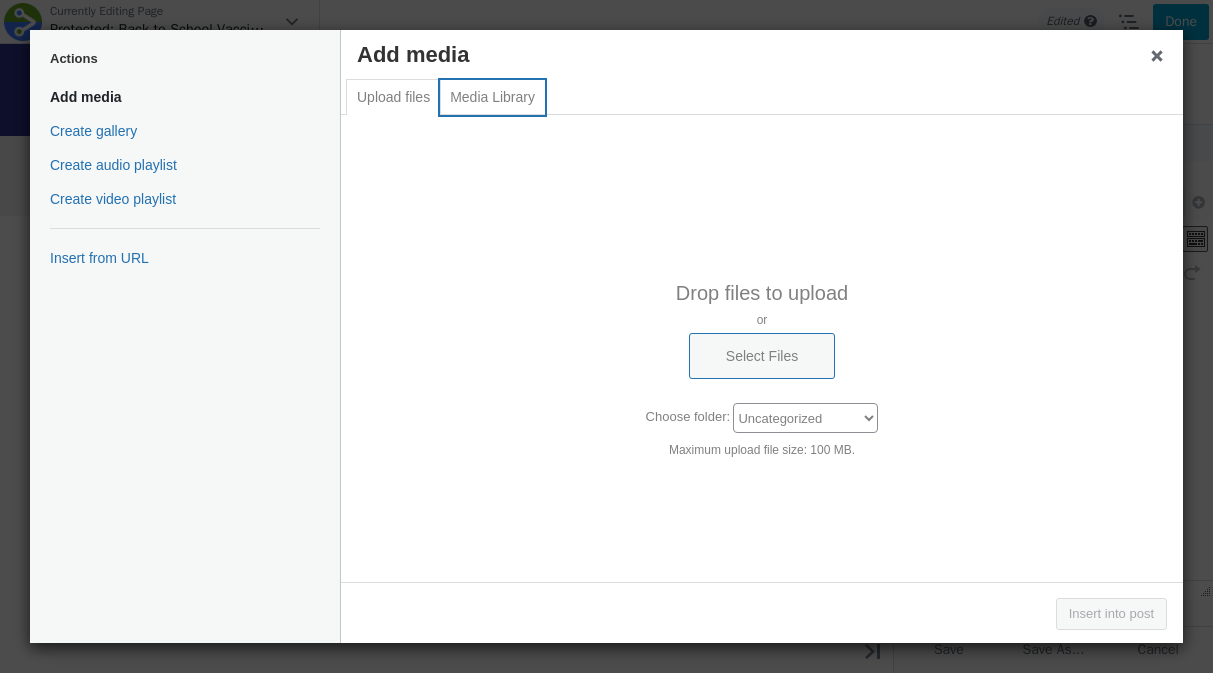 click on "Media Library" at bounding box center (492, 97) 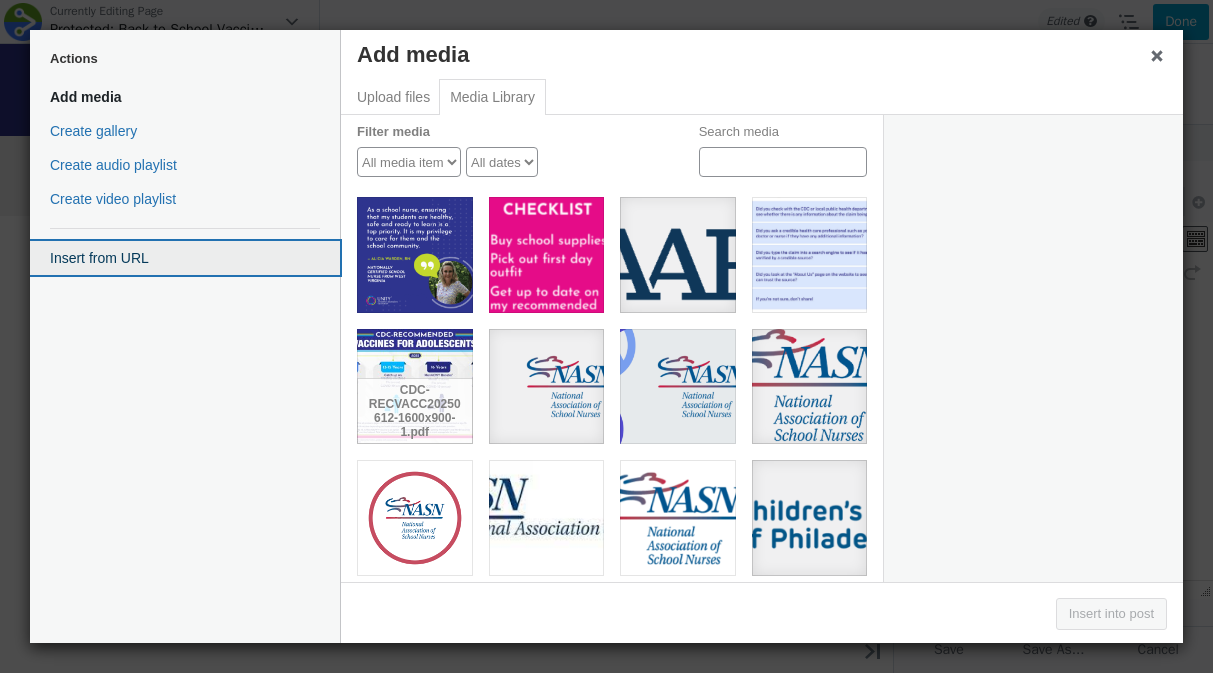 click on "Insert from URL" at bounding box center (185, 258) 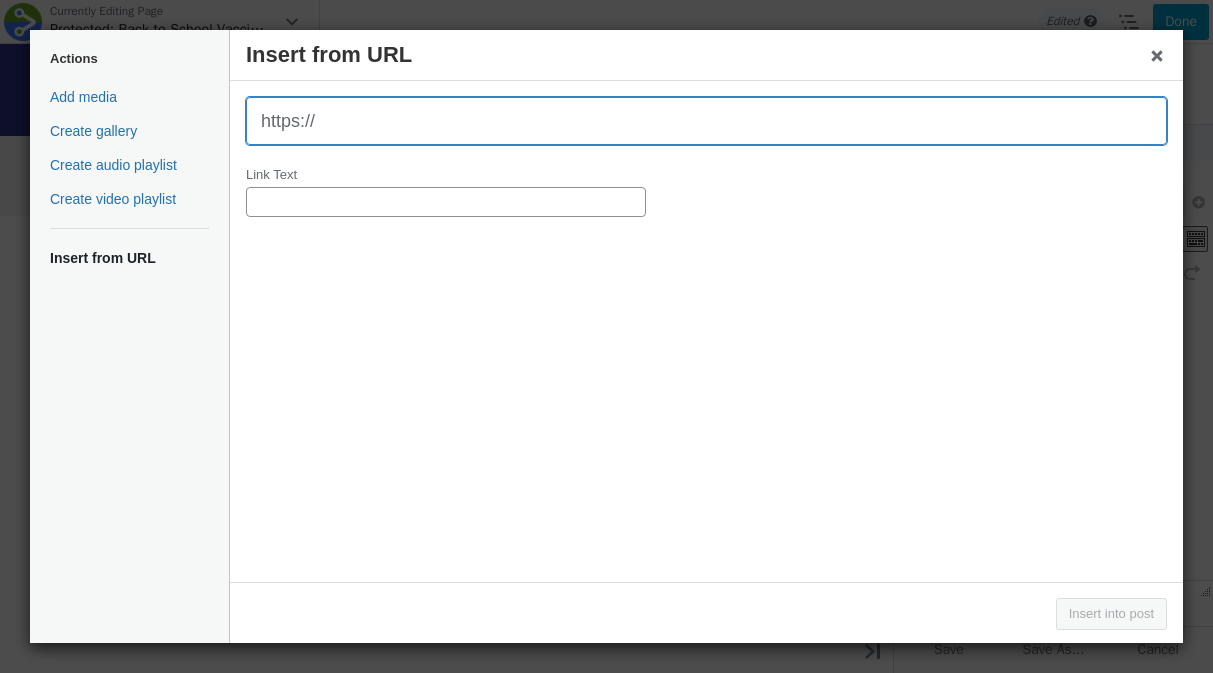click at bounding box center (706, 121) 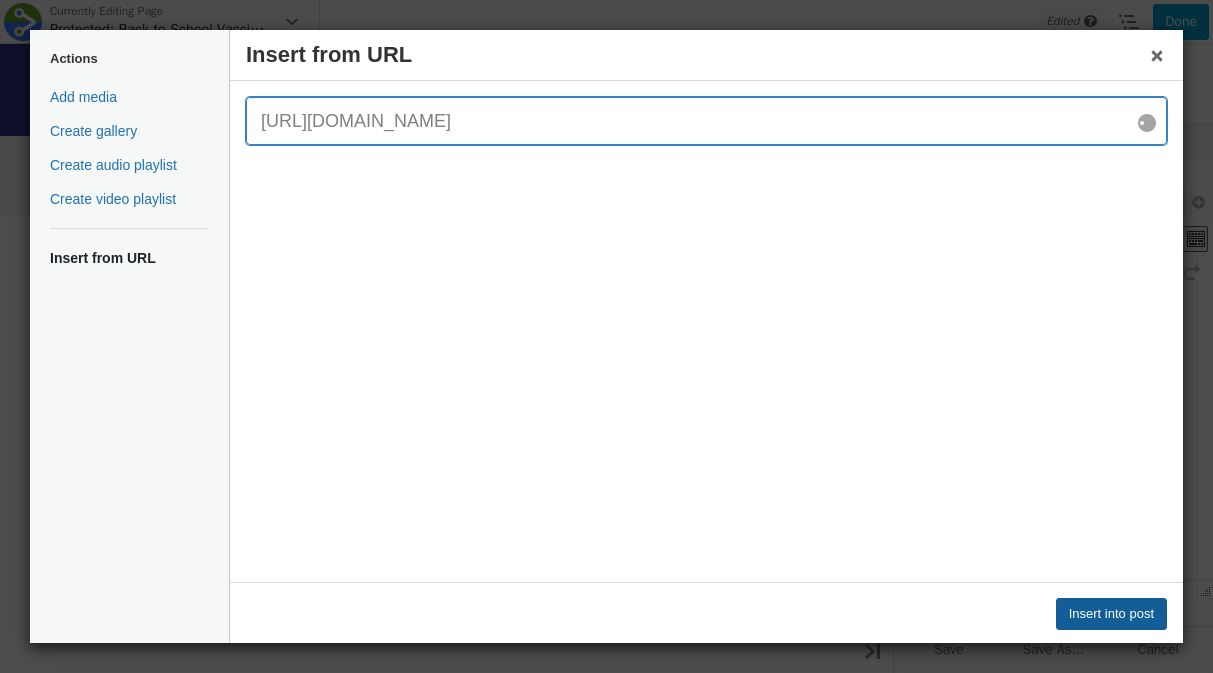 type on "https://www.unity4teenvax.org/wp-content/uploads/2025/07/Animation-2-1.gif" 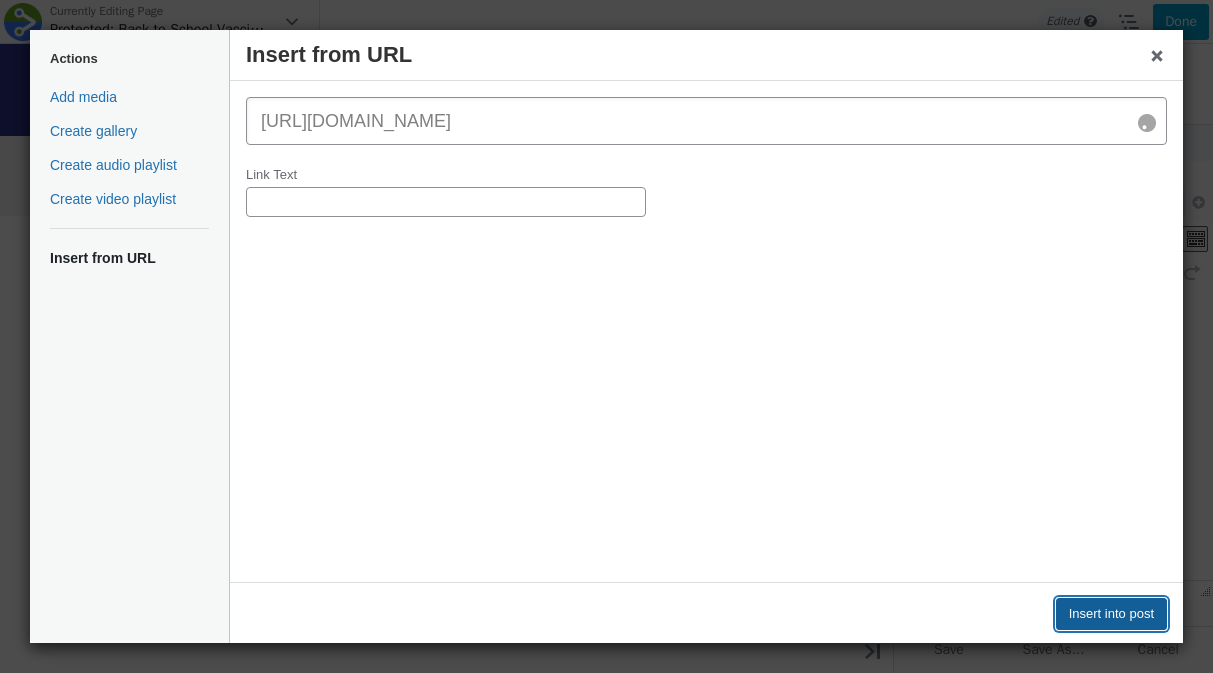 click on "Insert into post" at bounding box center (1111, 614) 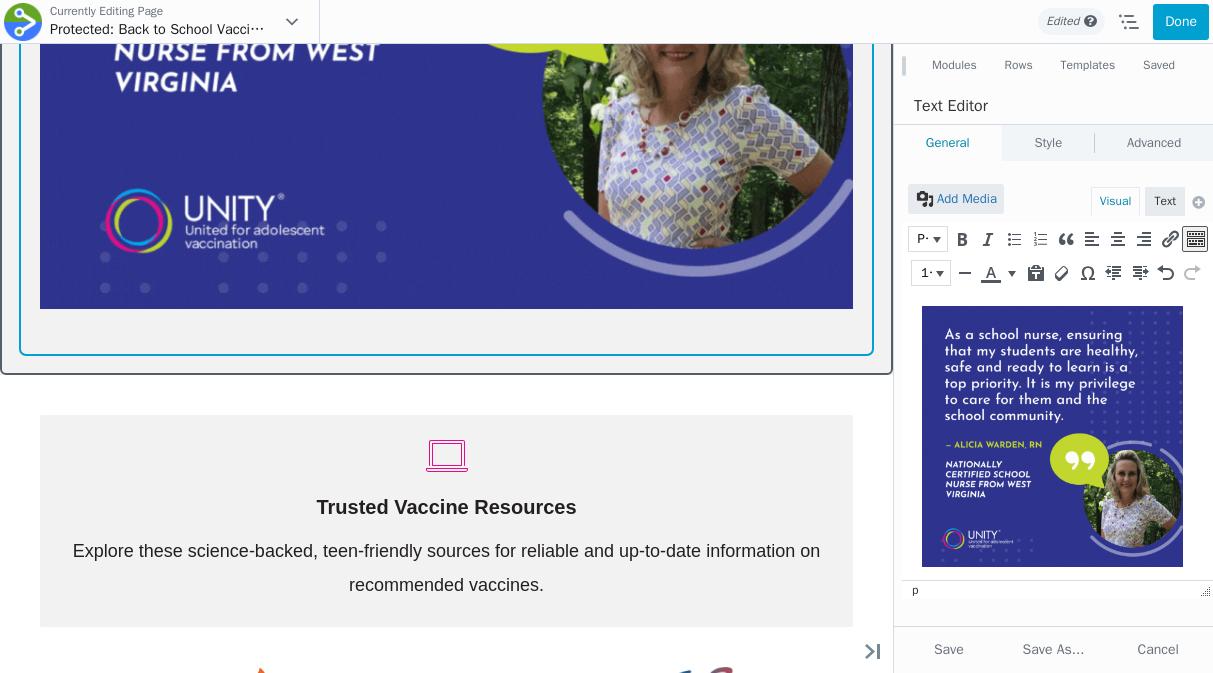scroll, scrollTop: 5799, scrollLeft: 0, axis: vertical 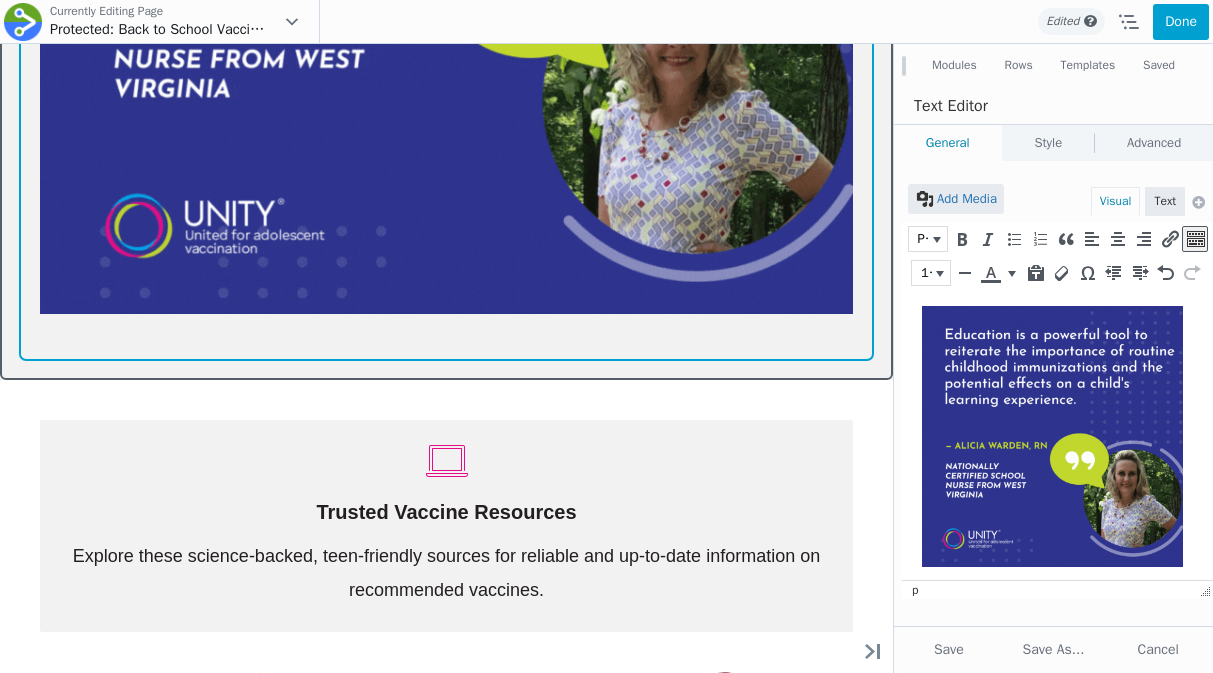 click on "Move Up
Move Down
Text Editor Settings
Copy Text Editor Settings
Paste Text Editor Settings
Row
Row Settings
Move Row
Duplicate Row
Remove Row" at bounding box center [446, -80] 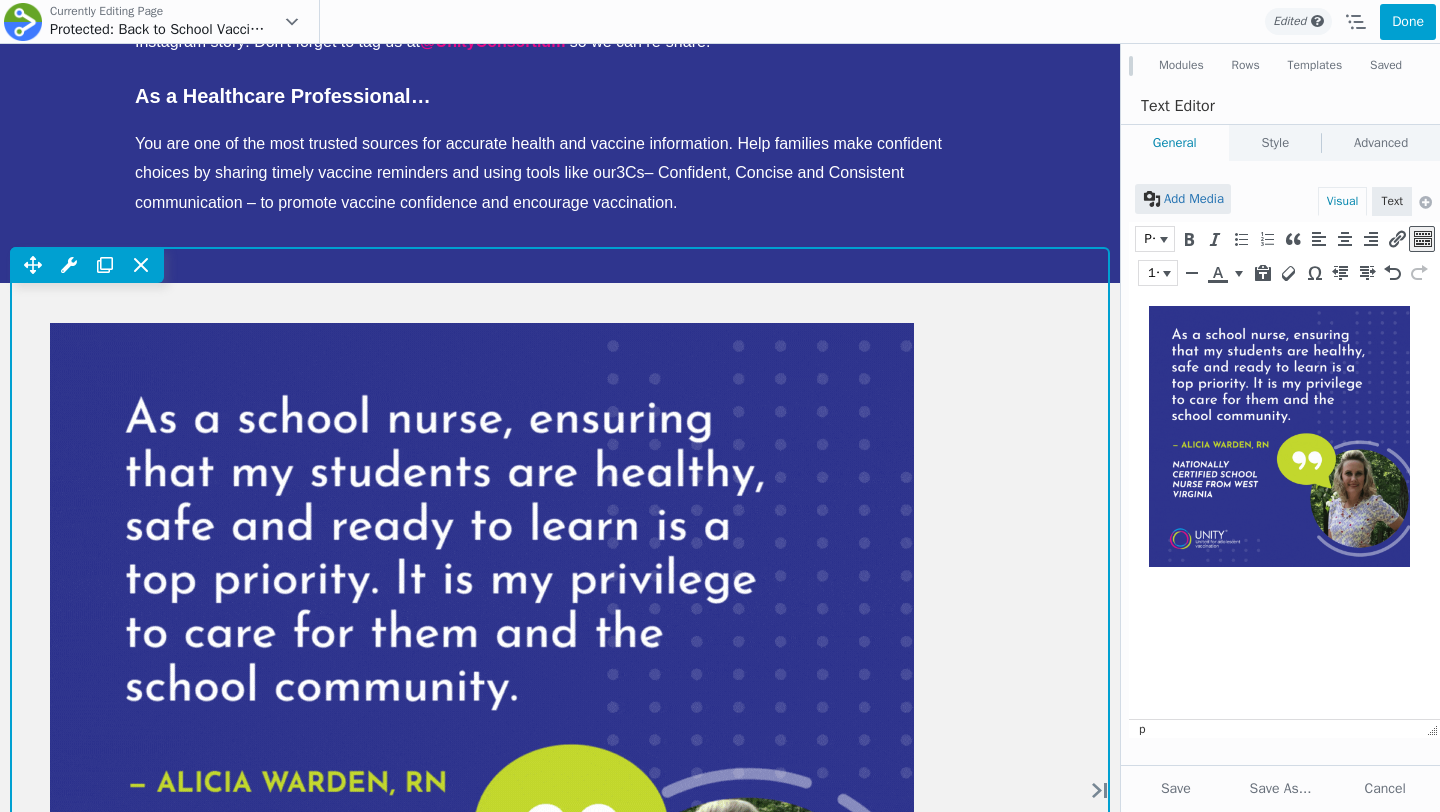 scroll, scrollTop: 5088, scrollLeft: 0, axis: vertical 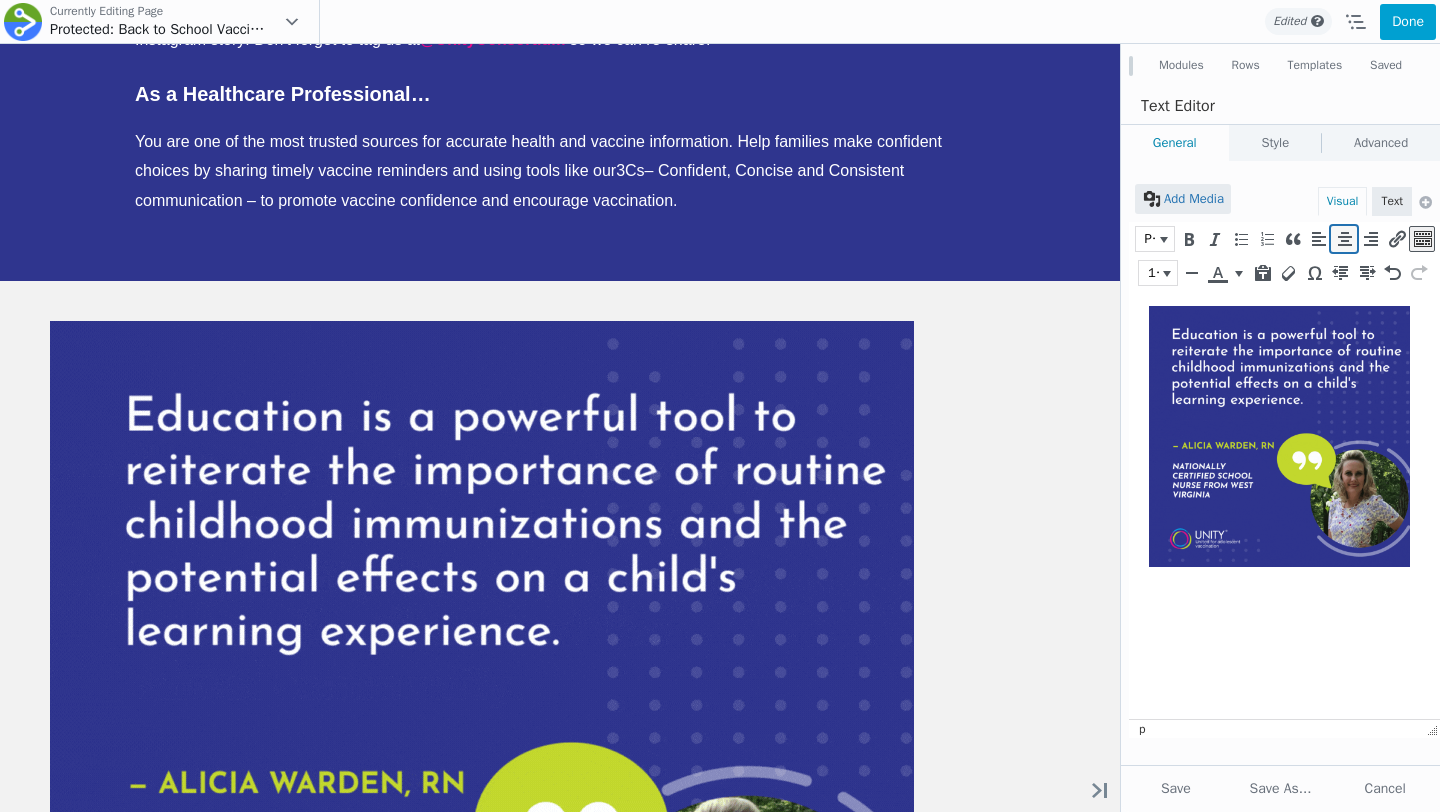 click at bounding box center (1344, 239) 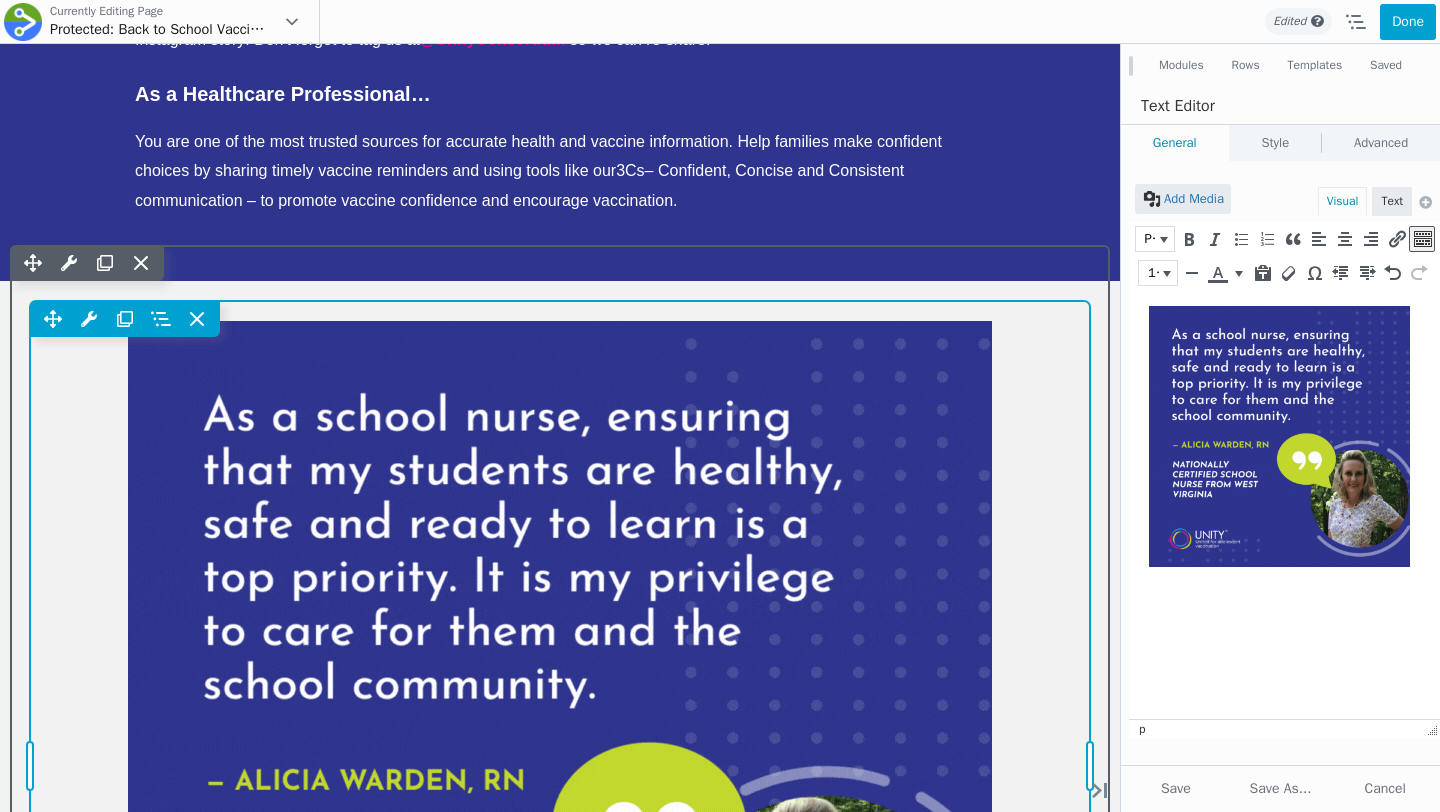 click on "Move Up
Move Down
Text Editor Settings
Copy Text Editor Settings
Paste Text Editor Settings
Row
Row Settings
Move Row
Duplicate Row
Remove Row" at bounding box center (560, 766) 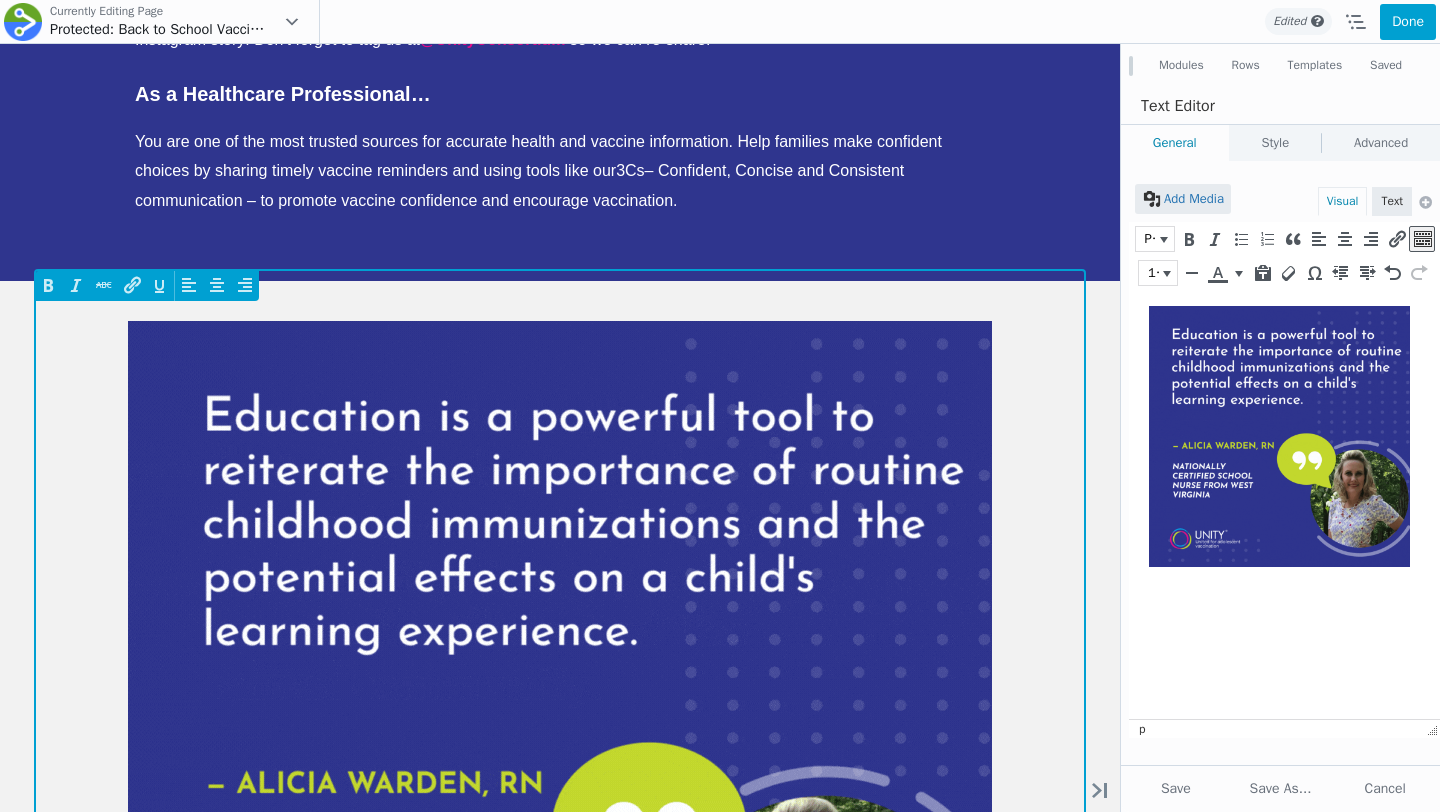 scroll, scrollTop: 5561, scrollLeft: 0, axis: vertical 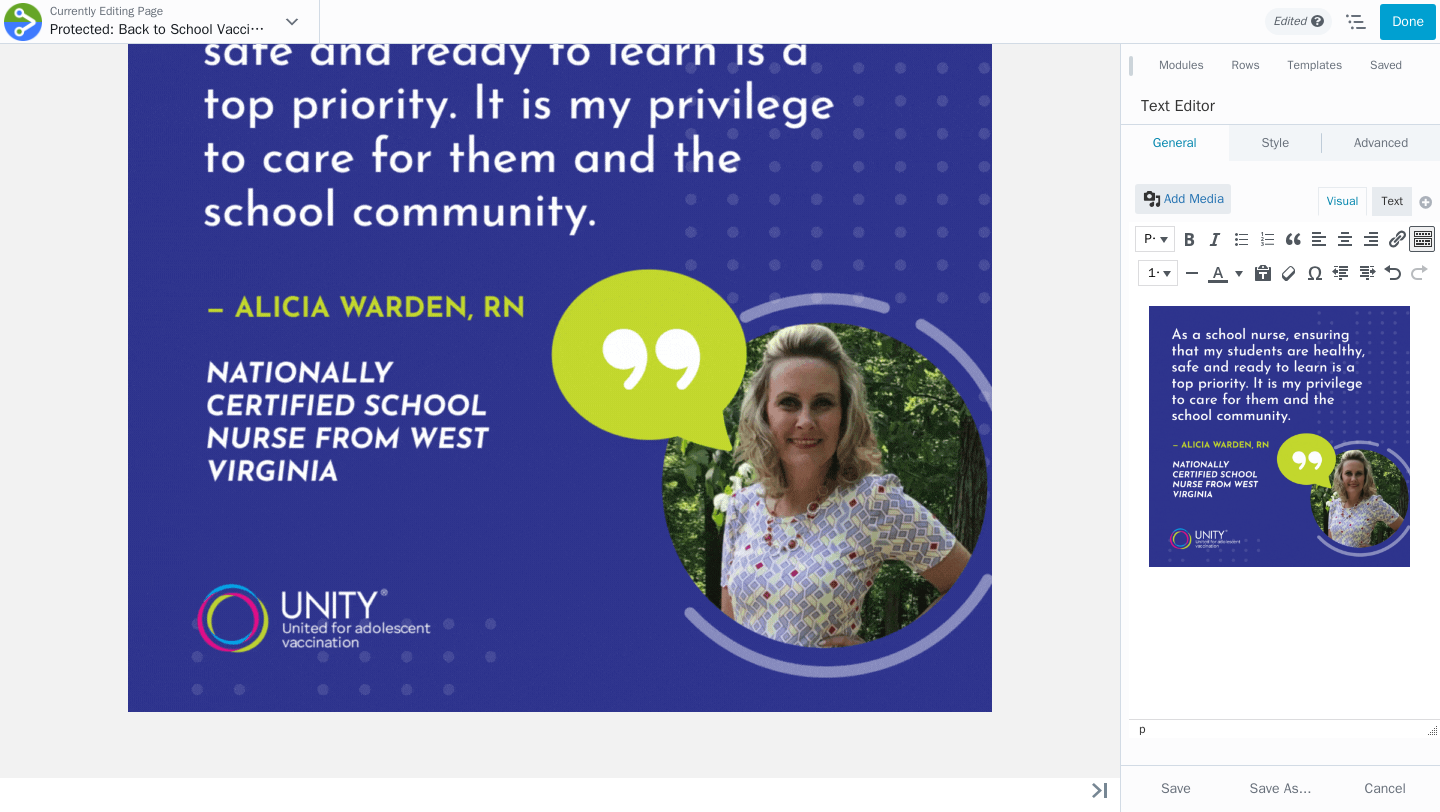 click at bounding box center (1279, 436) 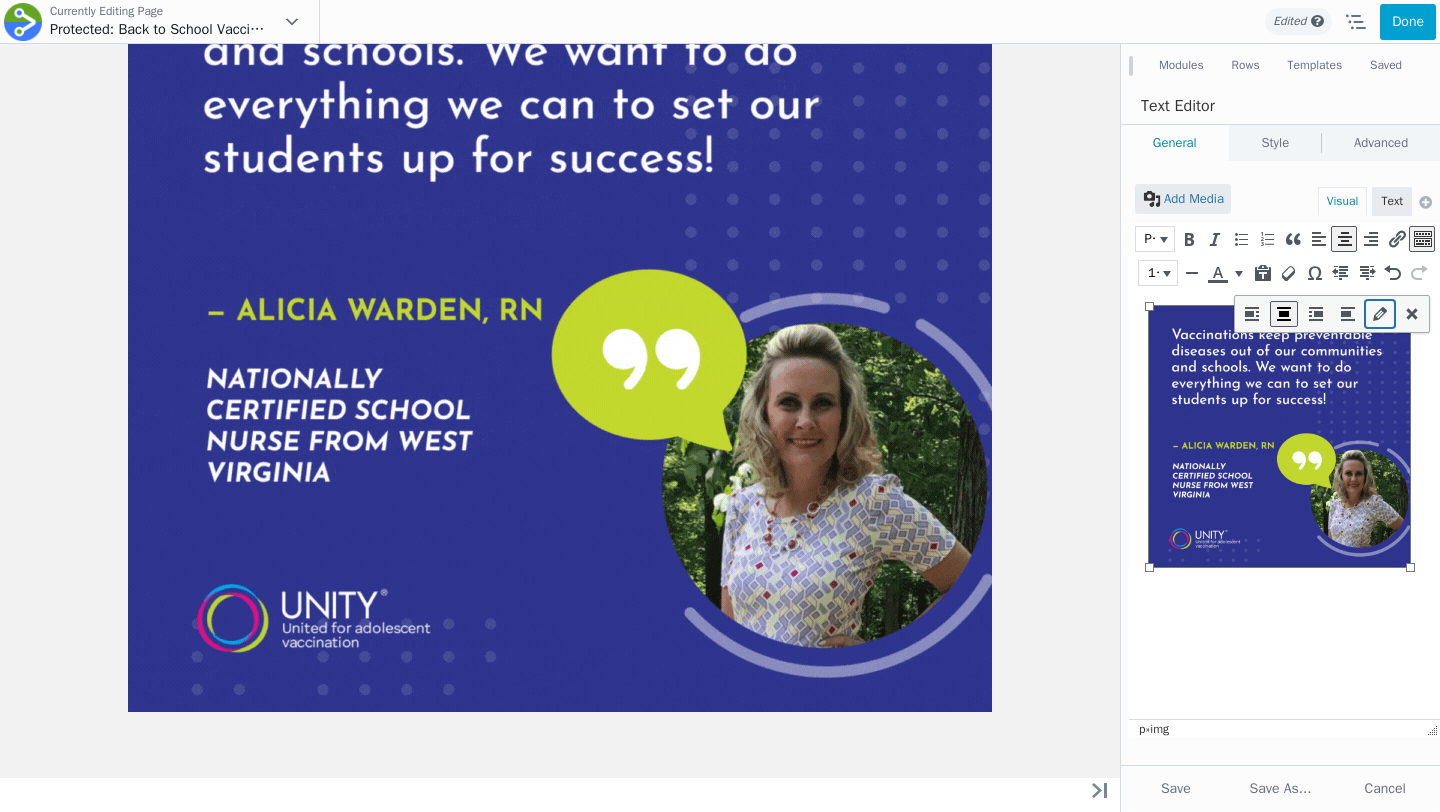 click at bounding box center [1380, 314] 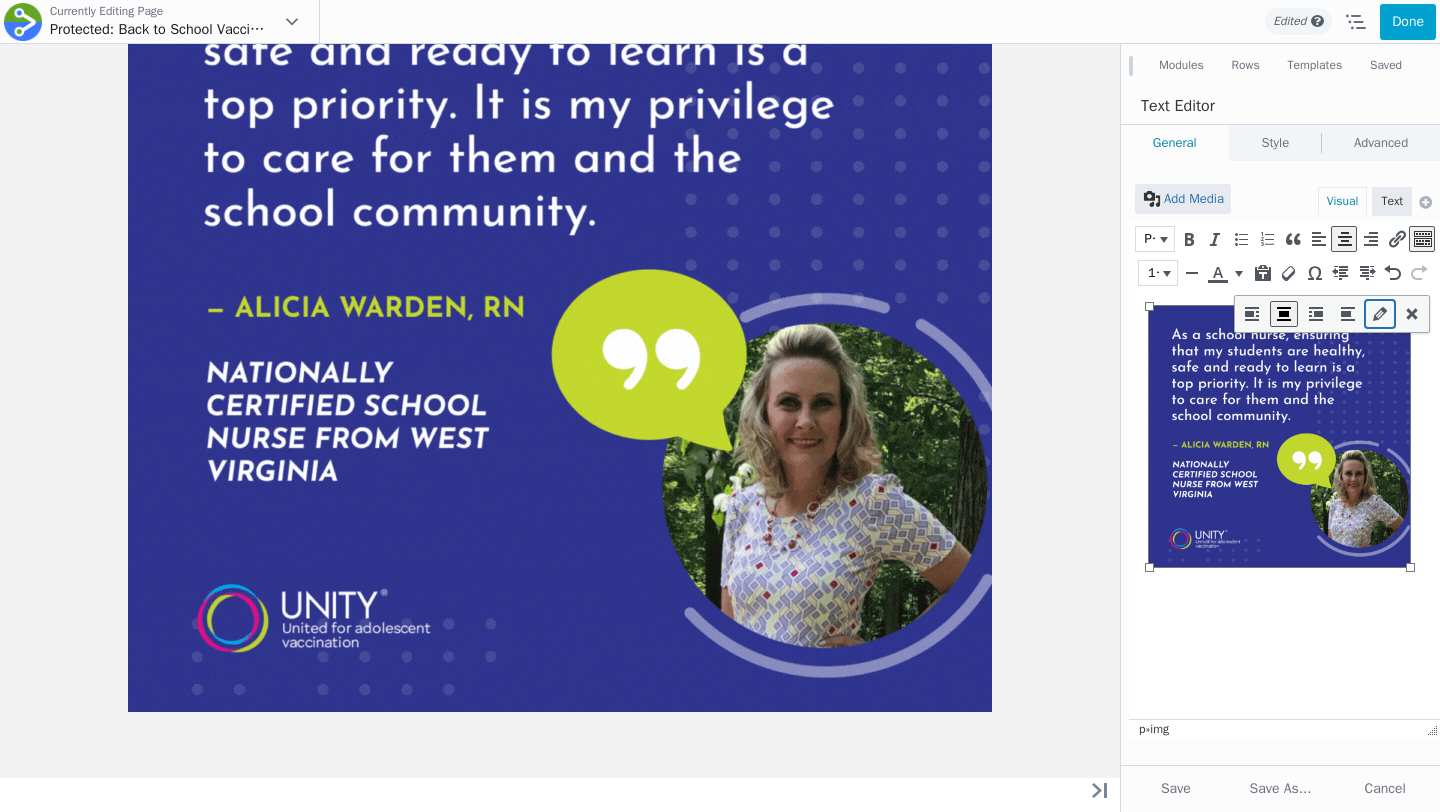 select on "none" 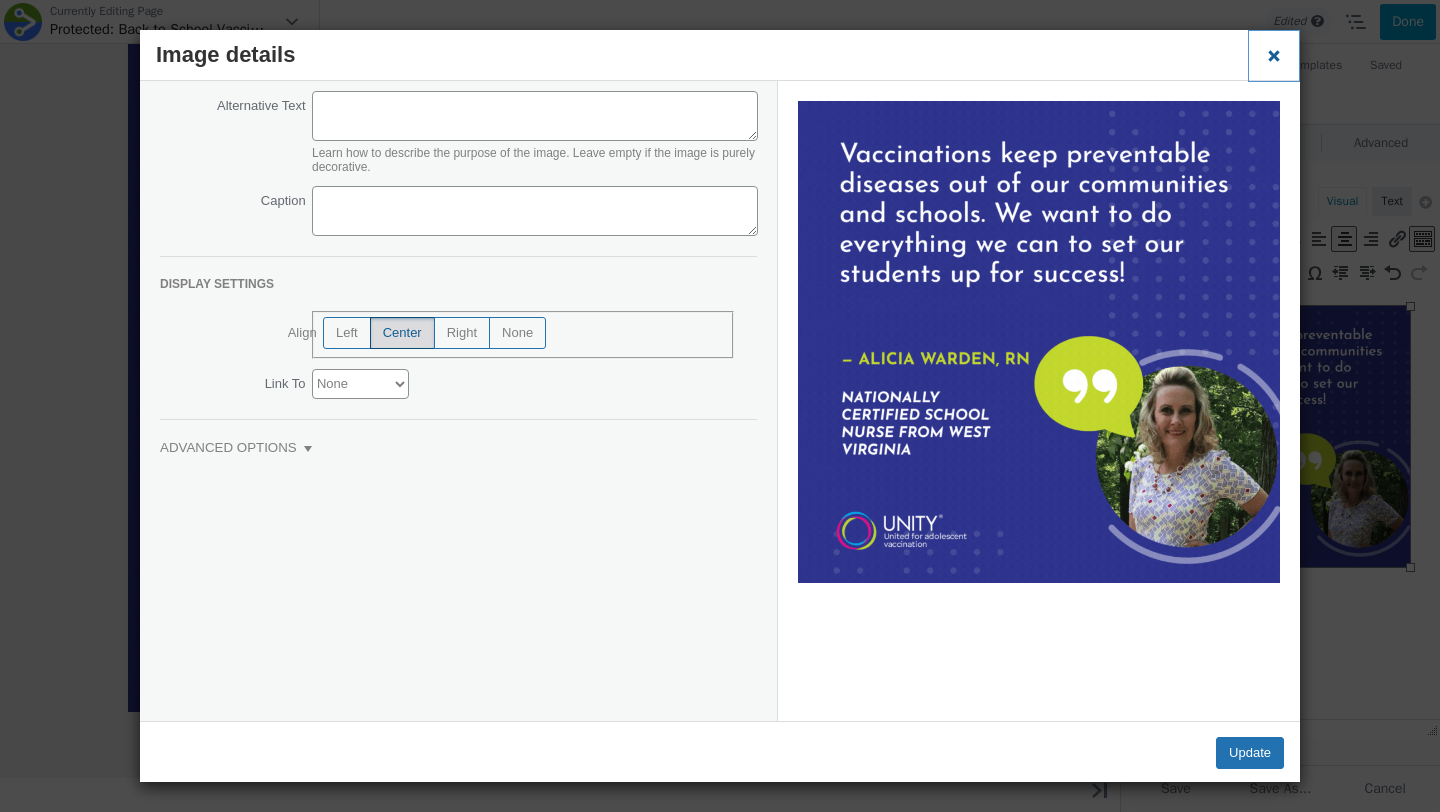 click on "Close dialog" at bounding box center [1274, 55] 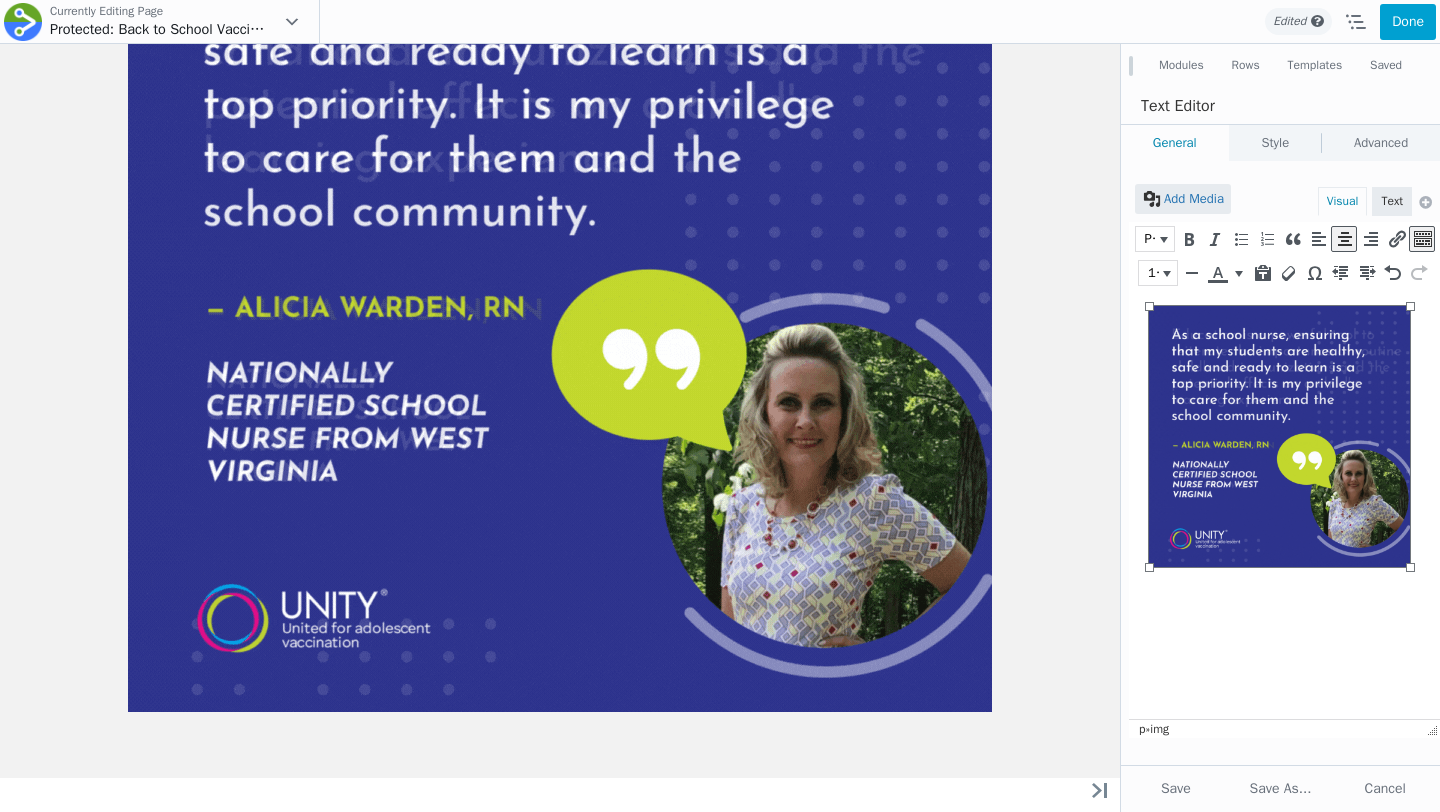 click at bounding box center [1279, 436] 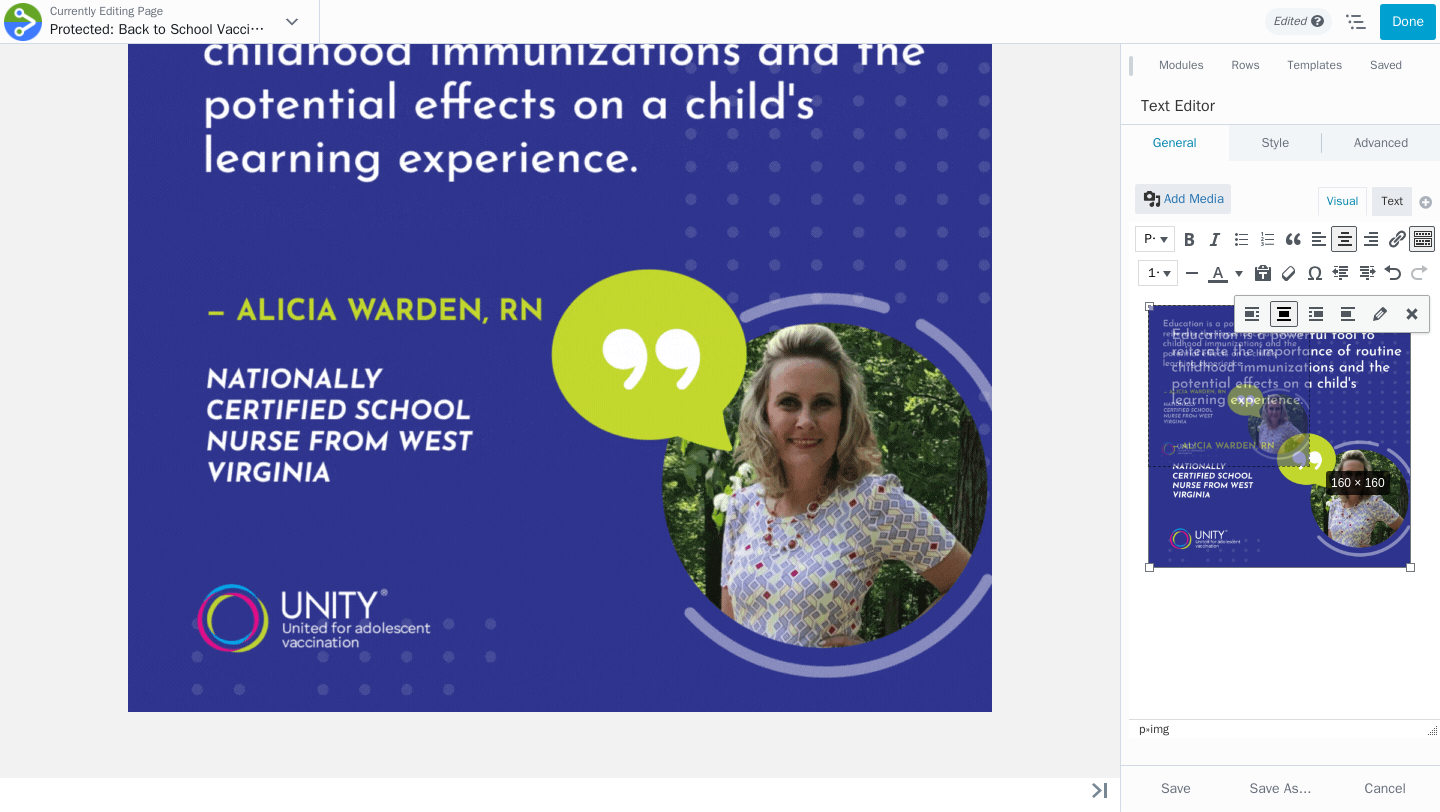 drag, startPoint x: 1409, startPoint y: 568, endPoint x: 1315, endPoint y: 467, distance: 137.97464 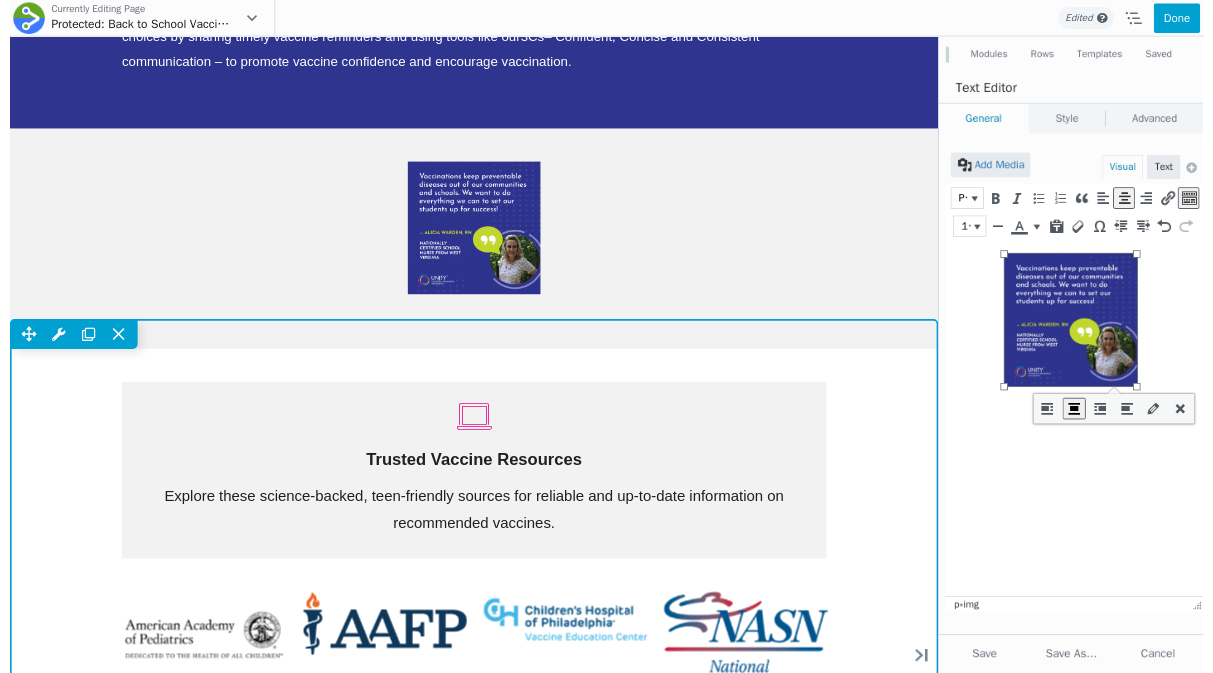 scroll, scrollTop: 4989, scrollLeft: 0, axis: vertical 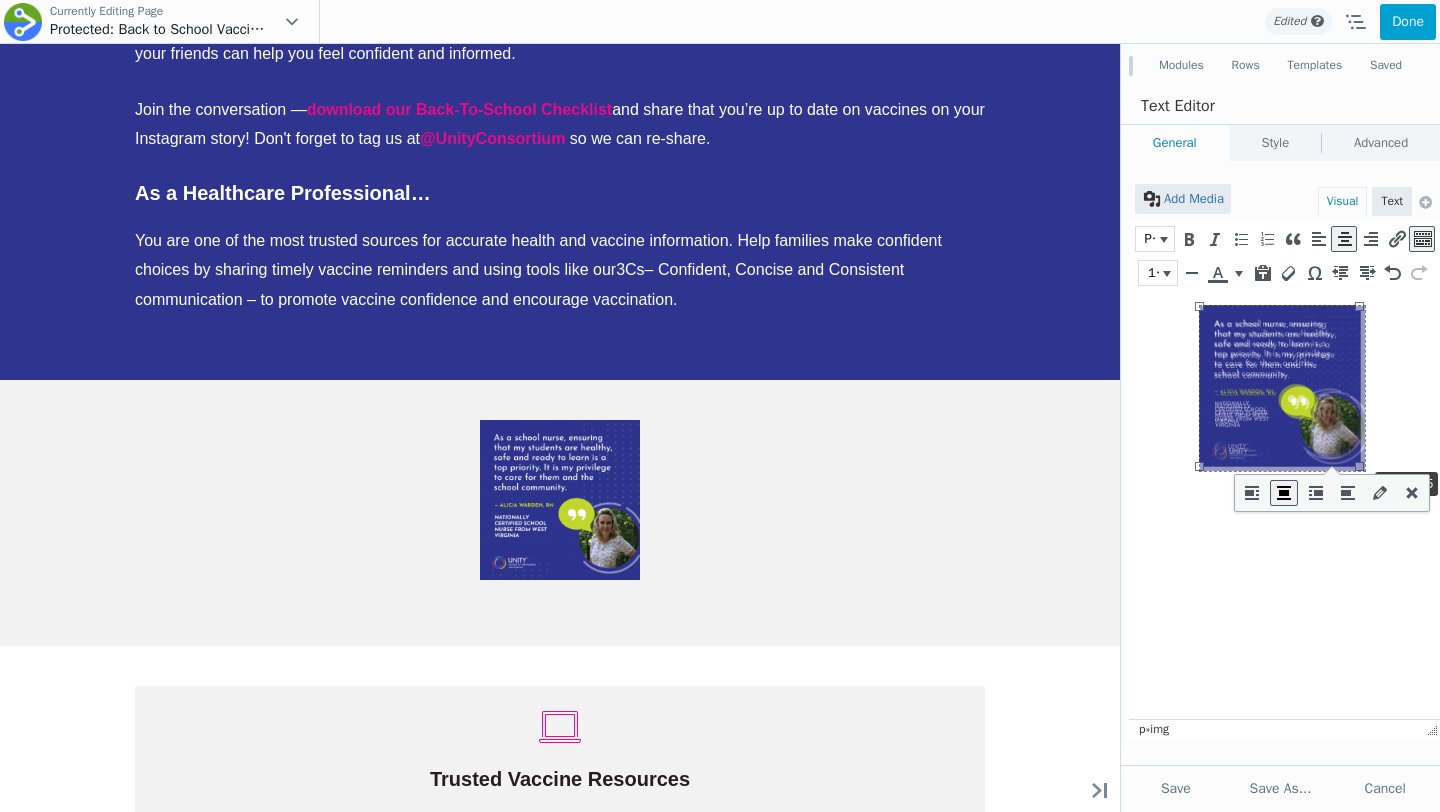 drag, startPoint x: 1358, startPoint y: 466, endPoint x: 1403, endPoint y: 504, distance: 58.898216 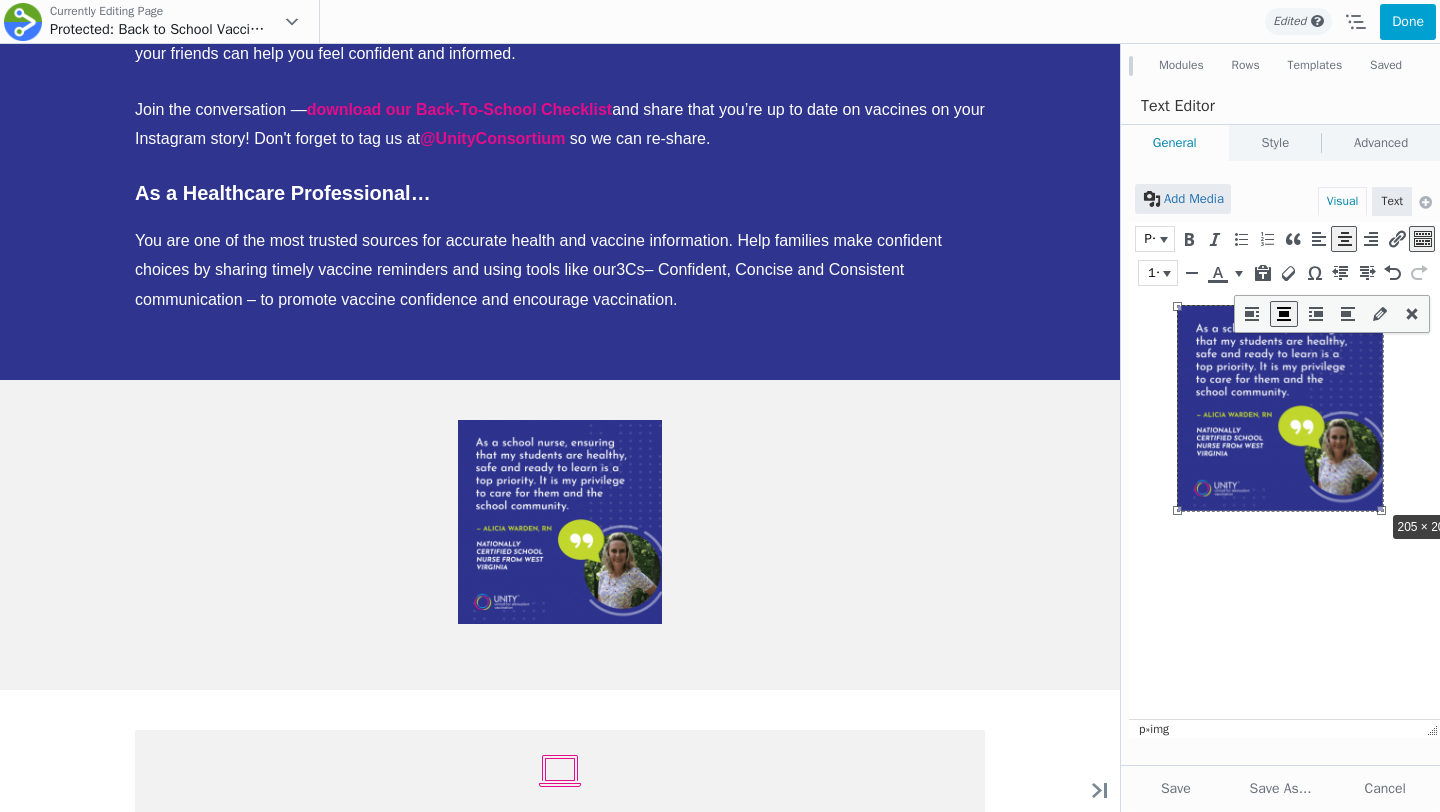 drag, startPoint x: 1384, startPoint y: 511, endPoint x: 1435, endPoint y: 578, distance: 84.20214 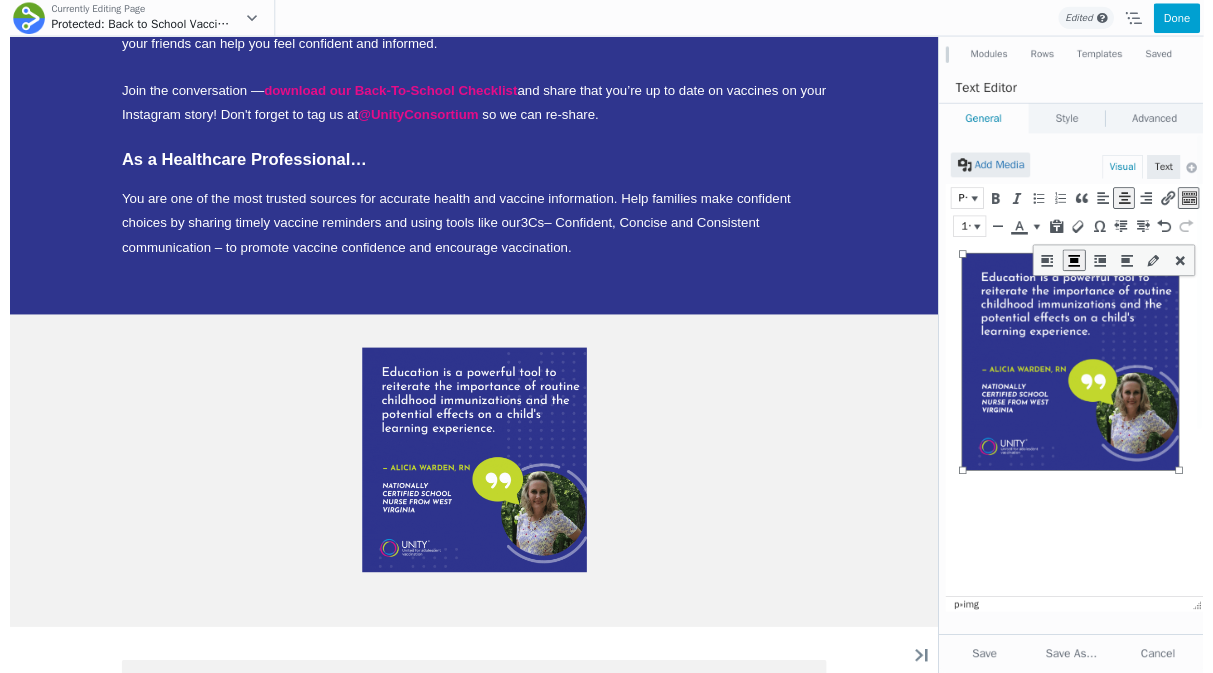 scroll, scrollTop: 4880, scrollLeft: 0, axis: vertical 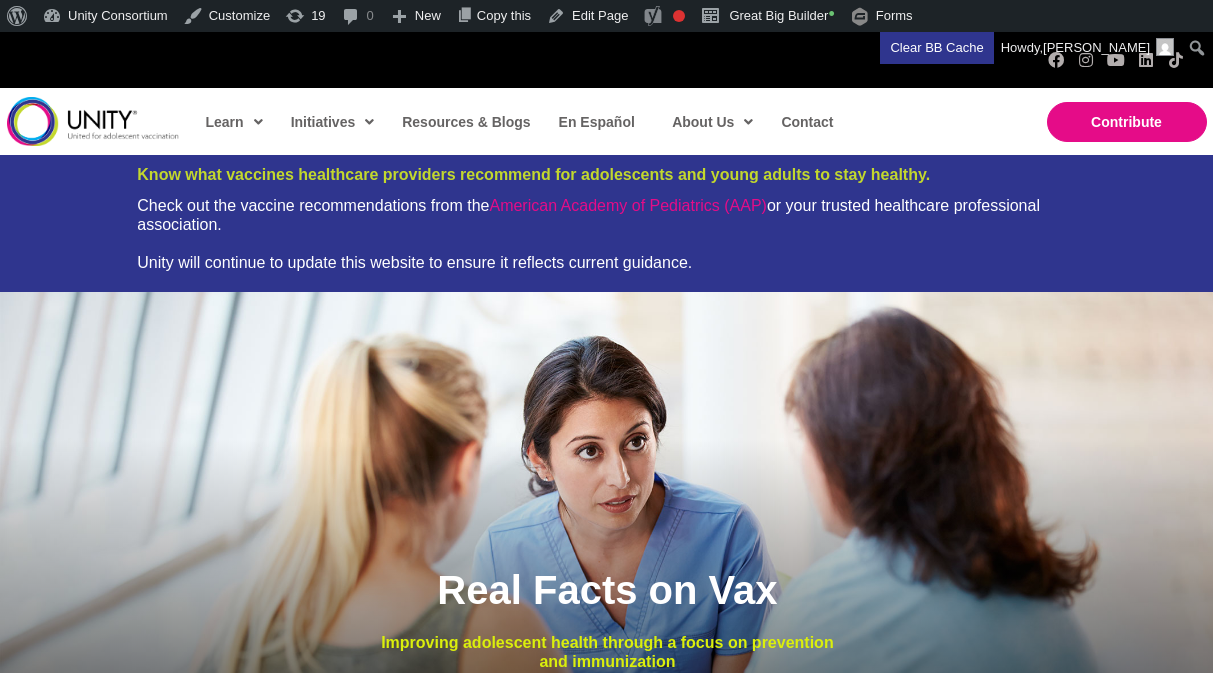 click at bounding box center [93, 121] 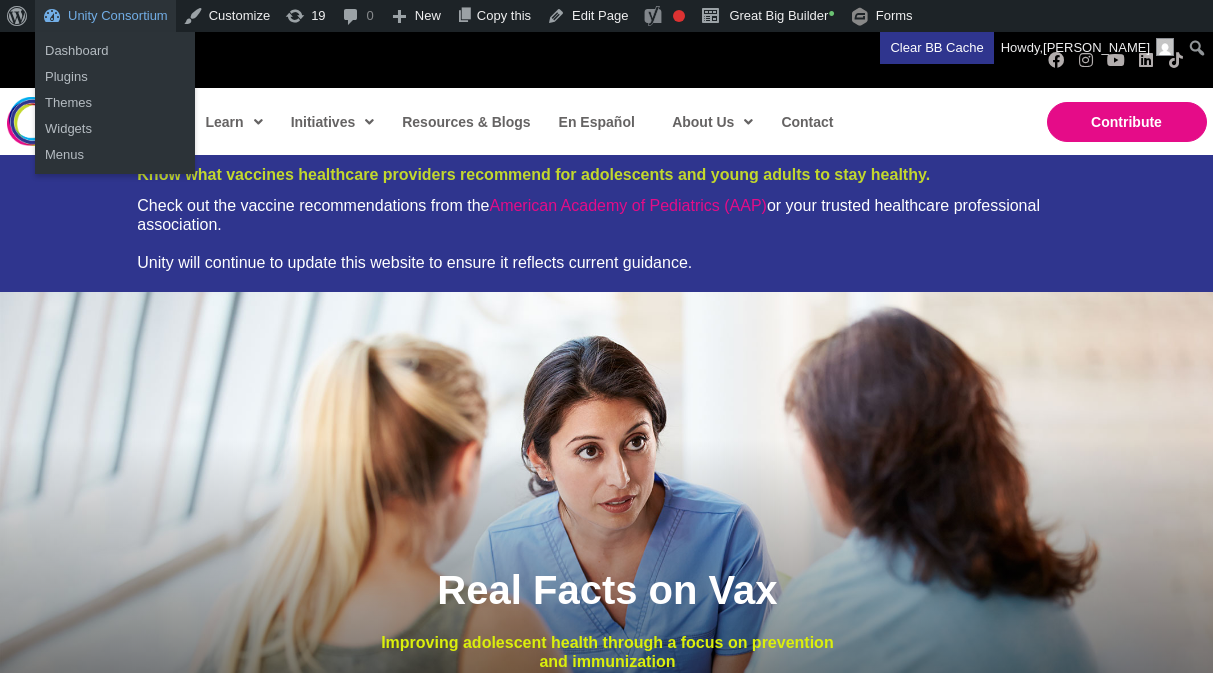 click on "Unity Consortium" at bounding box center (105, 16) 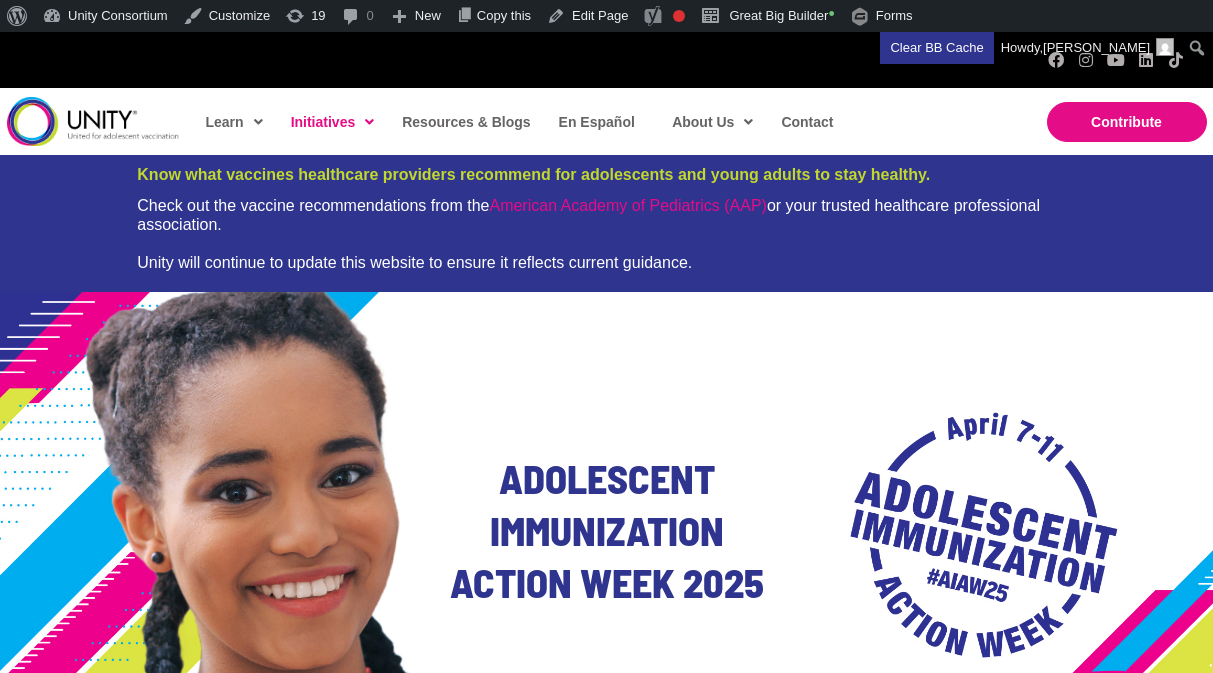 scroll, scrollTop: 0, scrollLeft: 0, axis: both 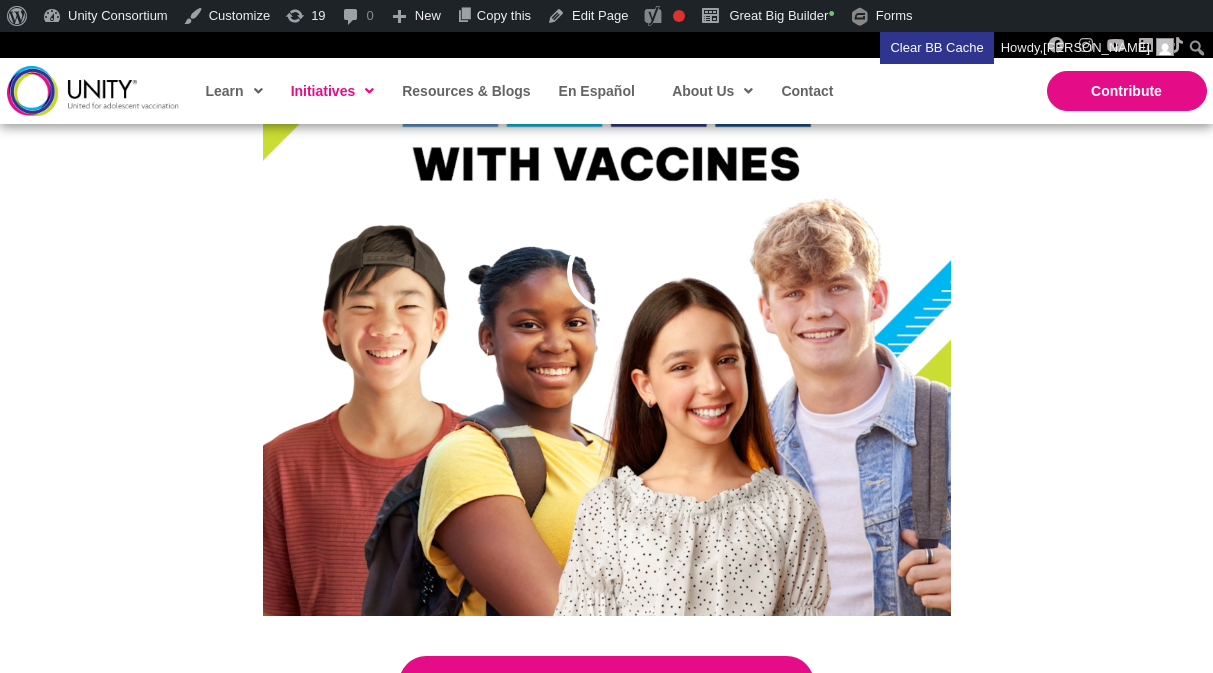 click at bounding box center [607, 272] 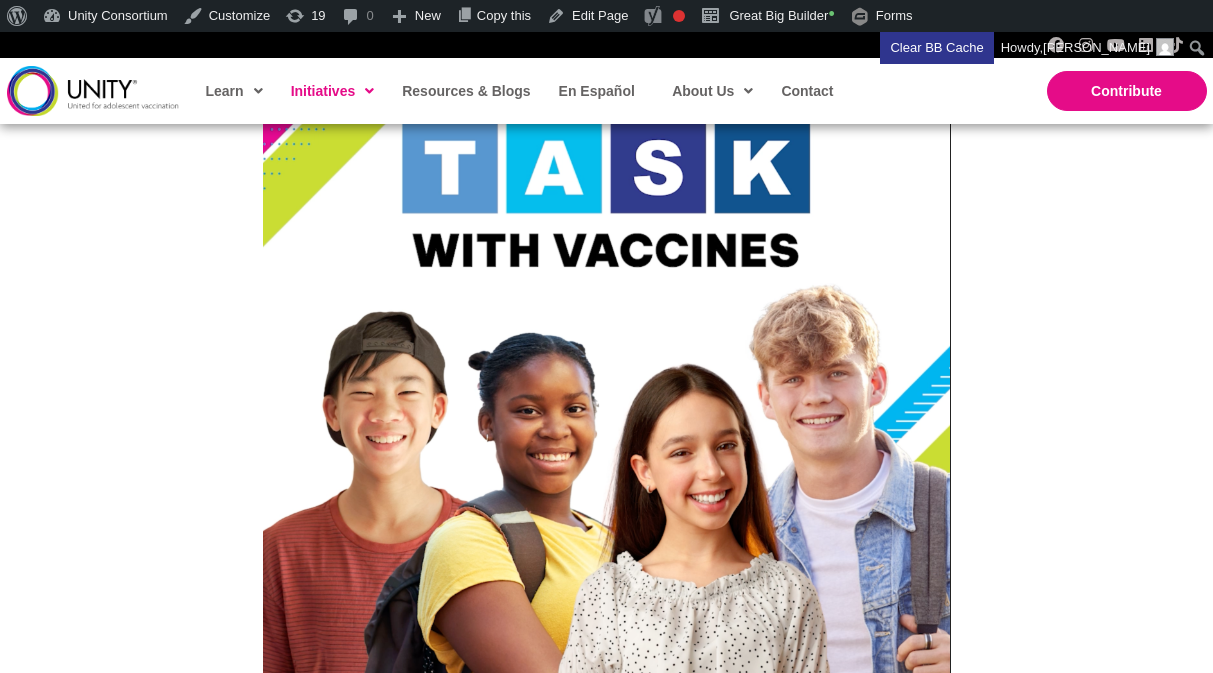 click on "[URL][DOMAIN_NAME]" at bounding box center (607, 358) 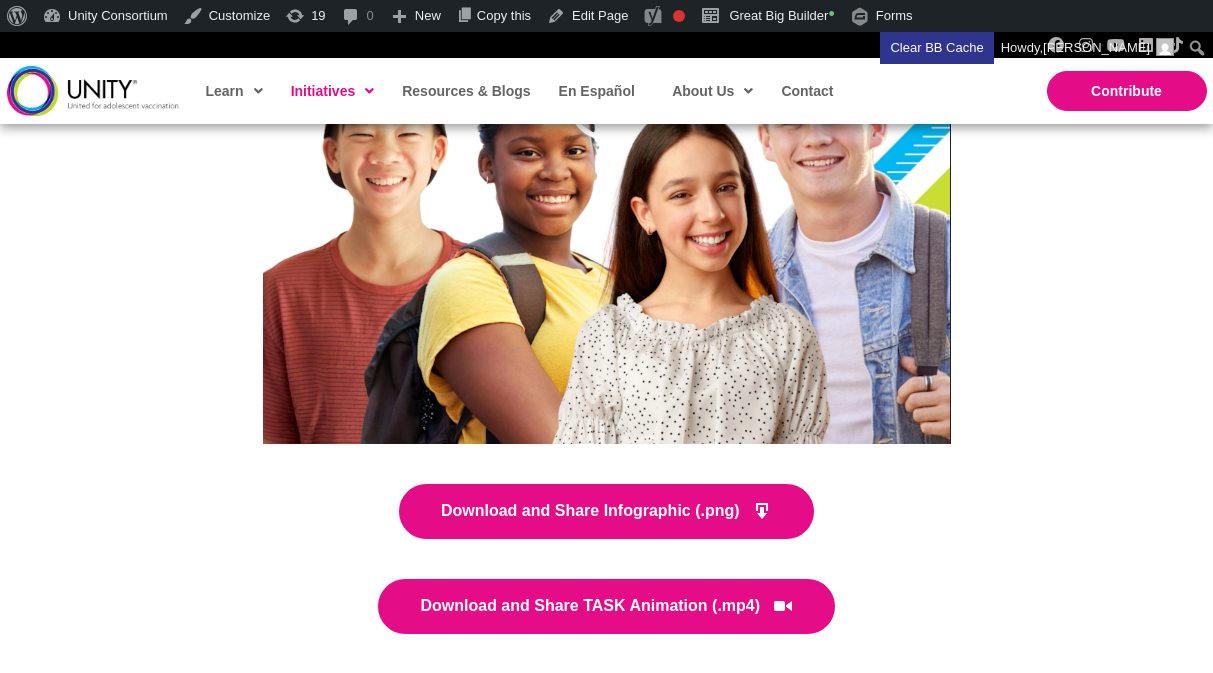 scroll, scrollTop: 4981, scrollLeft: 0, axis: vertical 